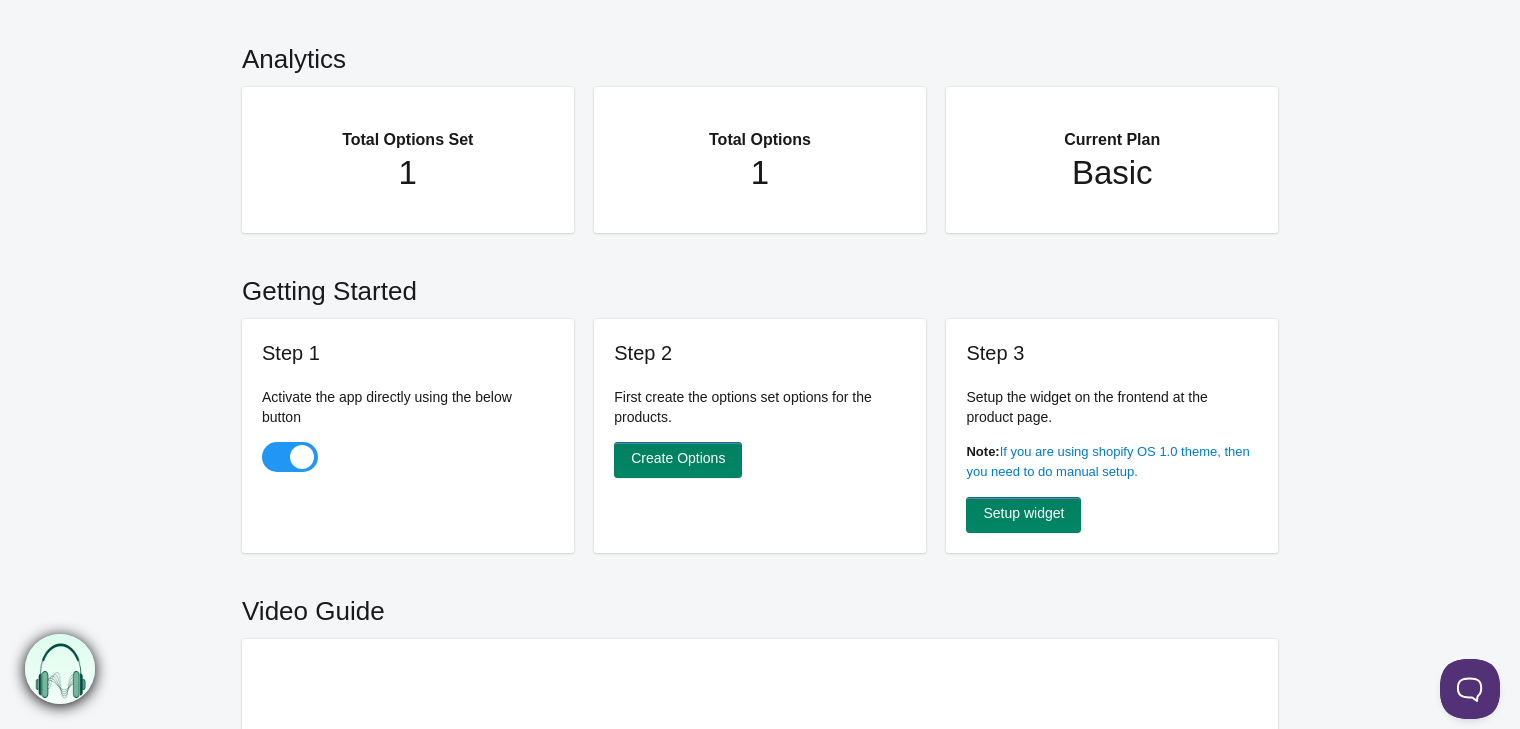 scroll, scrollTop: 0, scrollLeft: 0, axis: both 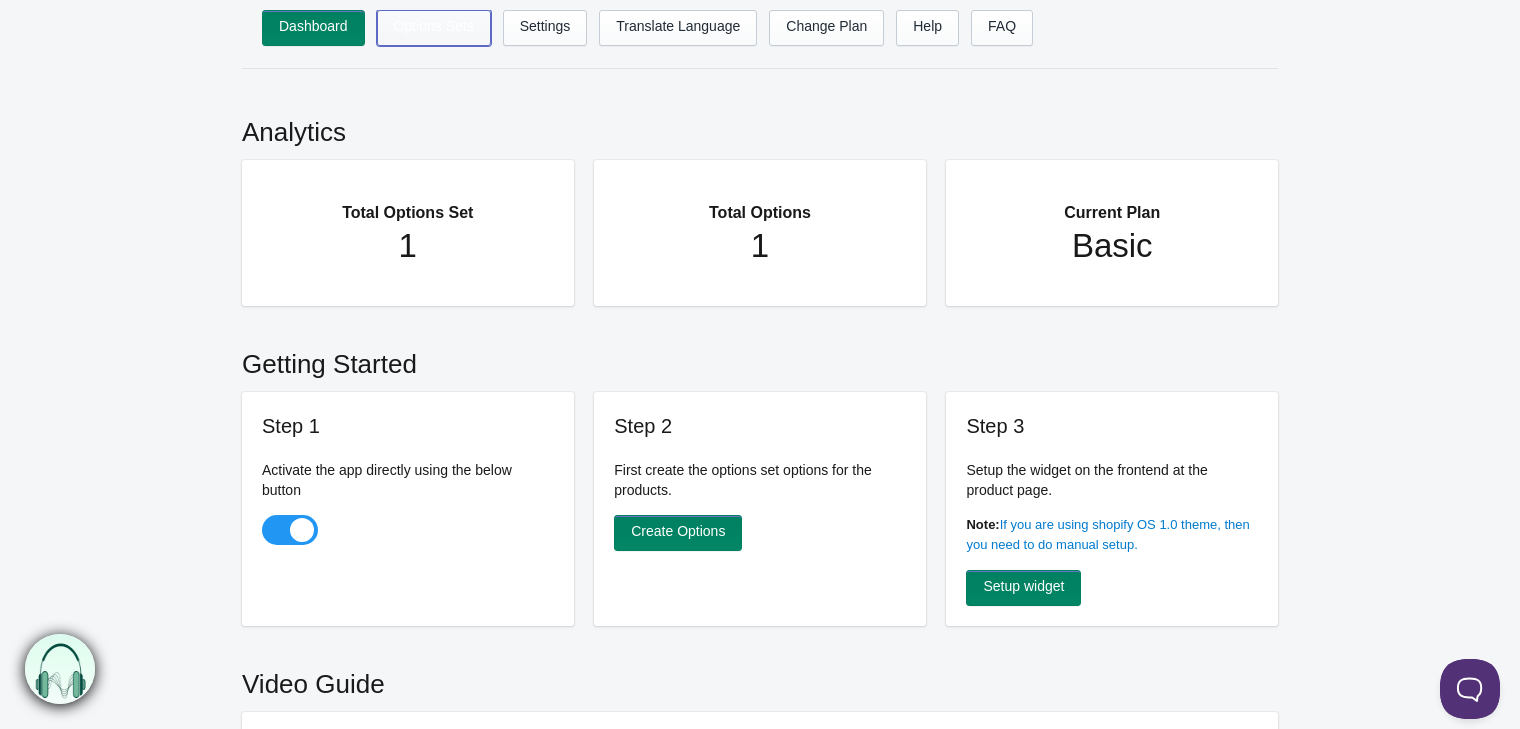 click on "Options Sets" at bounding box center [434, 28] 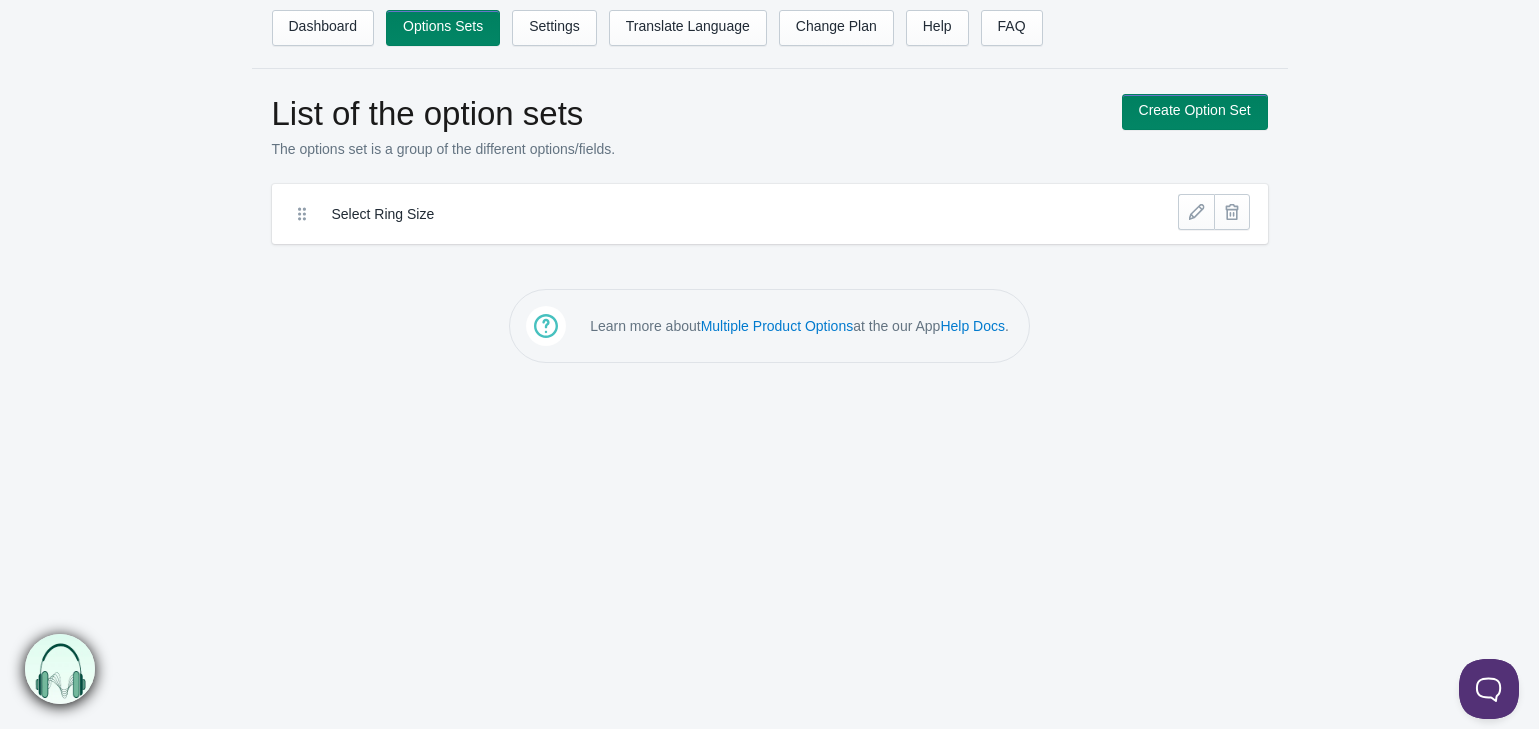 scroll, scrollTop: 0, scrollLeft: 0, axis: both 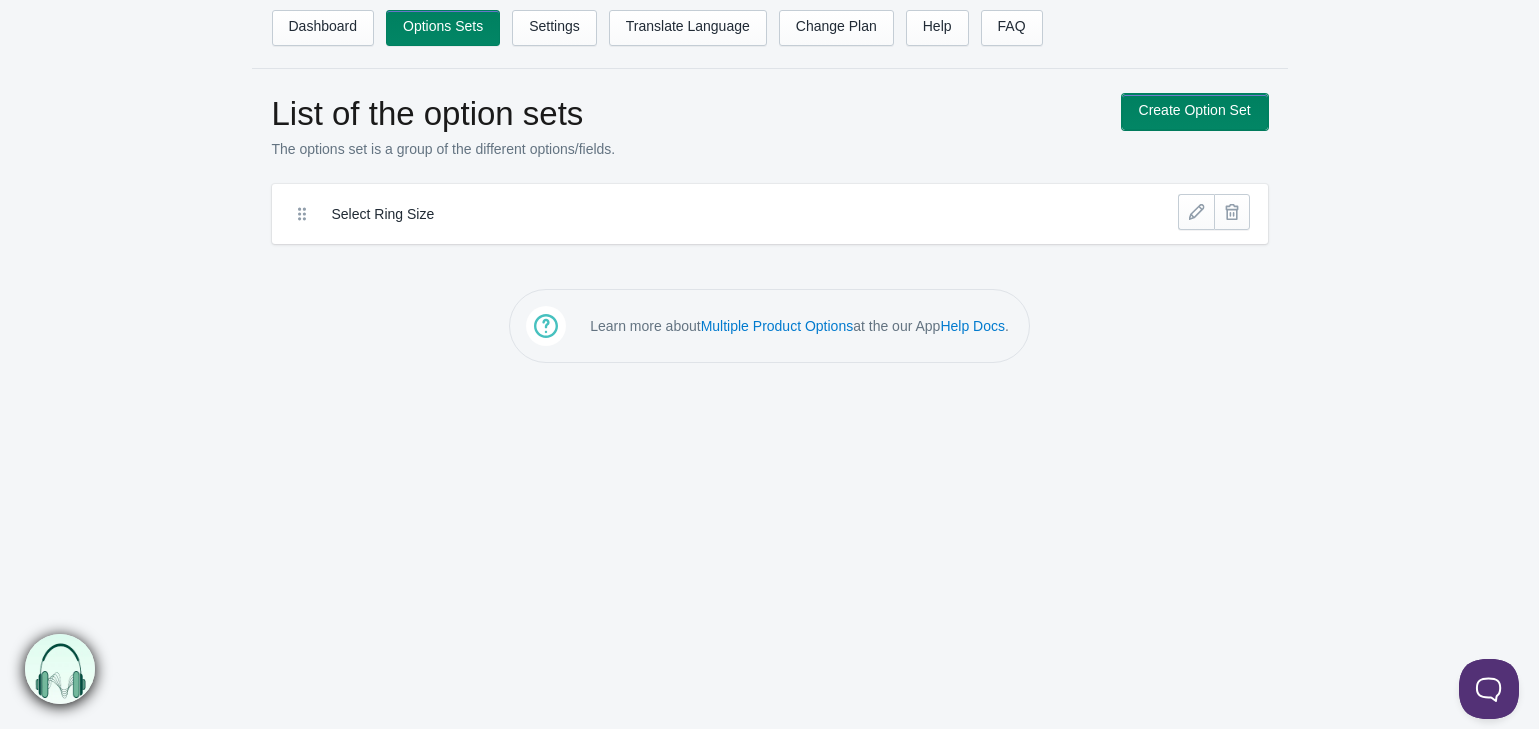 click on "Create Option Set" at bounding box center [1195, 112] 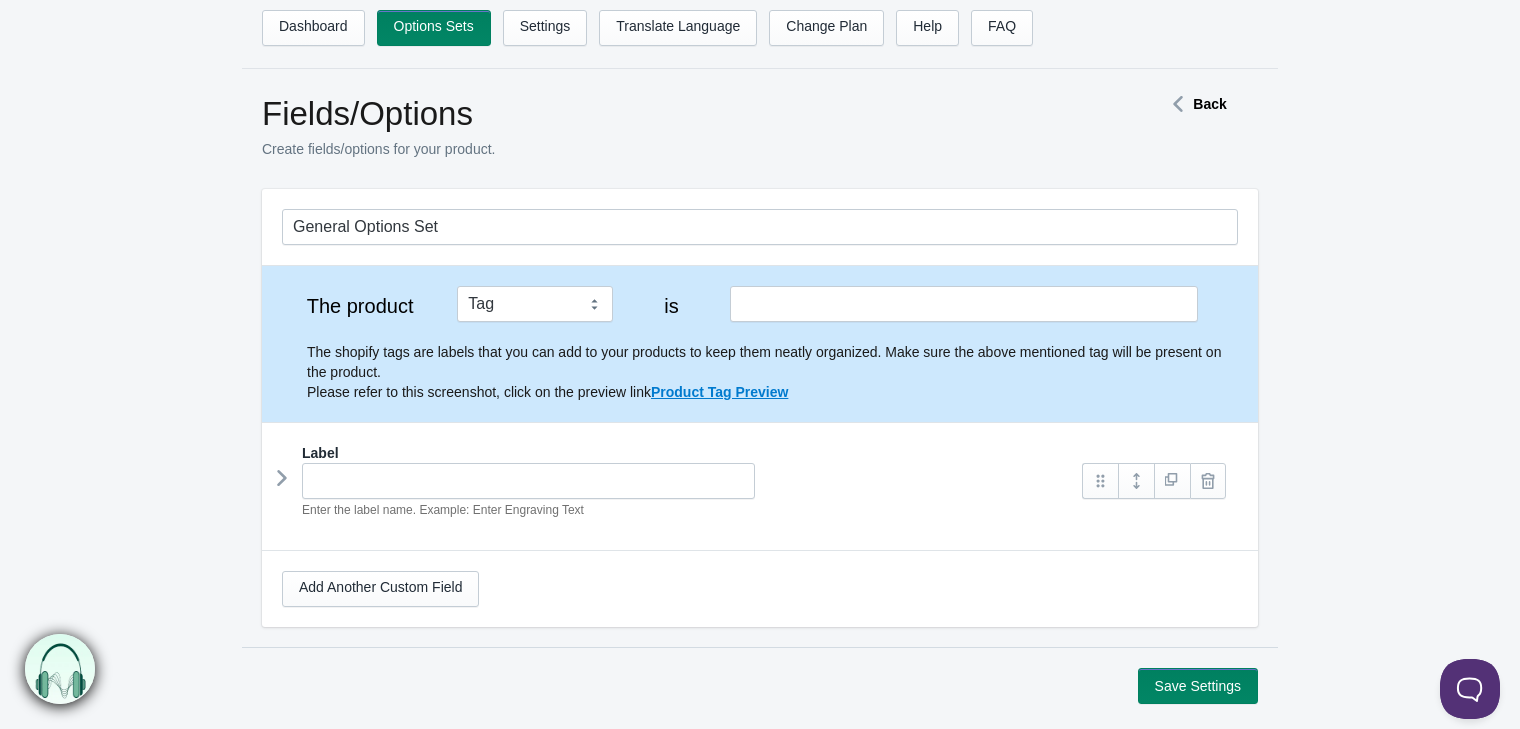 scroll, scrollTop: 0, scrollLeft: 0, axis: both 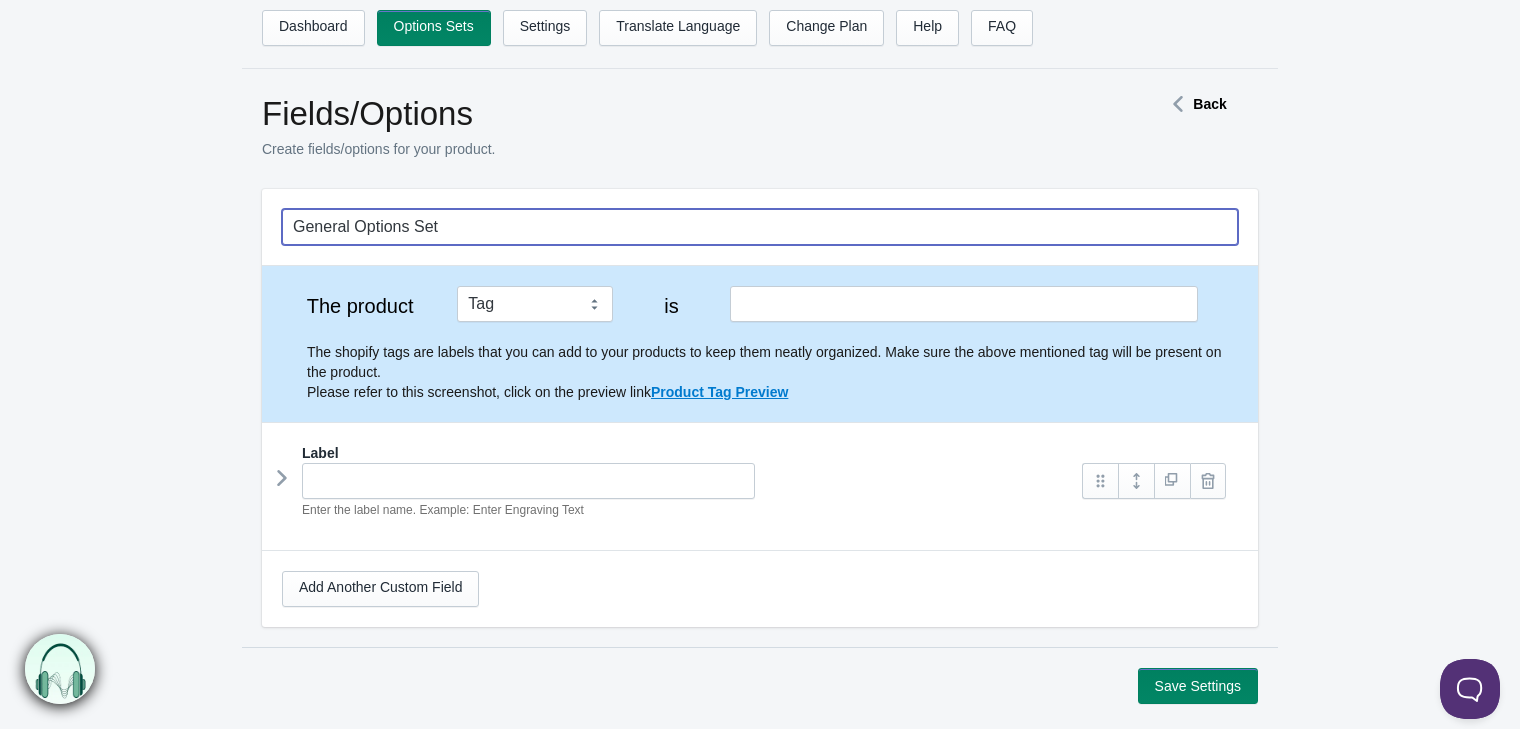 click on "General Options Set" at bounding box center [760, 227] 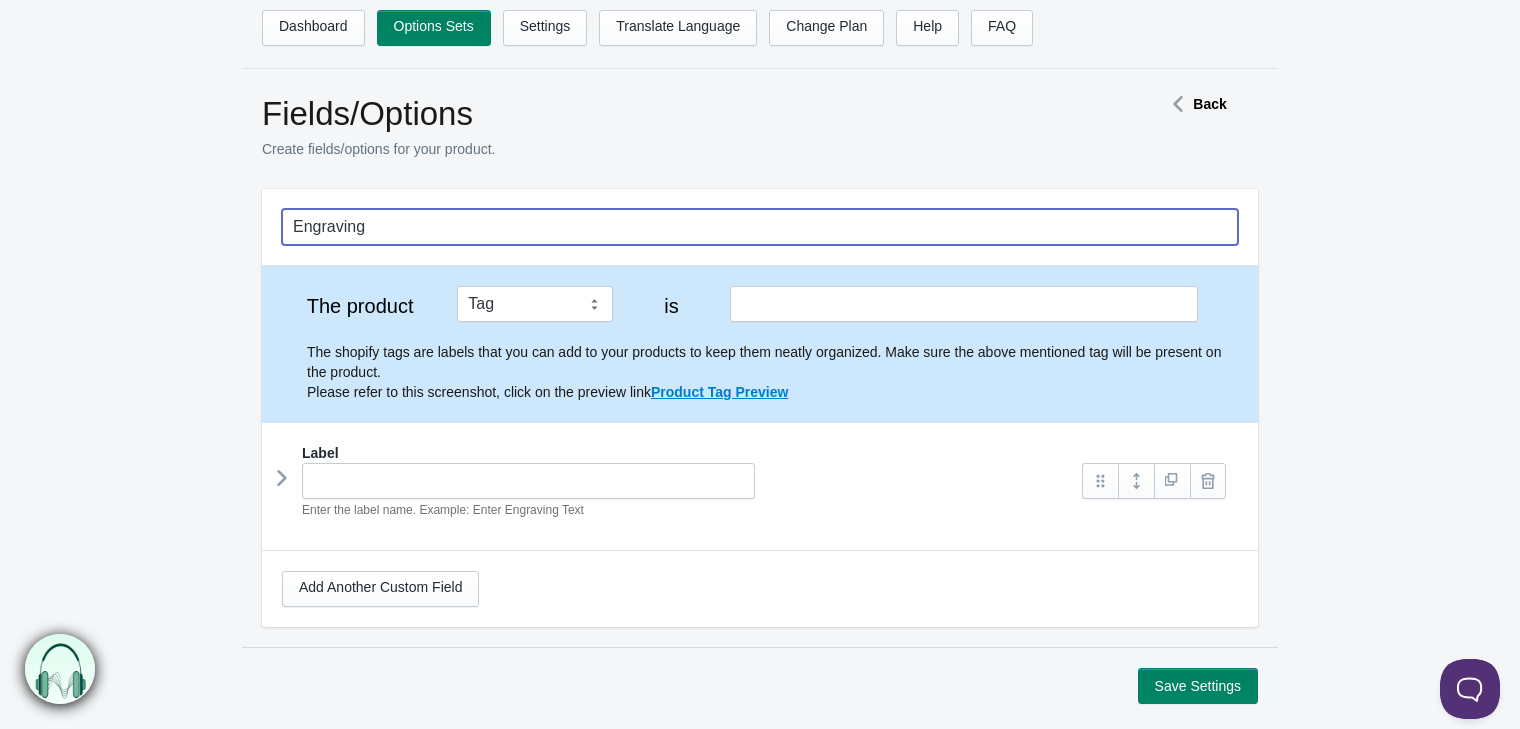 type on "Engraving" 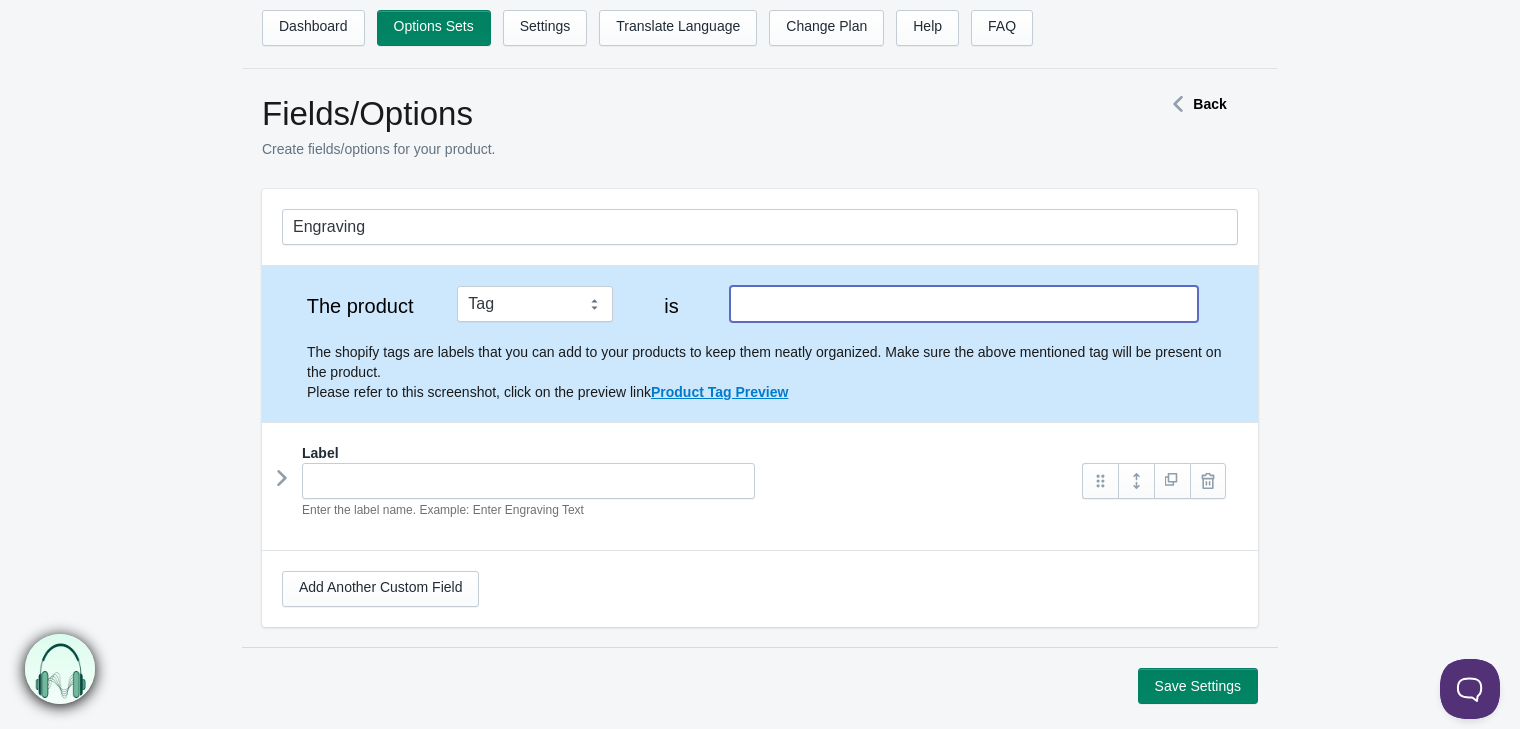 paste on "Engraving" 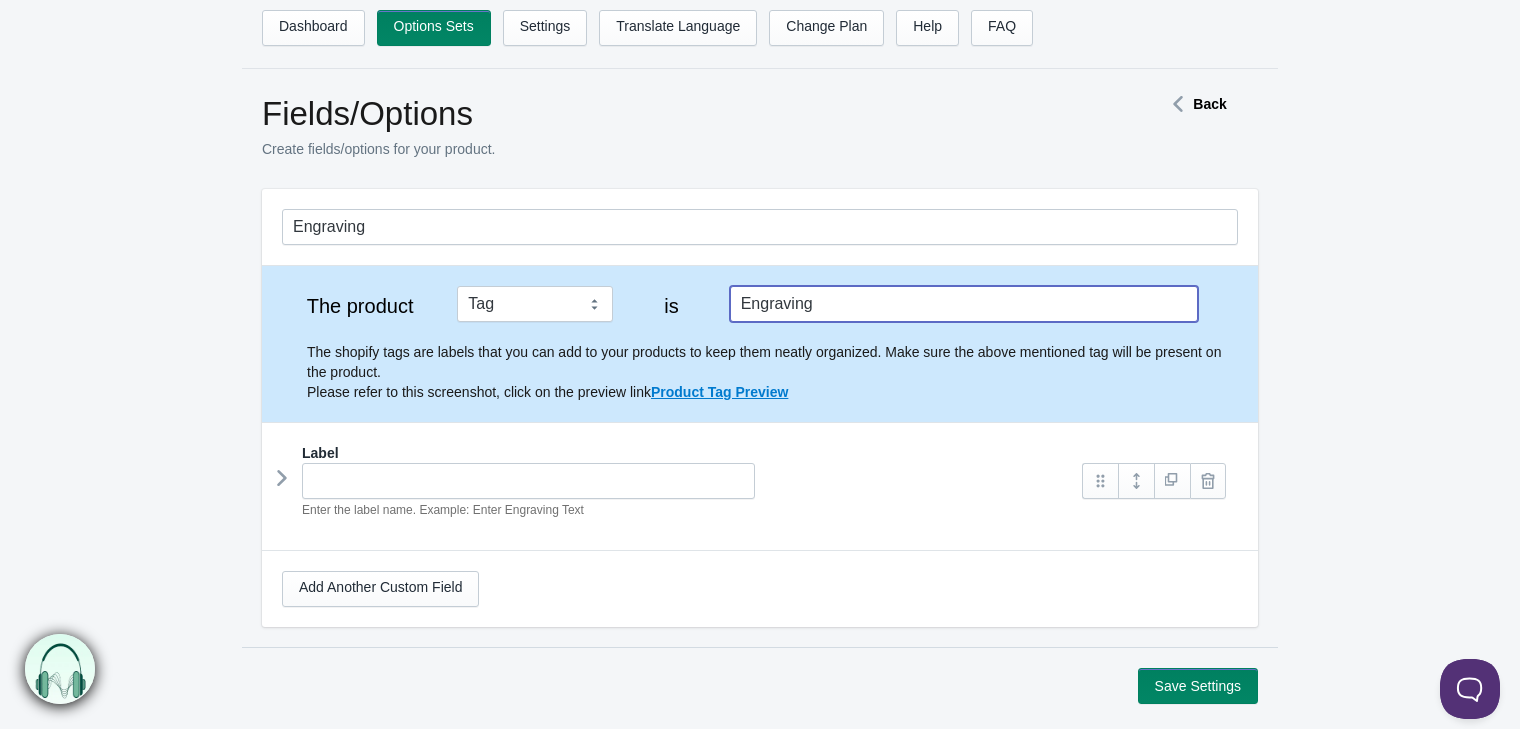 click on "Engraving" at bounding box center (964, 304) 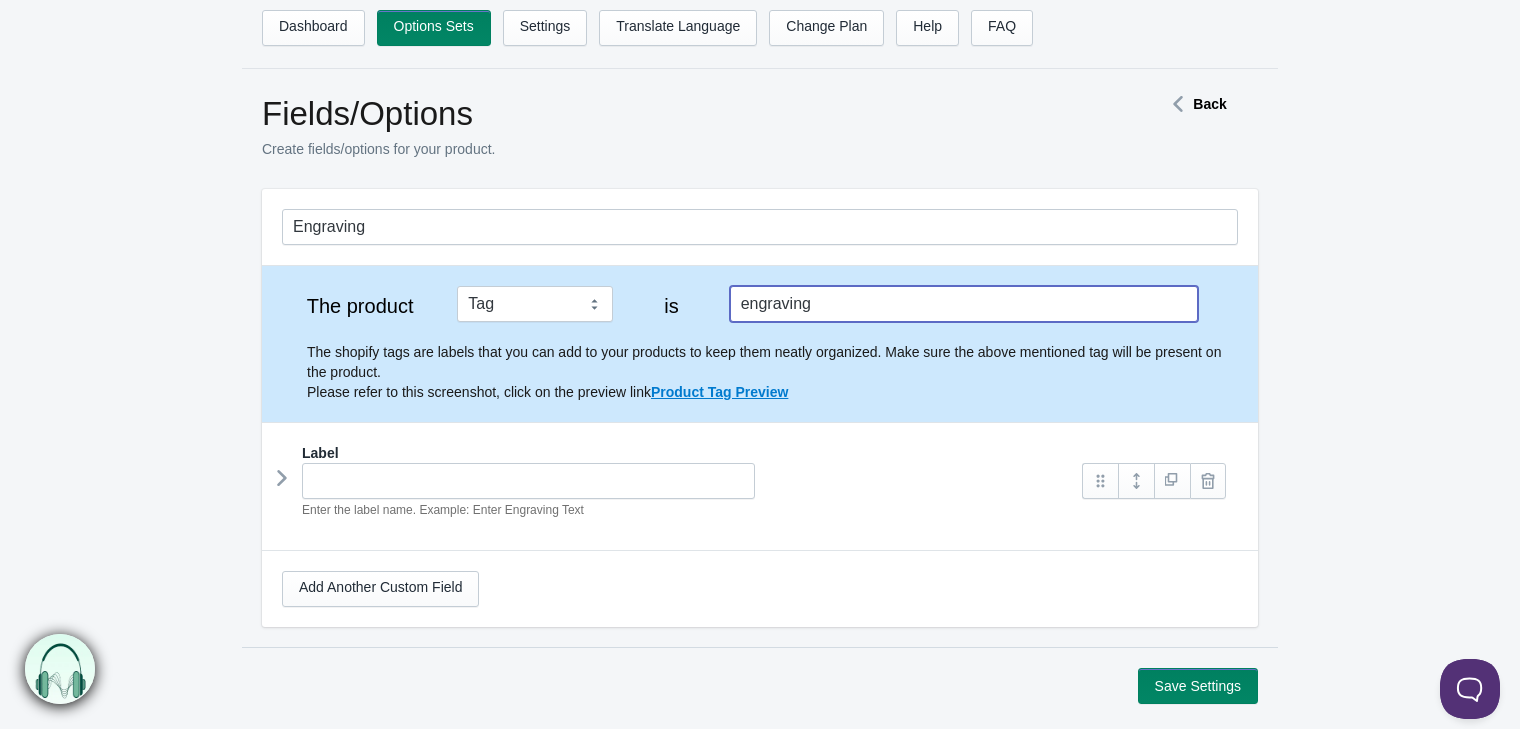 scroll, scrollTop: 102, scrollLeft: 0, axis: vertical 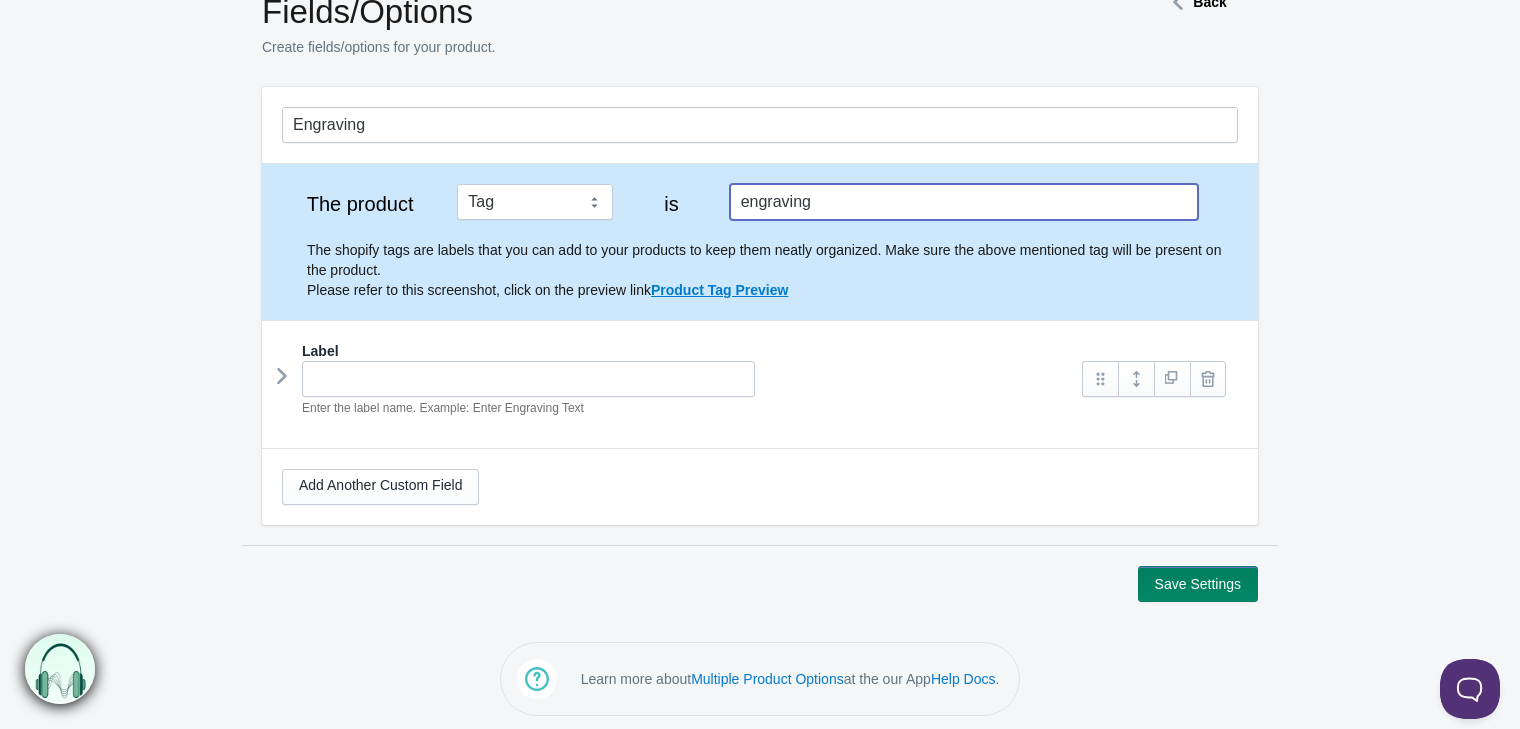 click at bounding box center [282, 376] 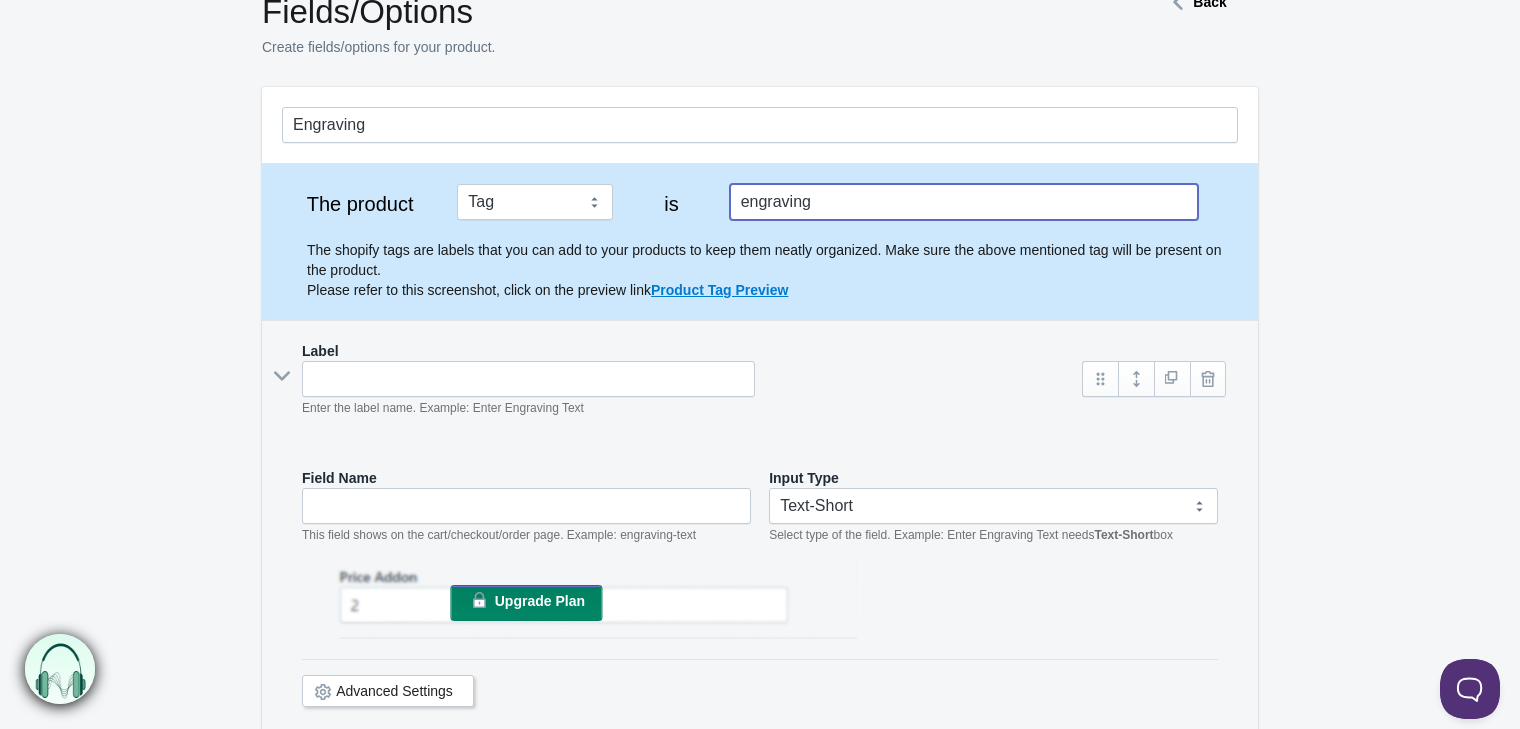 type on "engraving" 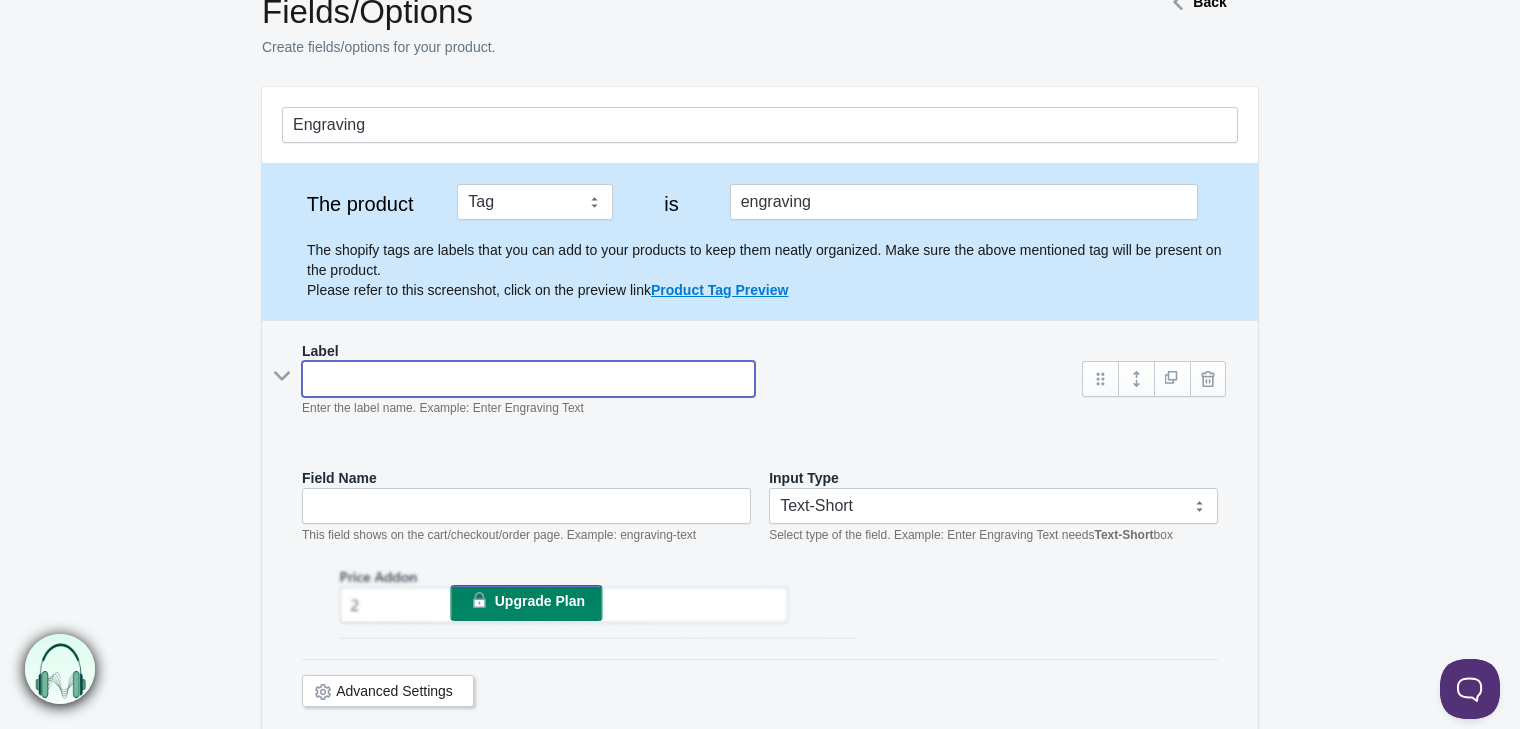 click at bounding box center (528, 379) 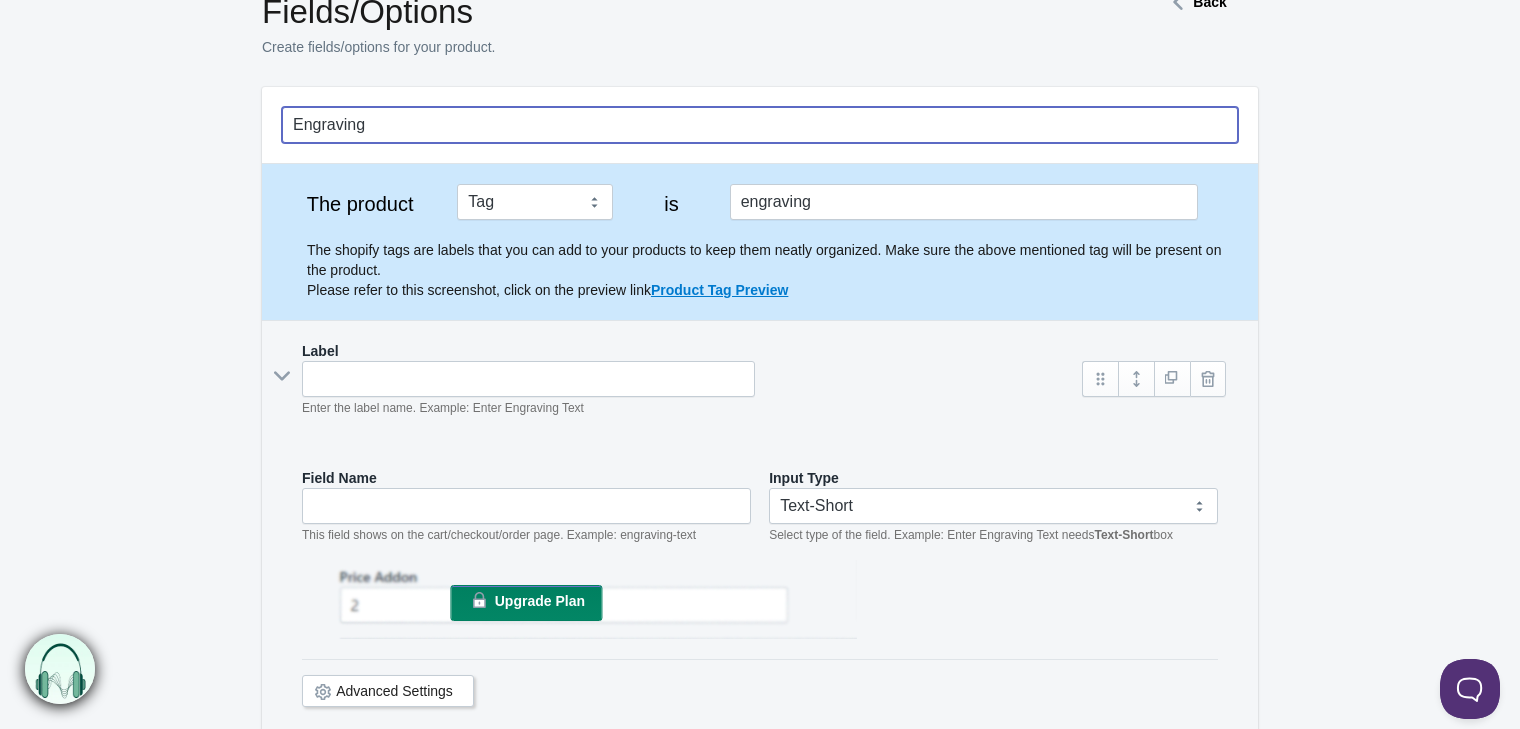 click on "Engraving" at bounding box center (760, 125) 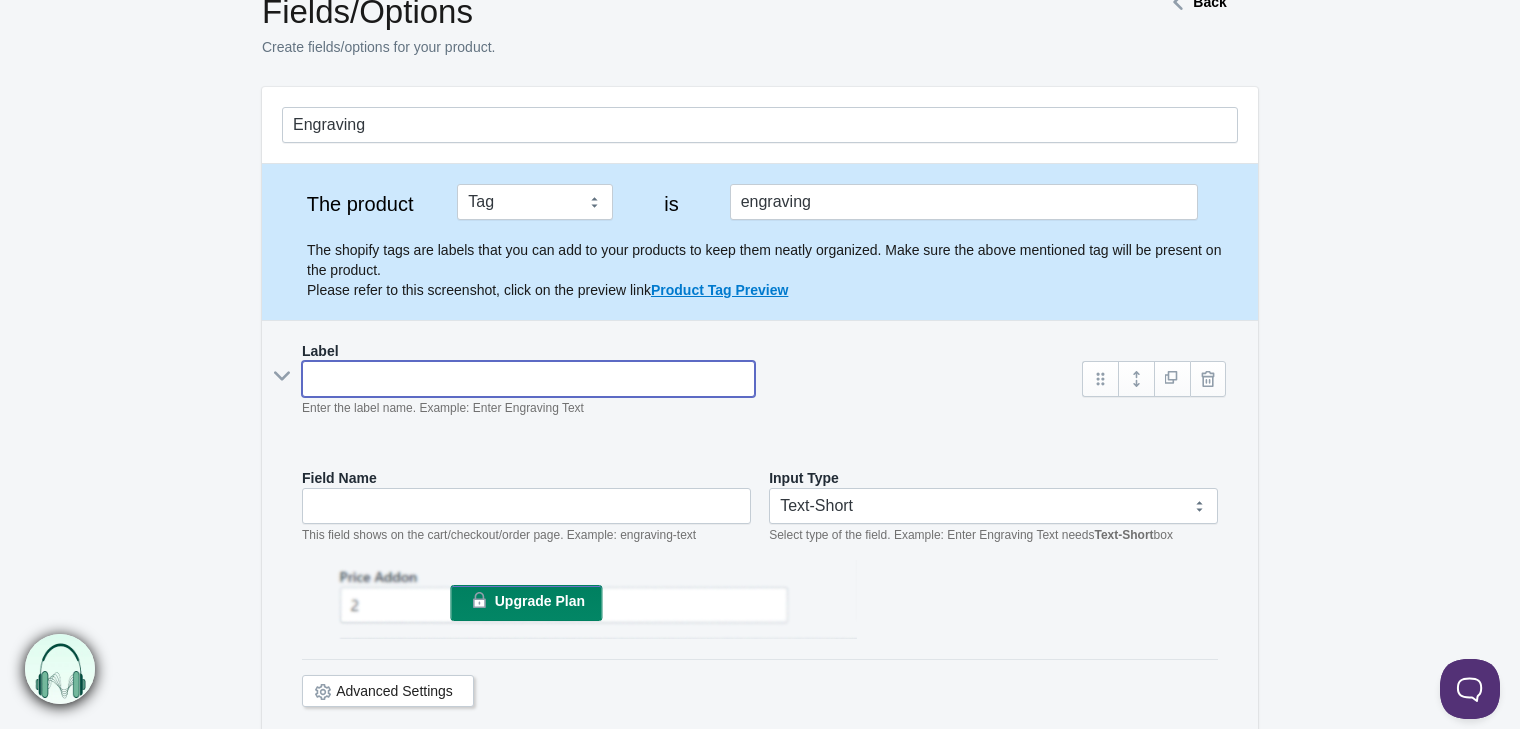 paste on "Engraving" 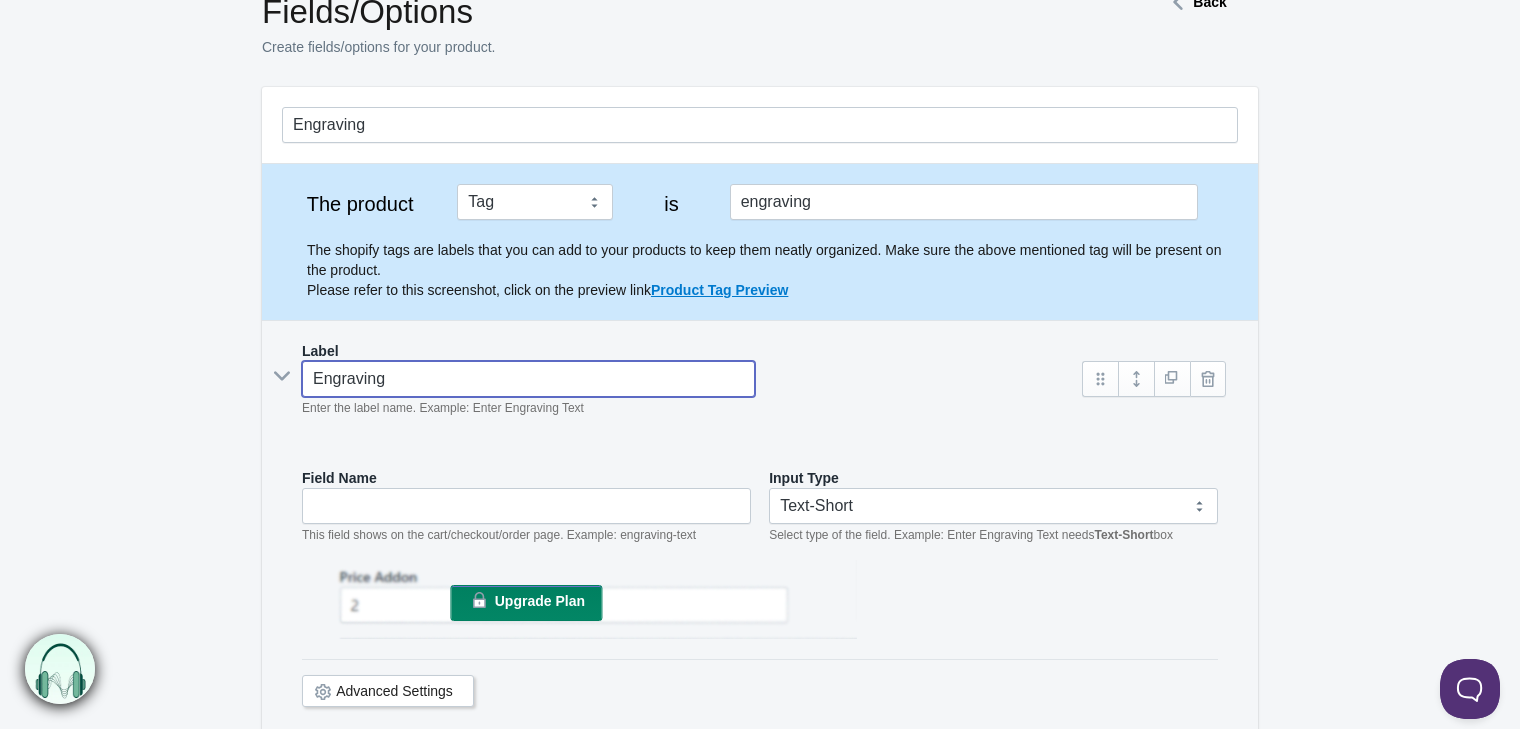 type on "engraving" 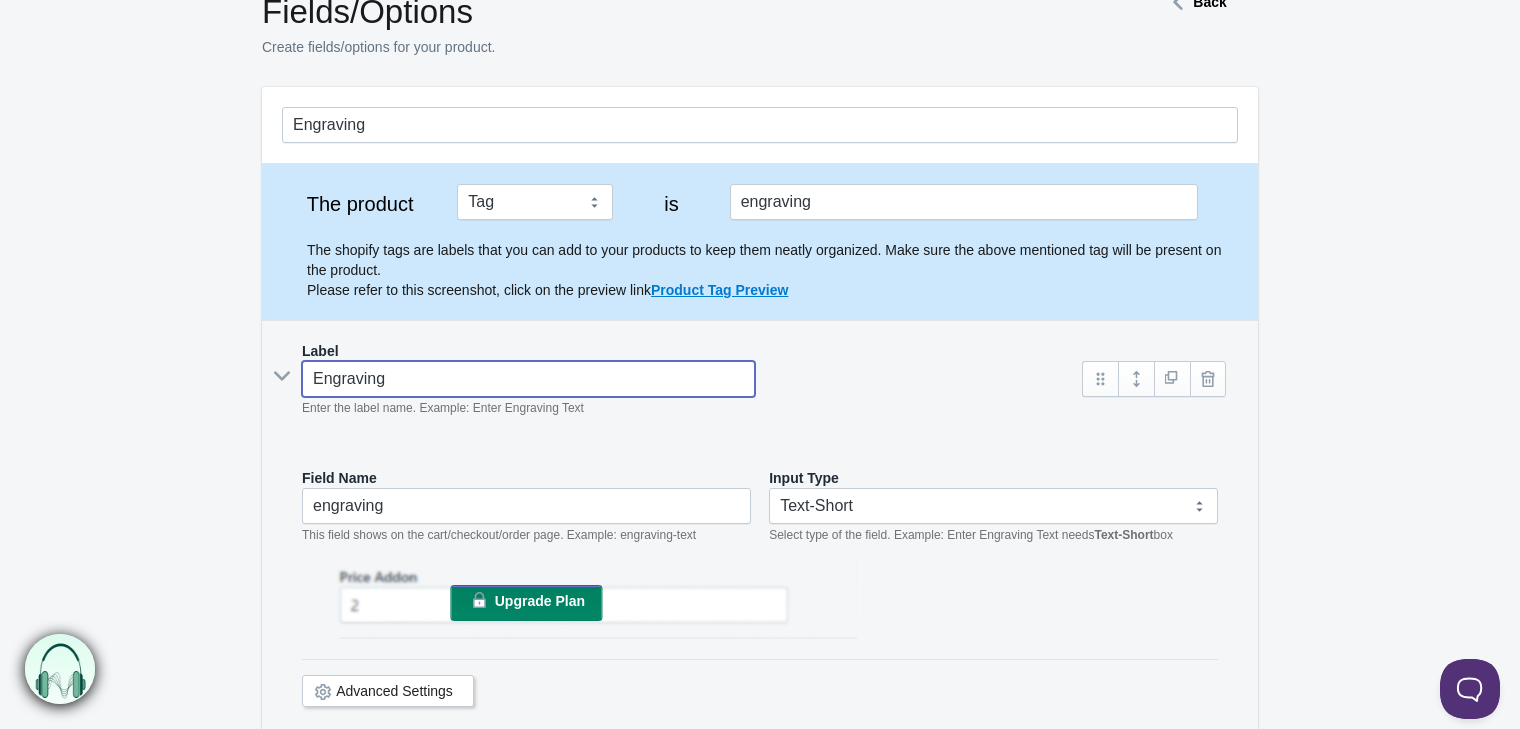 type on "Engraving" 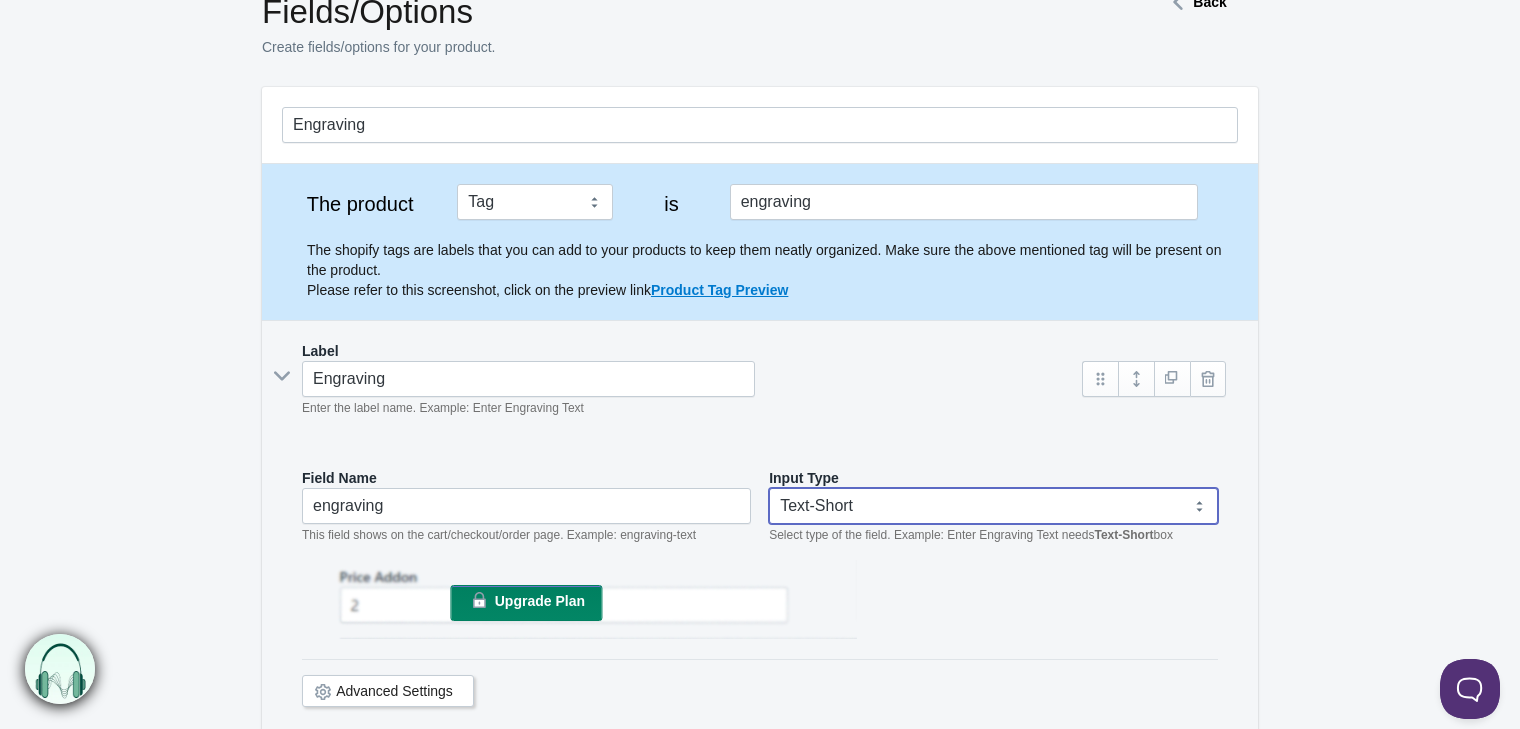 click on "Text-Short
Text-Long
Radio button
Drop-down select
Image
Checkbox
Datepicker" at bounding box center (993, 506) 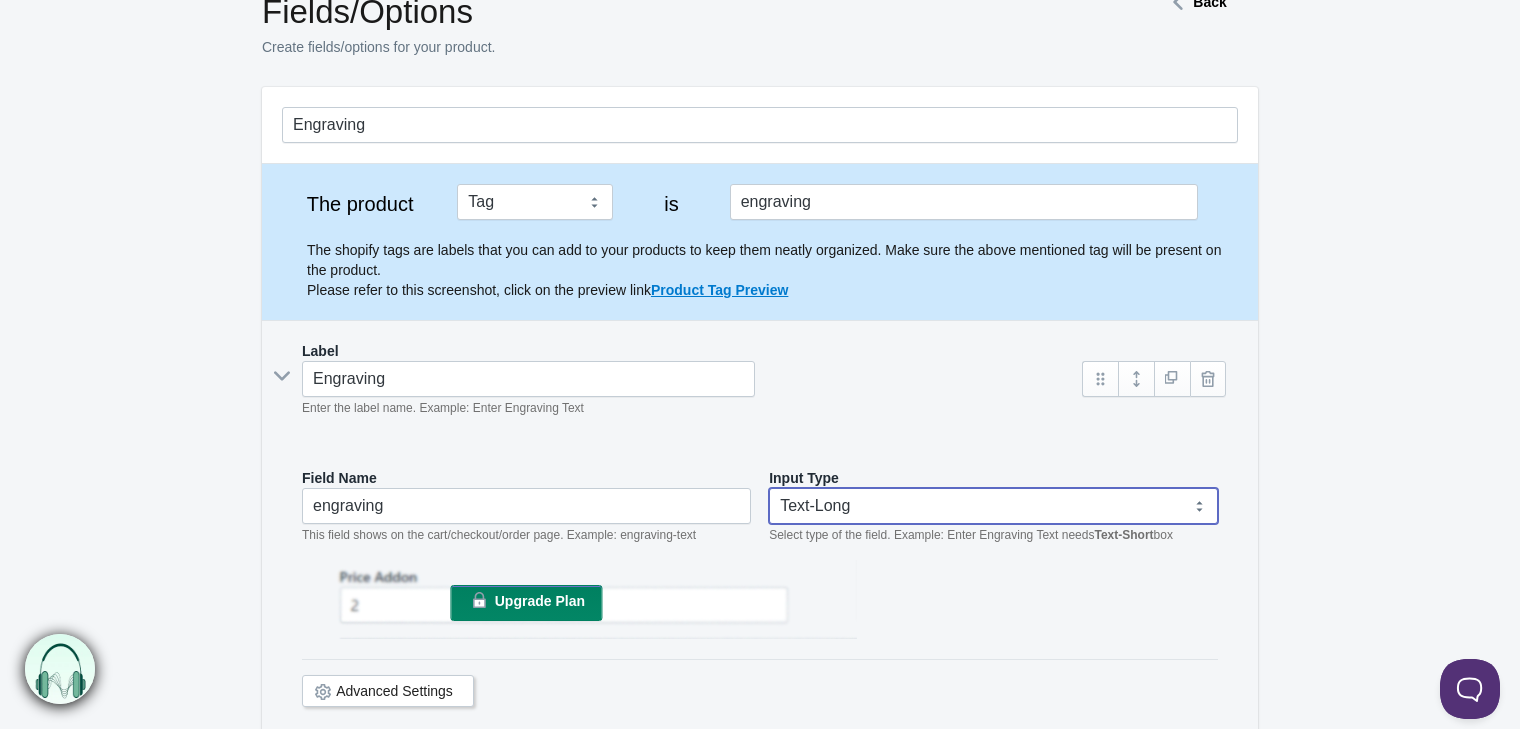 click on "Text-Short
Text-Long
Radio button
Drop-down select
Image
Checkbox
Datepicker" at bounding box center [993, 506] 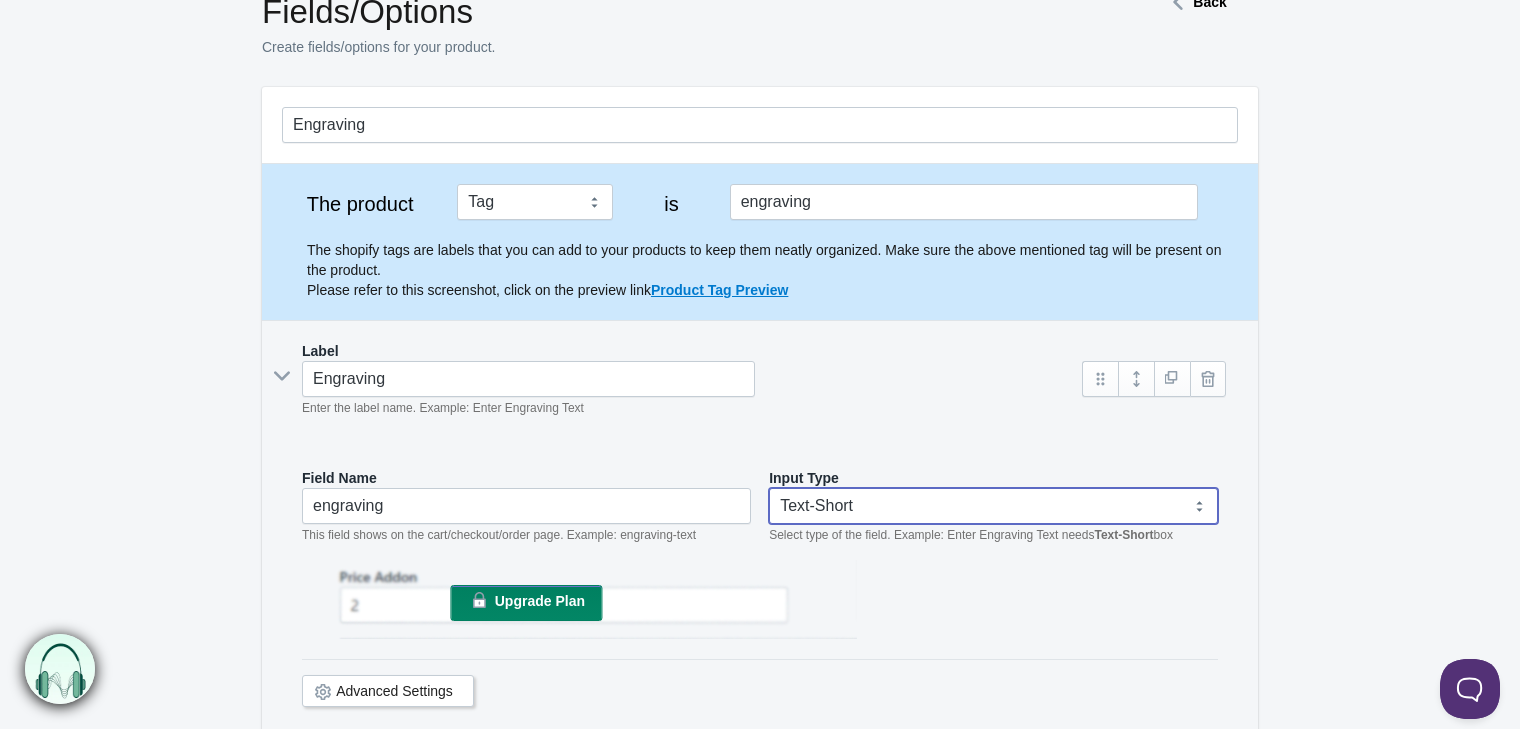 click on "Text-Short
Text-Long
Radio button
Drop-down select
Image
Checkbox
Datepicker" at bounding box center (993, 506) 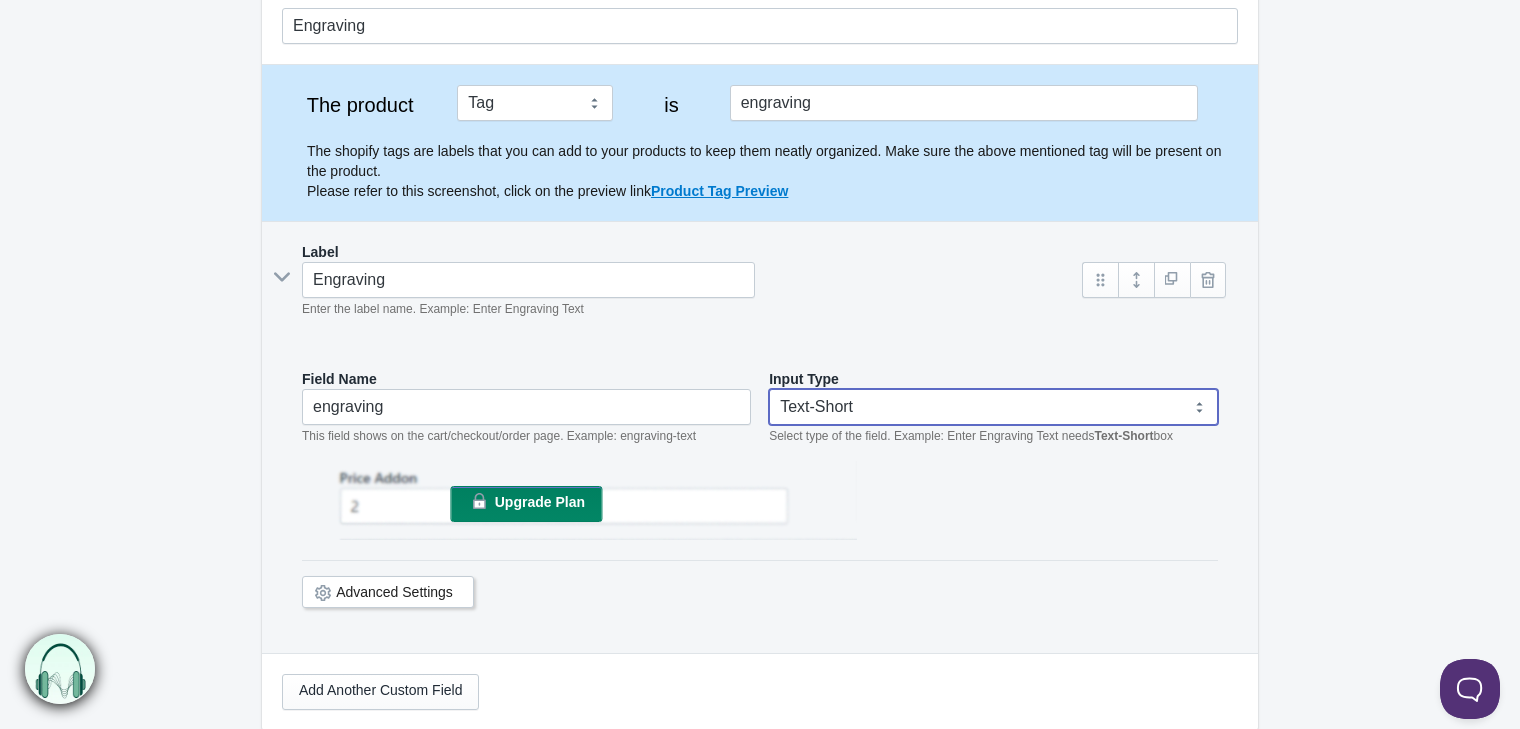 scroll, scrollTop: 199, scrollLeft: 0, axis: vertical 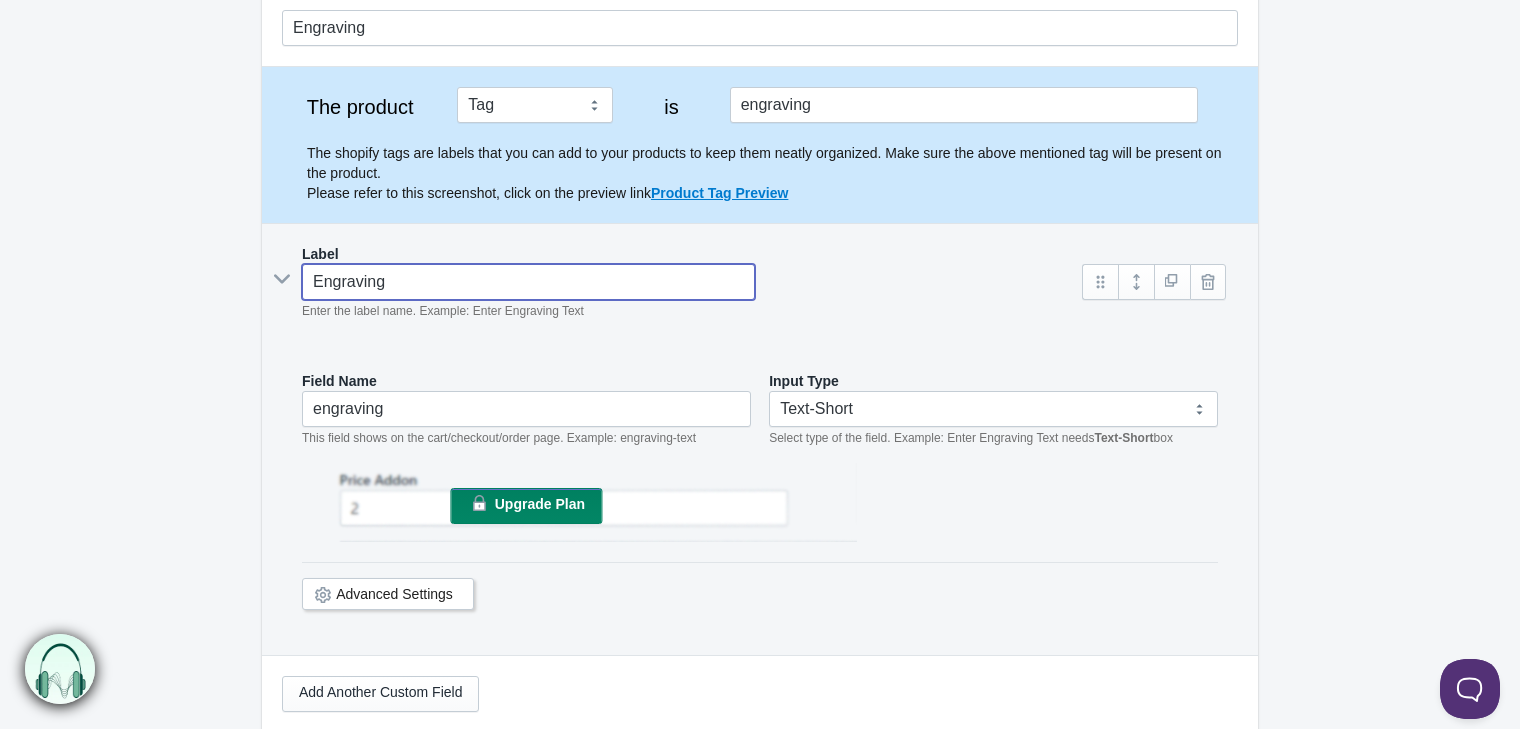 click on "Engraving" at bounding box center [528, 282] 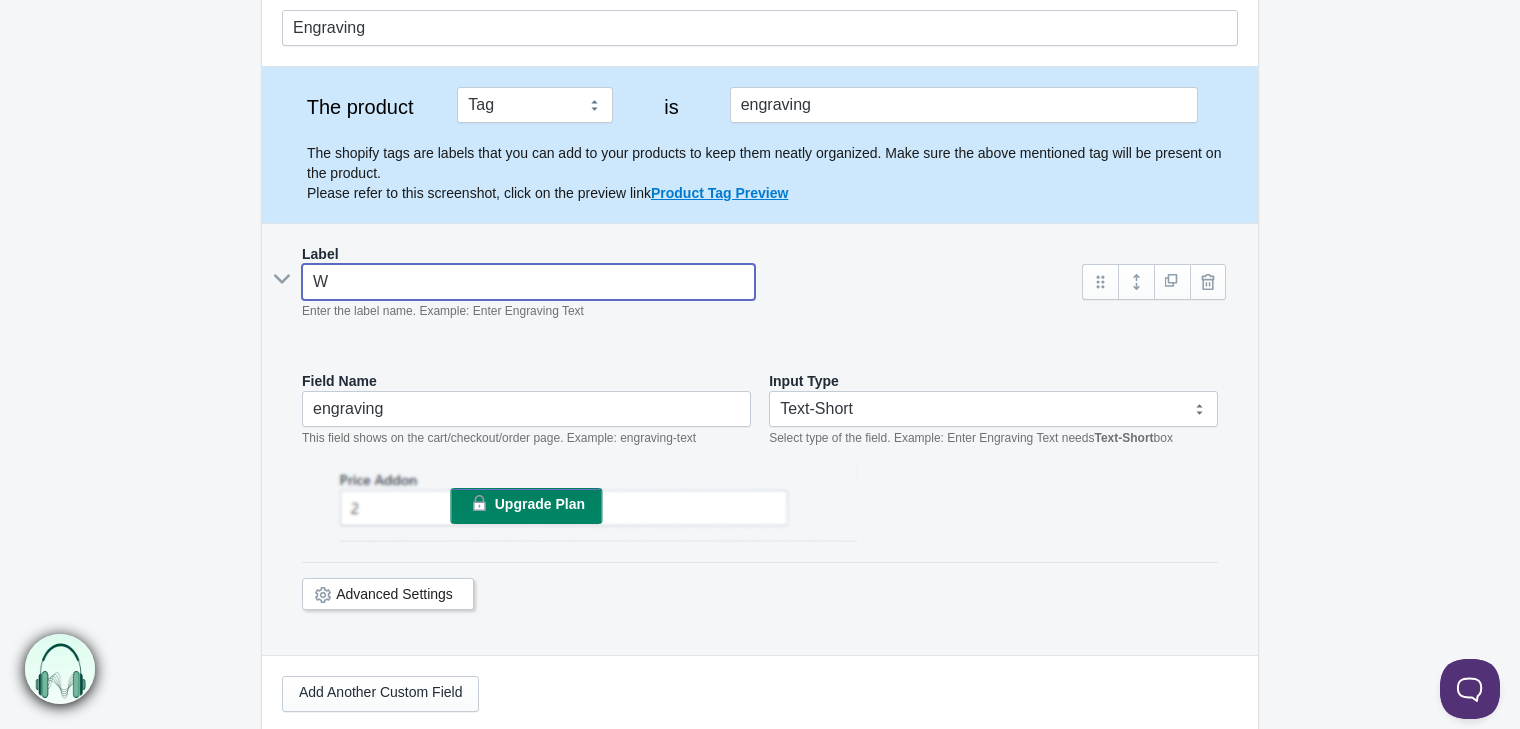 type on "w" 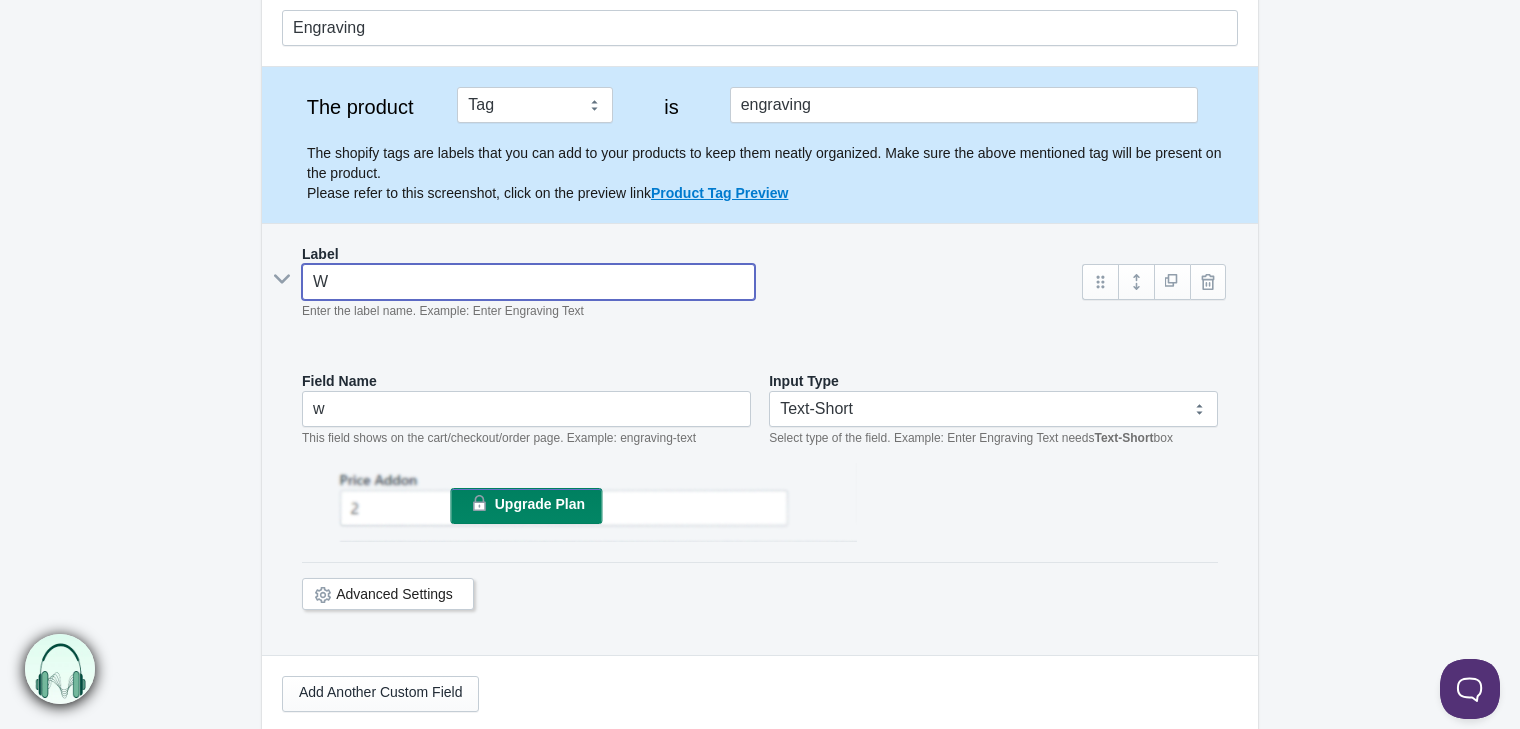 type on "Wr" 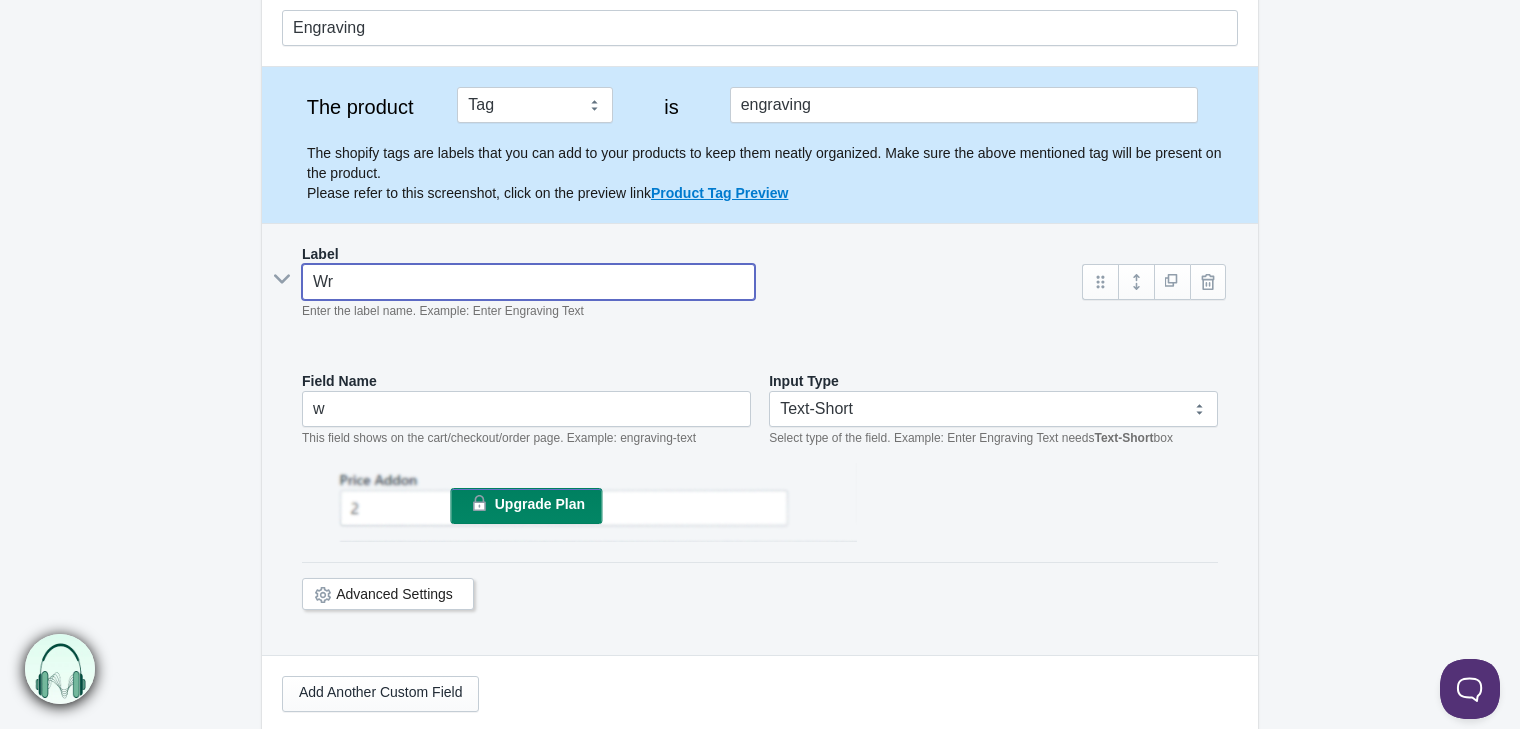 type on "wr" 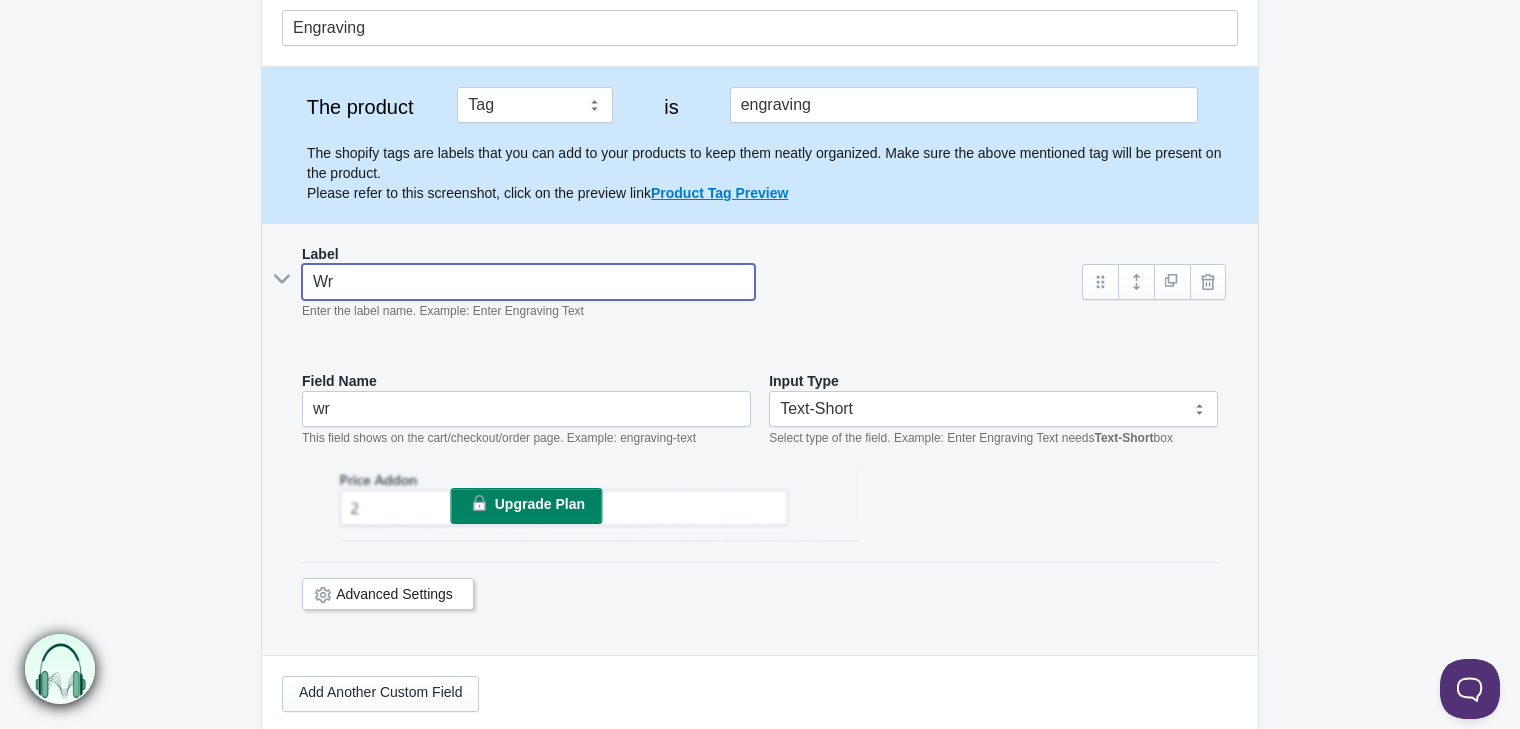 type on "Wri" 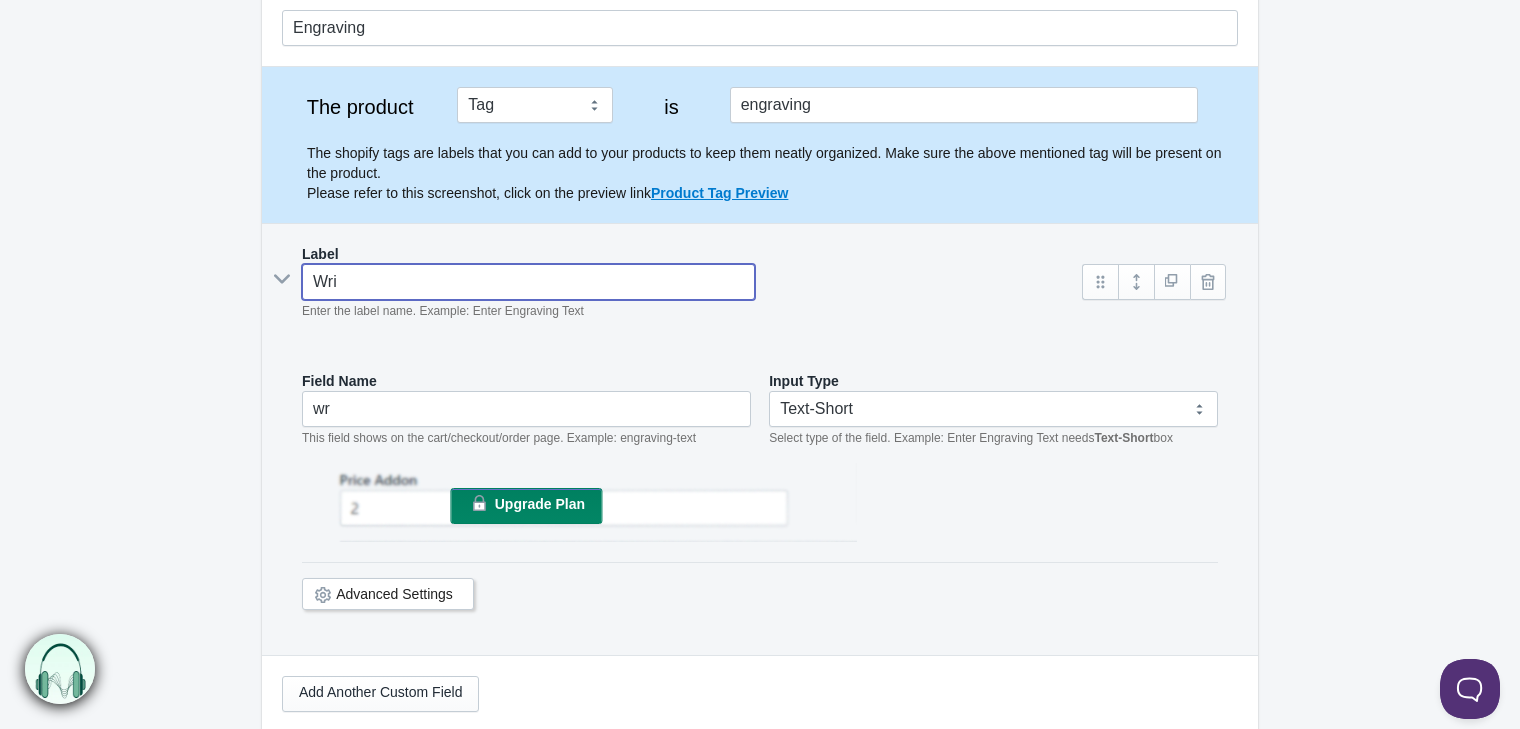 type on "wri" 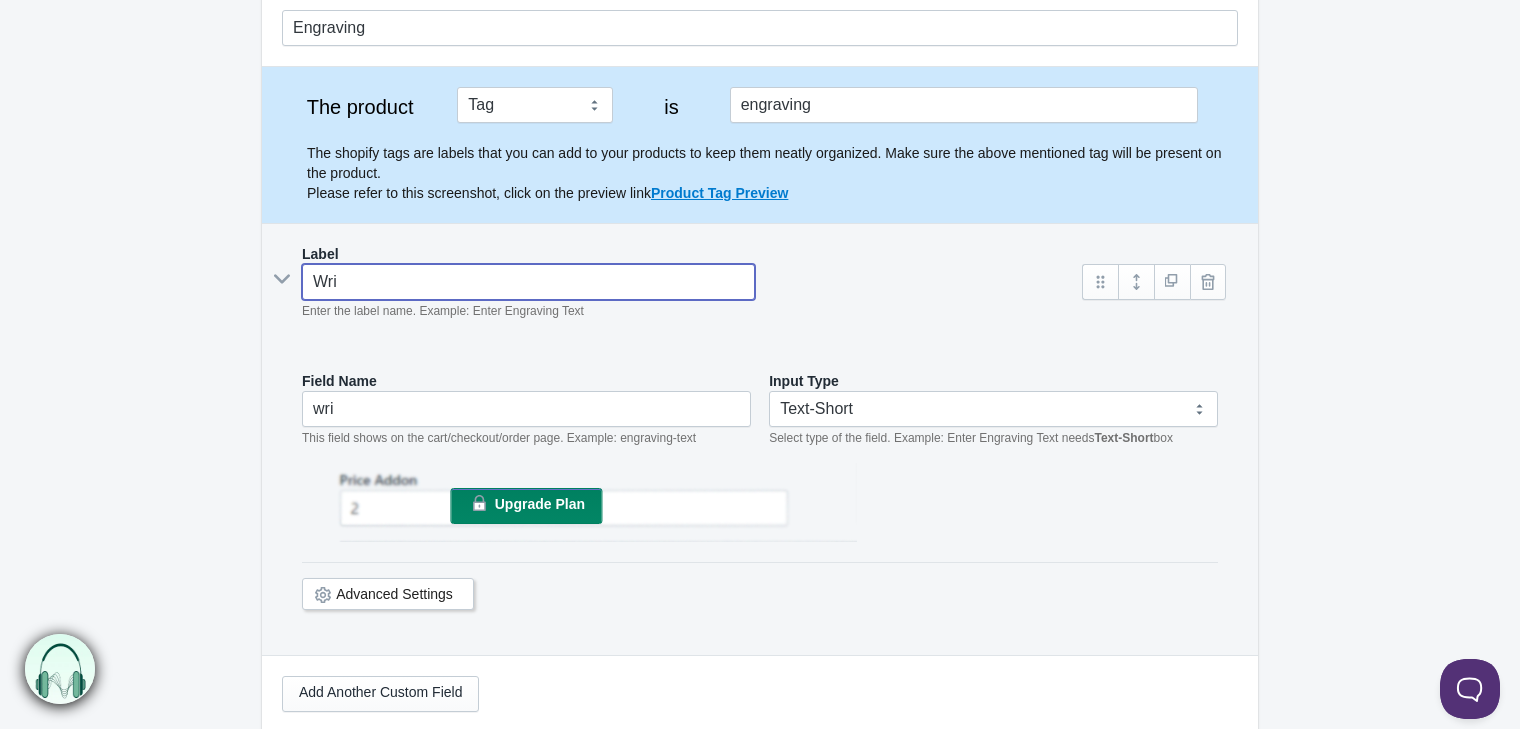 type on "Writ" 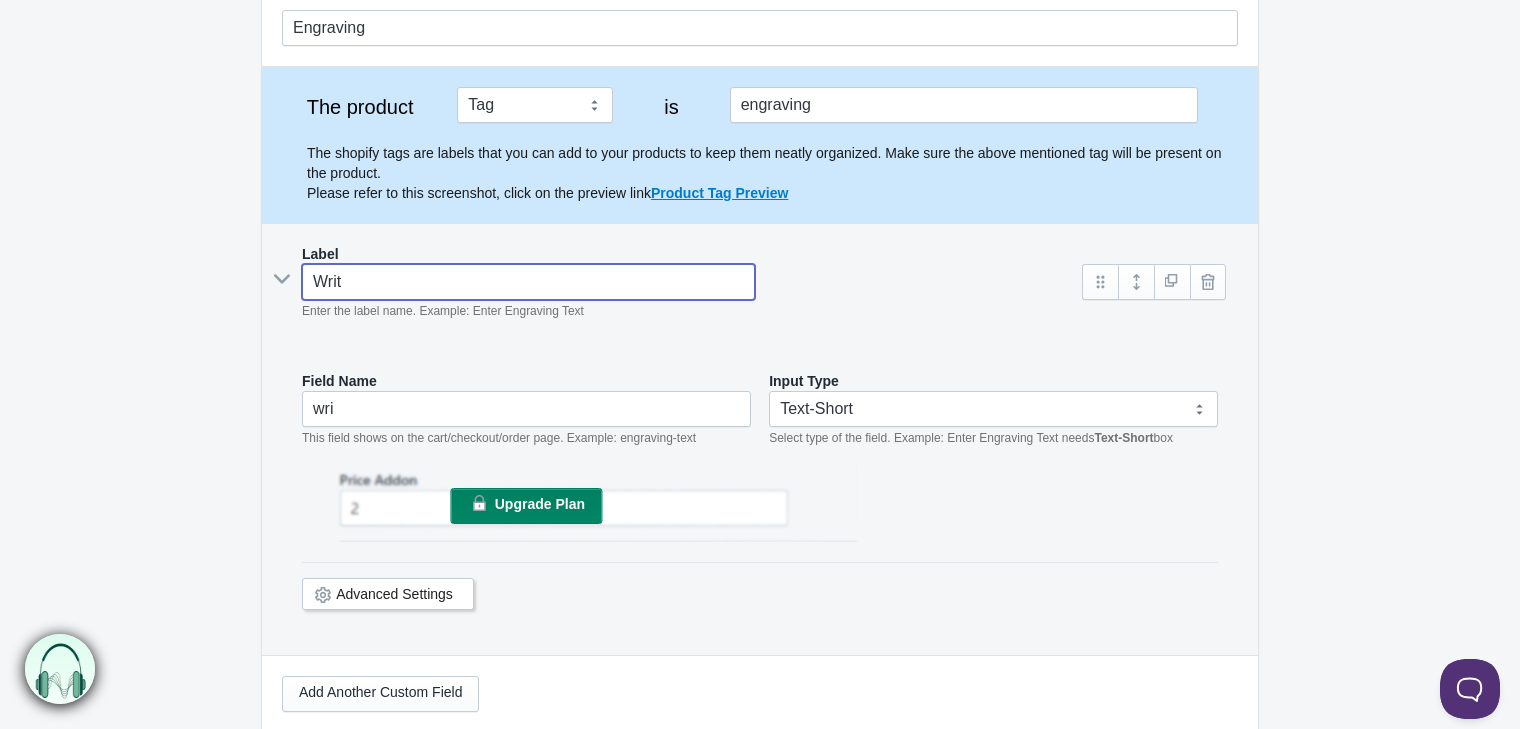 type on "writ" 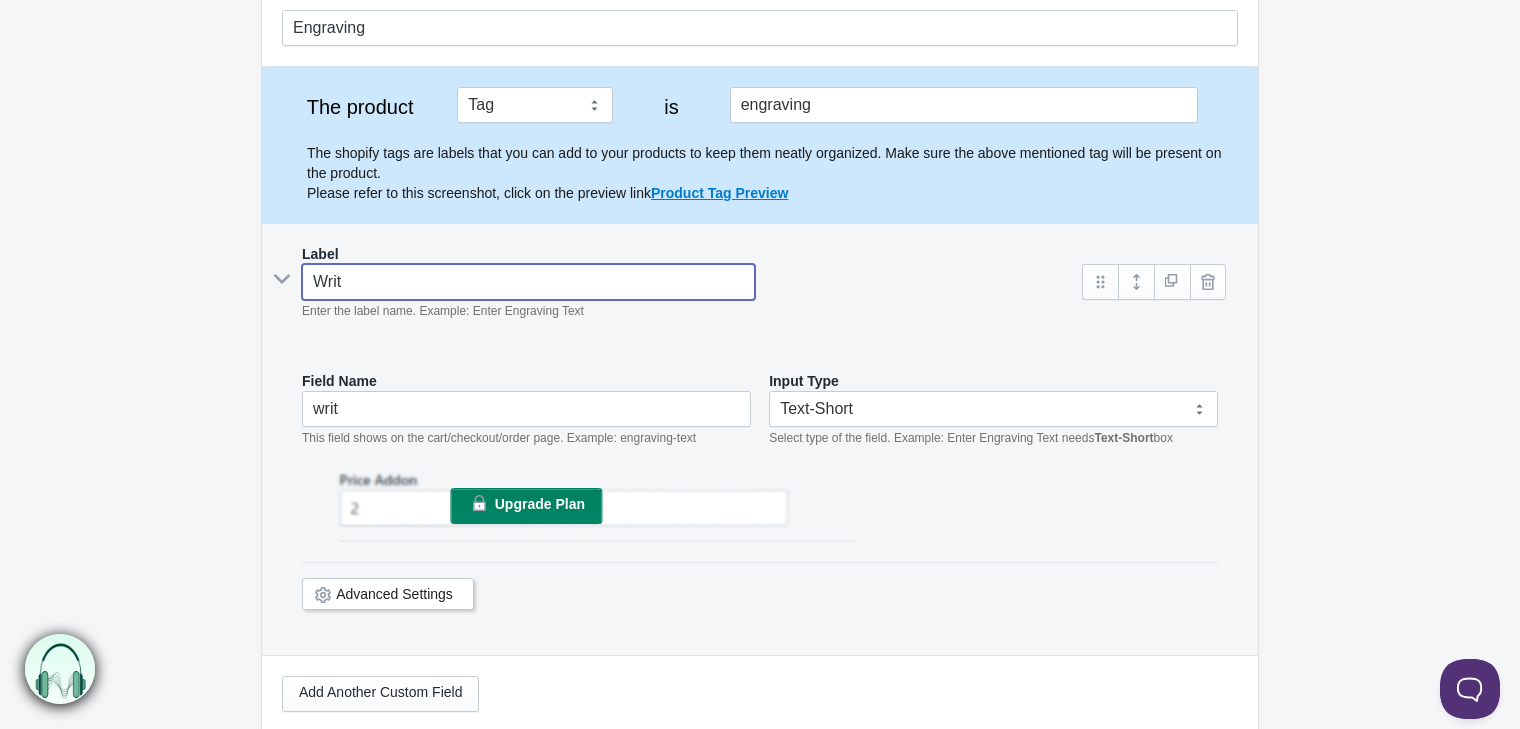 type on "Write" 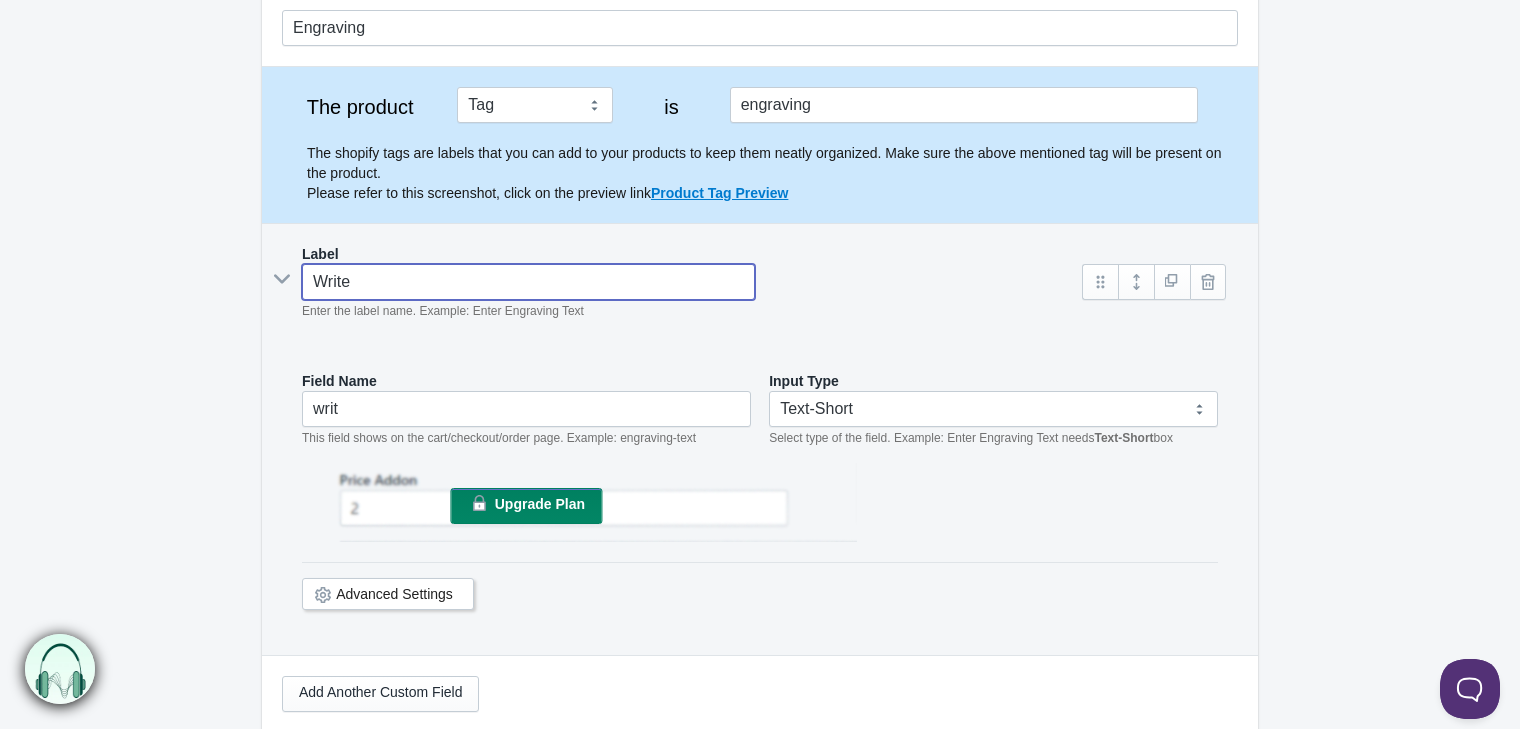 type on "write" 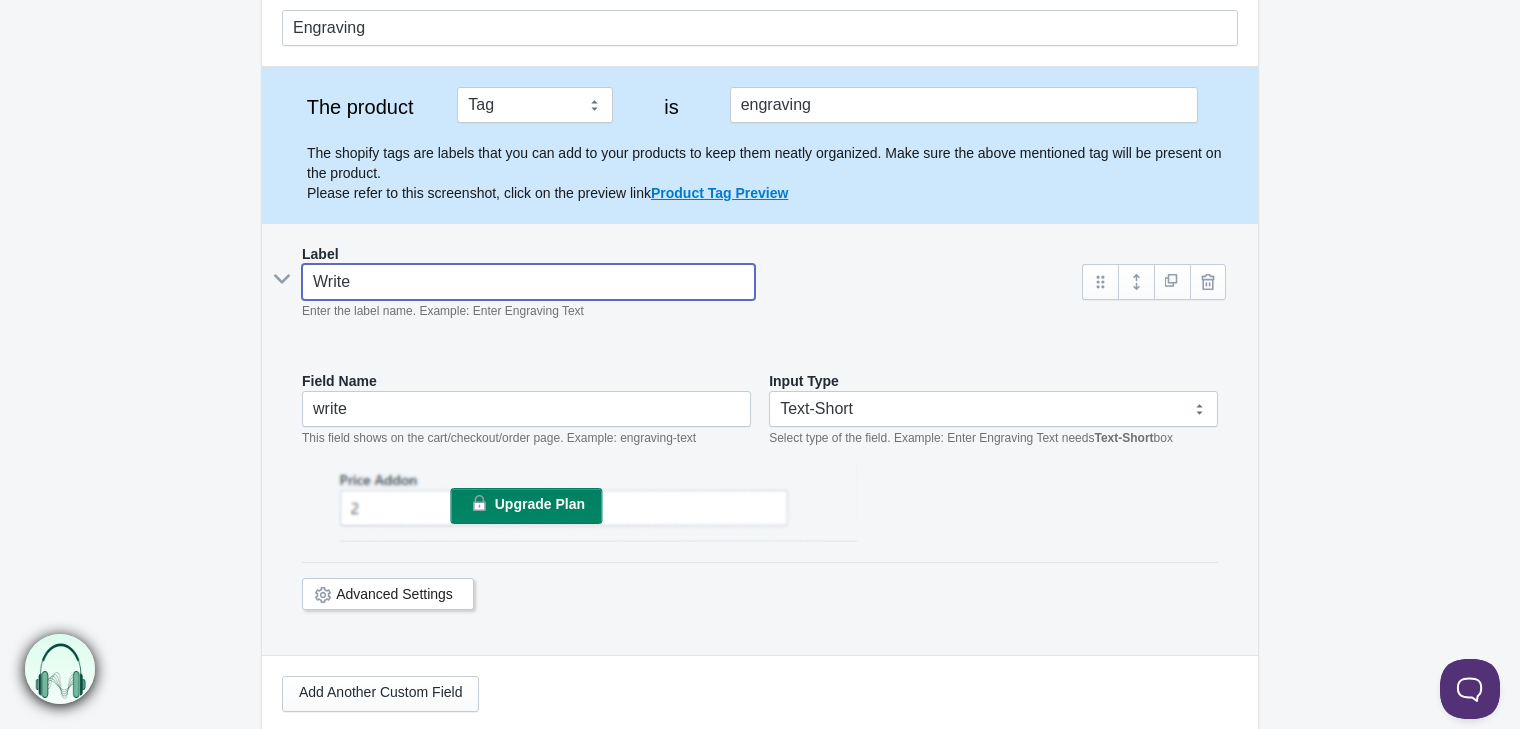 type on "Write" 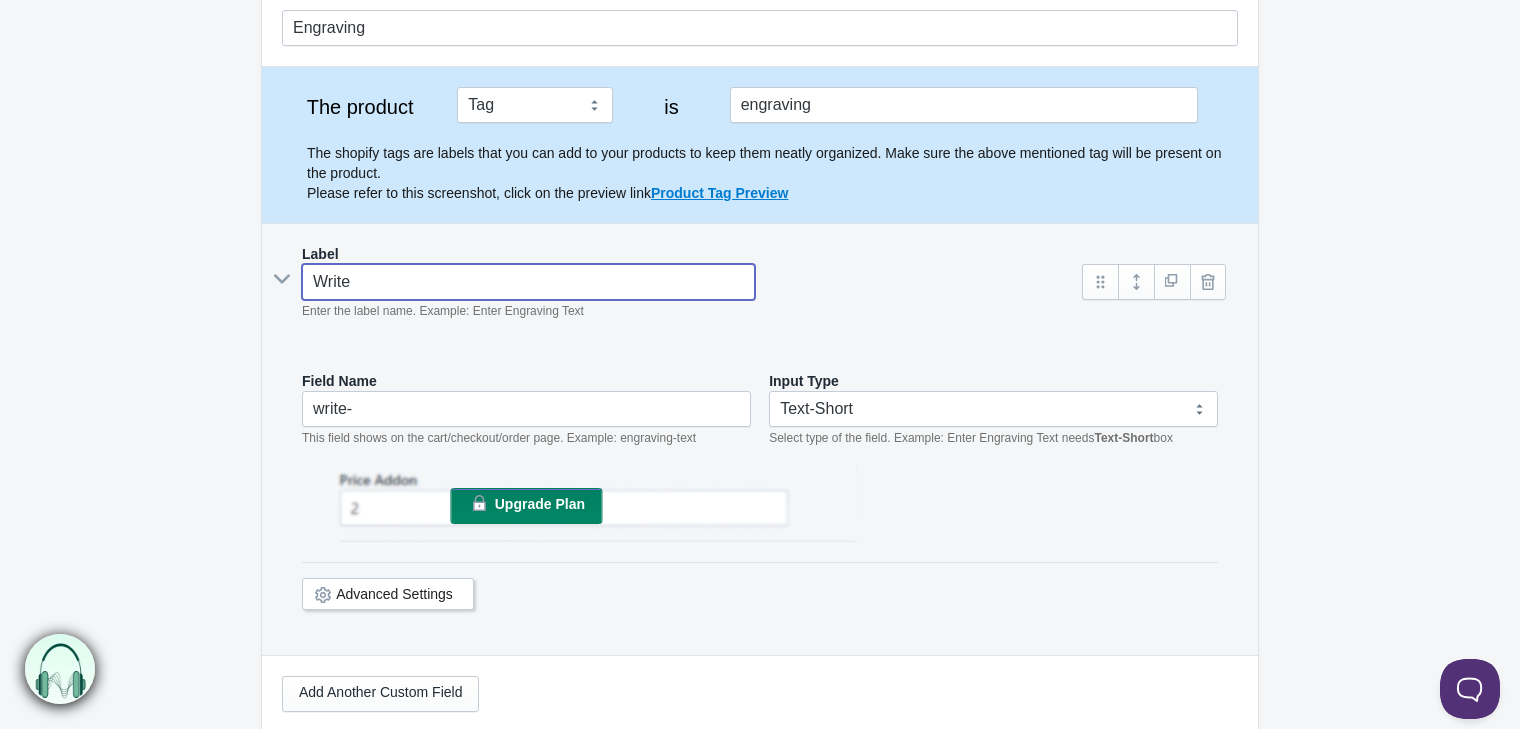 type on "Write y" 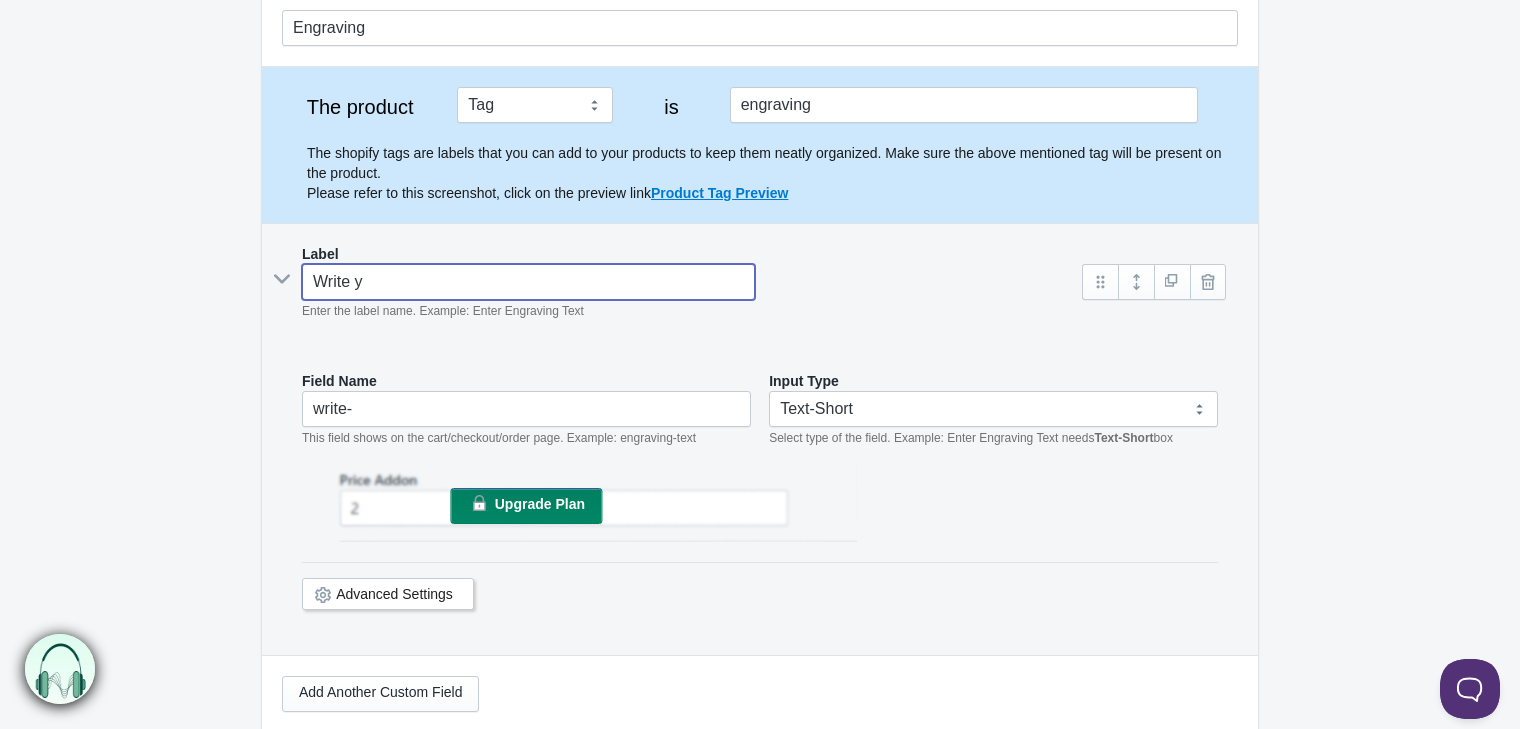 type on "write-y" 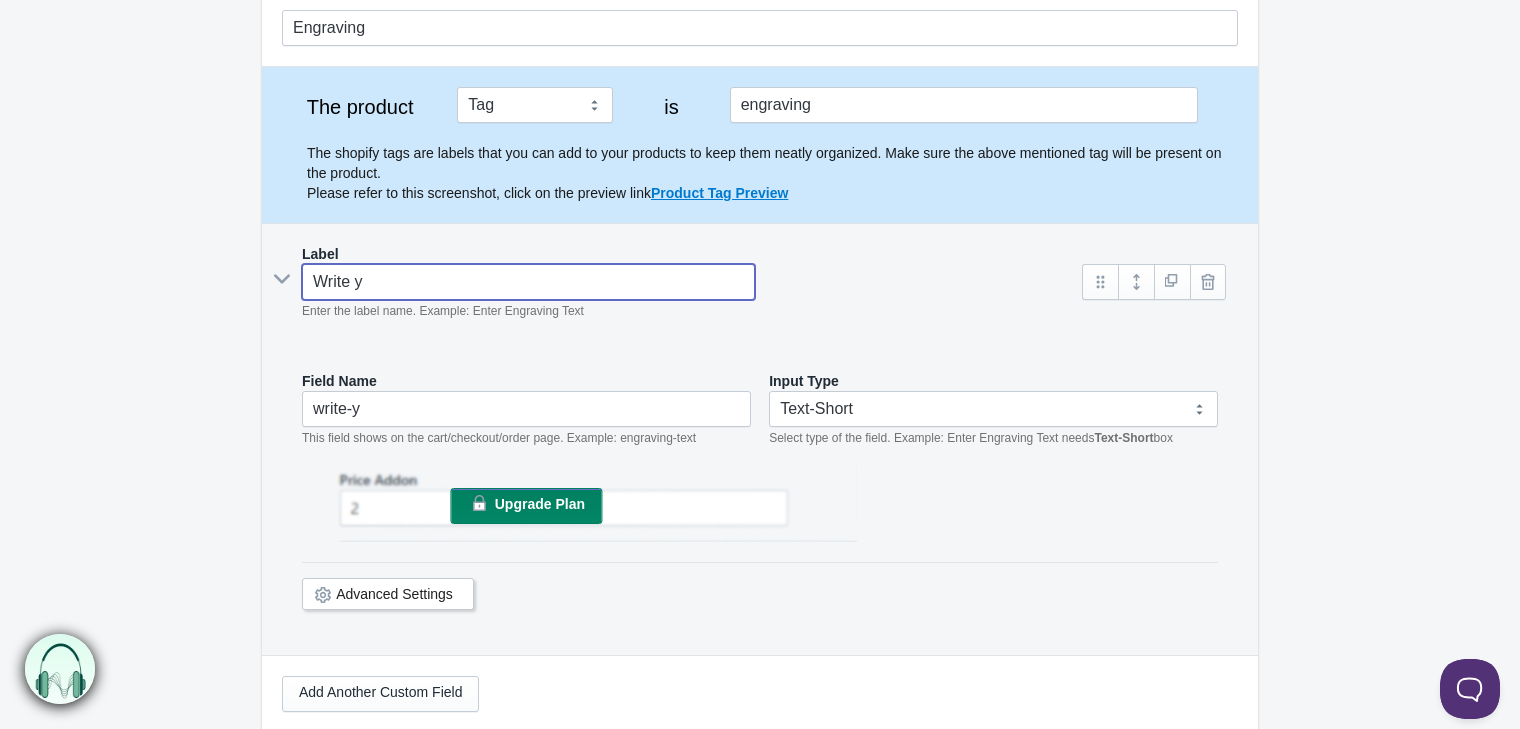 type on "Write yo" 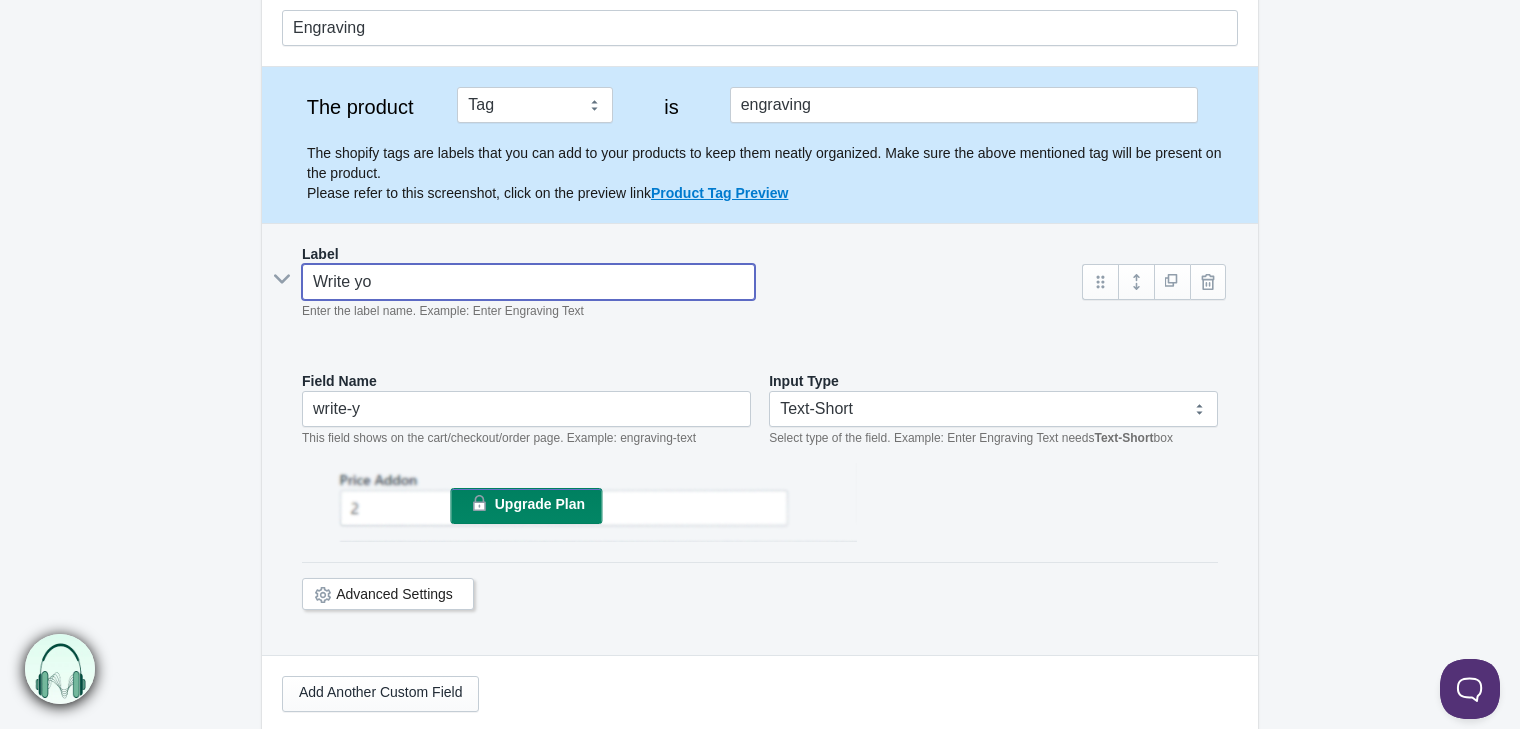 type on "write-yo" 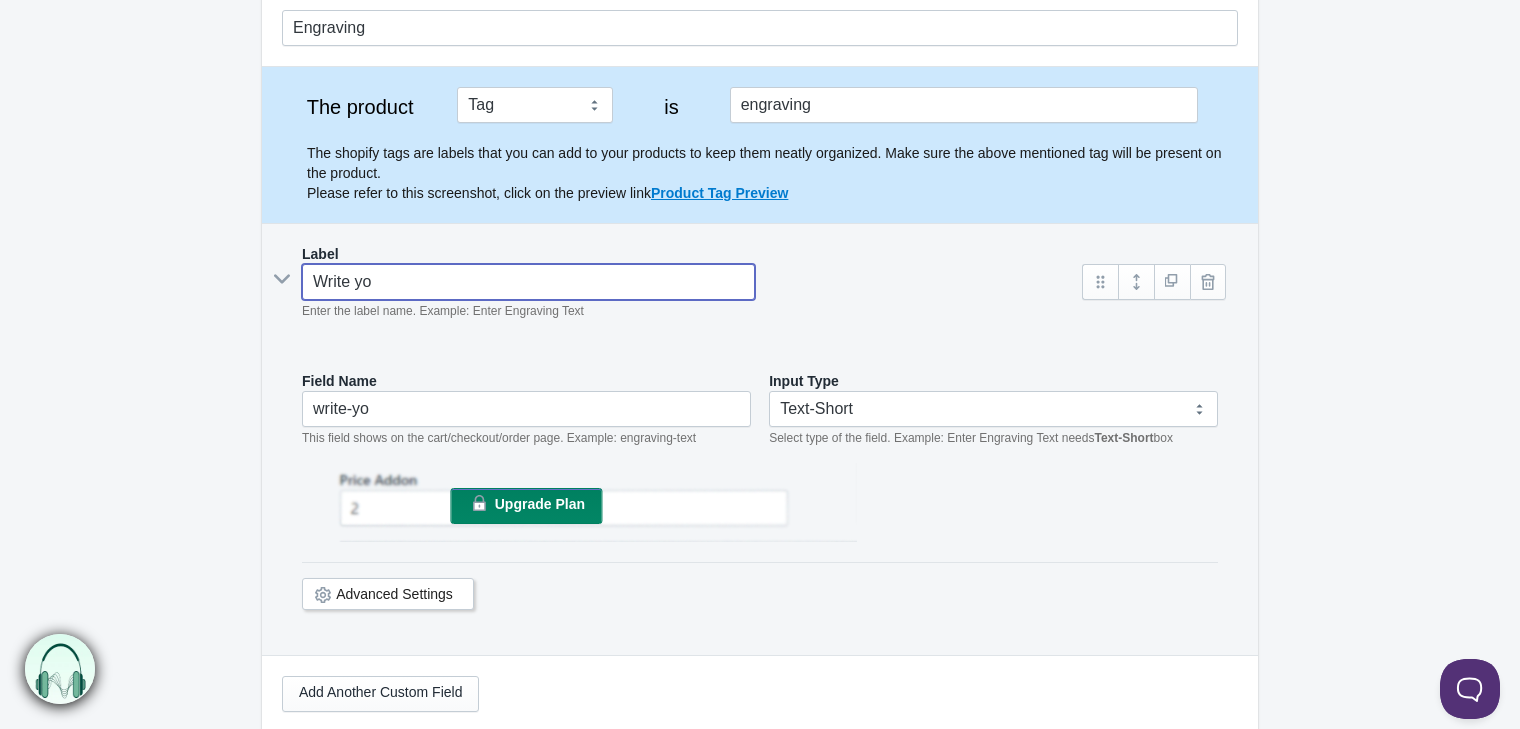 type on "Write you" 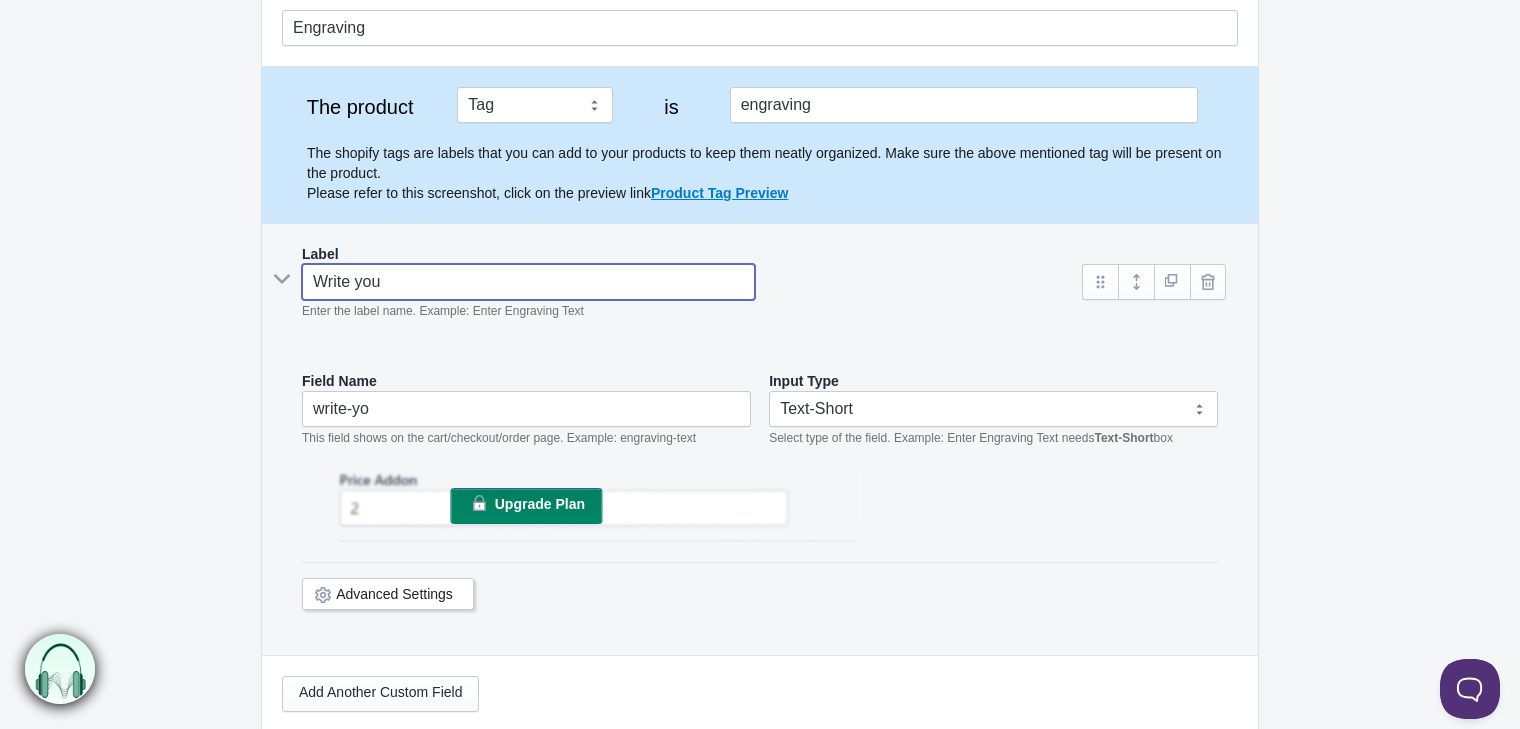 type on "write-you" 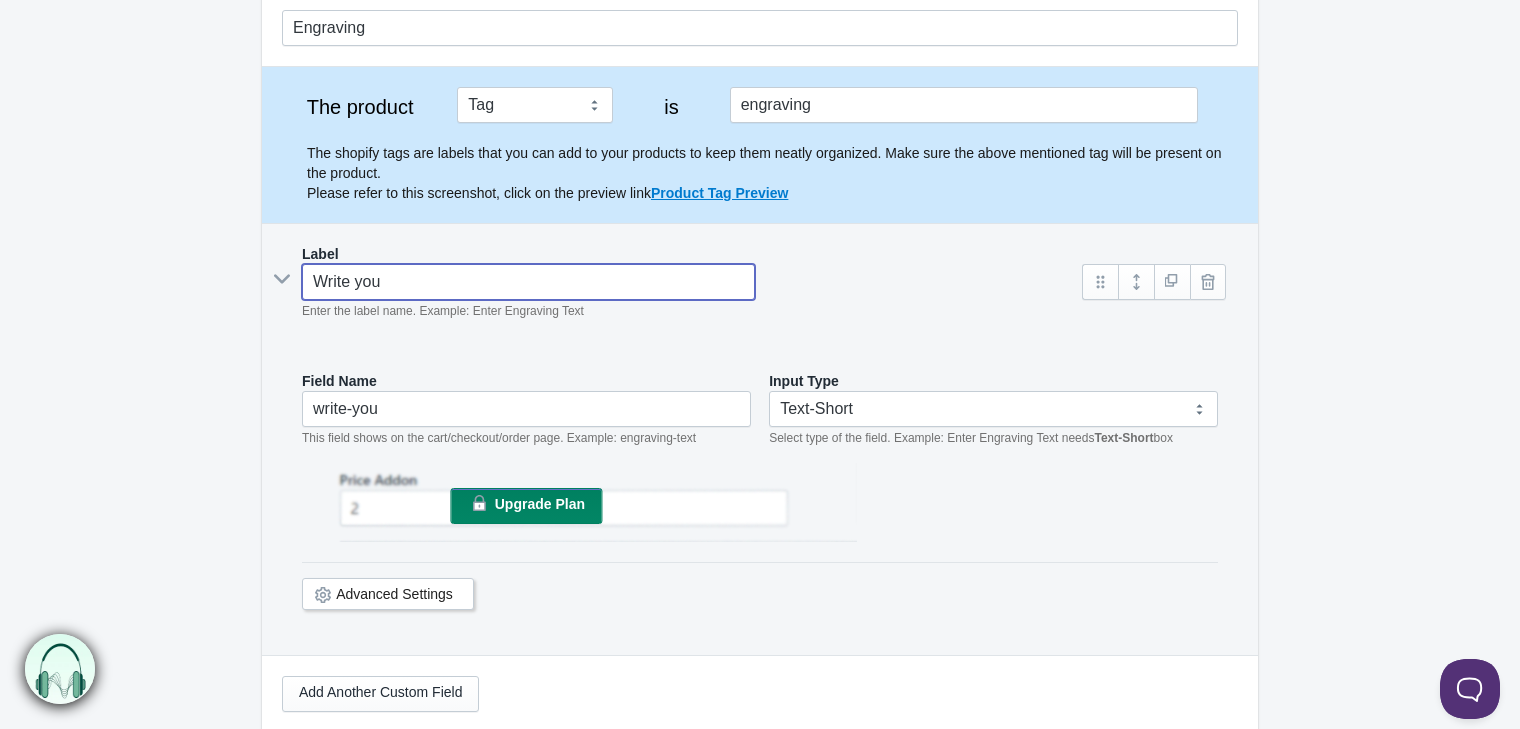 type on "Write your" 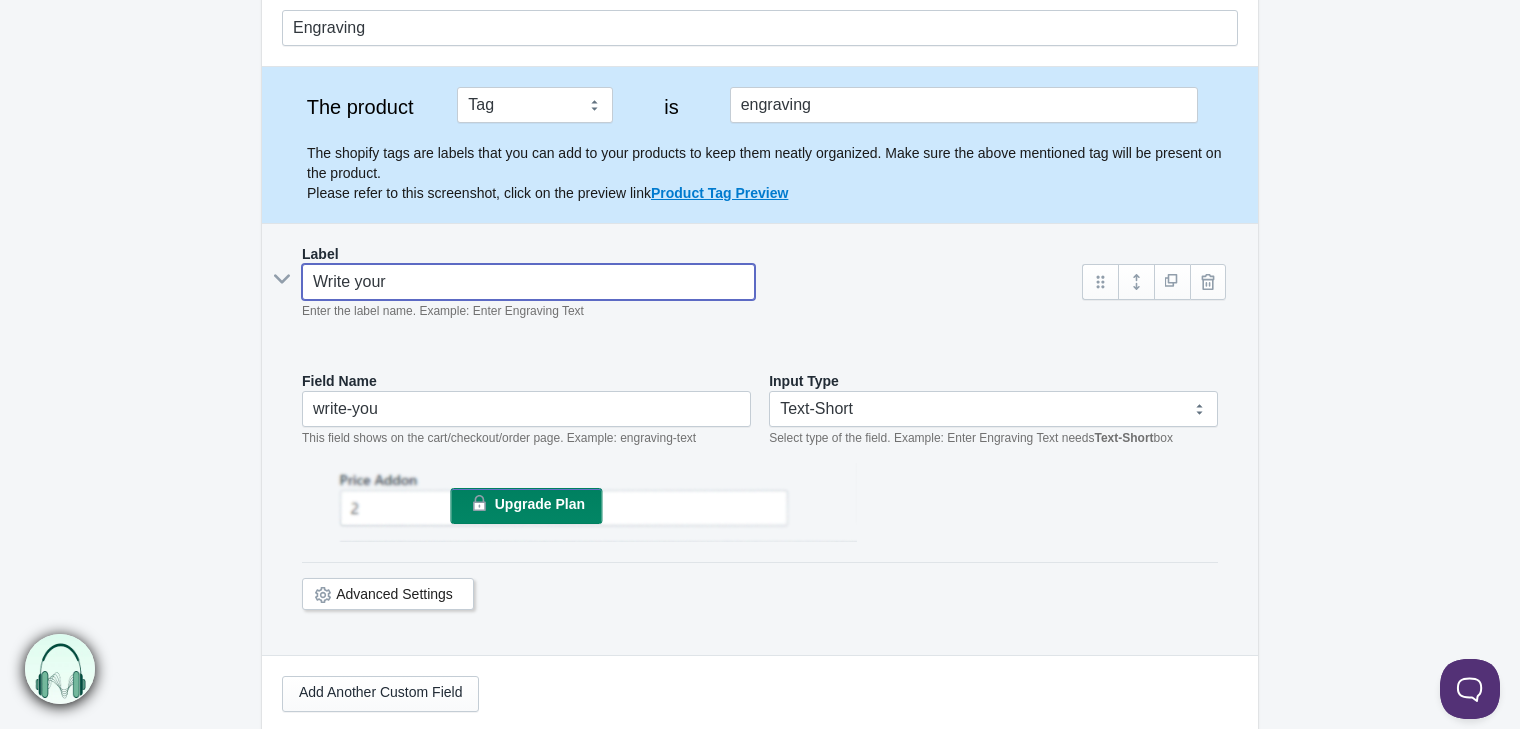 type on "write-your" 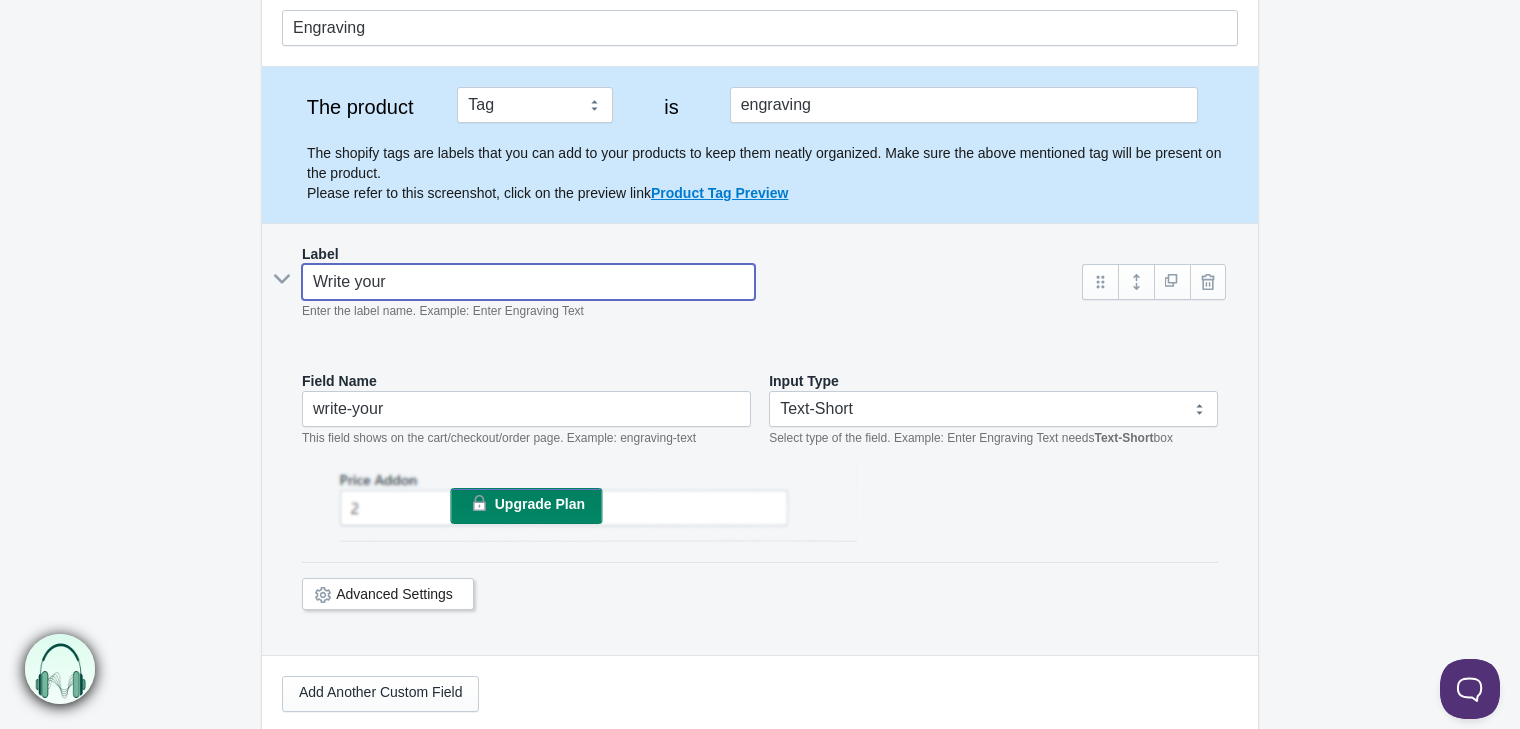 type on "Write your" 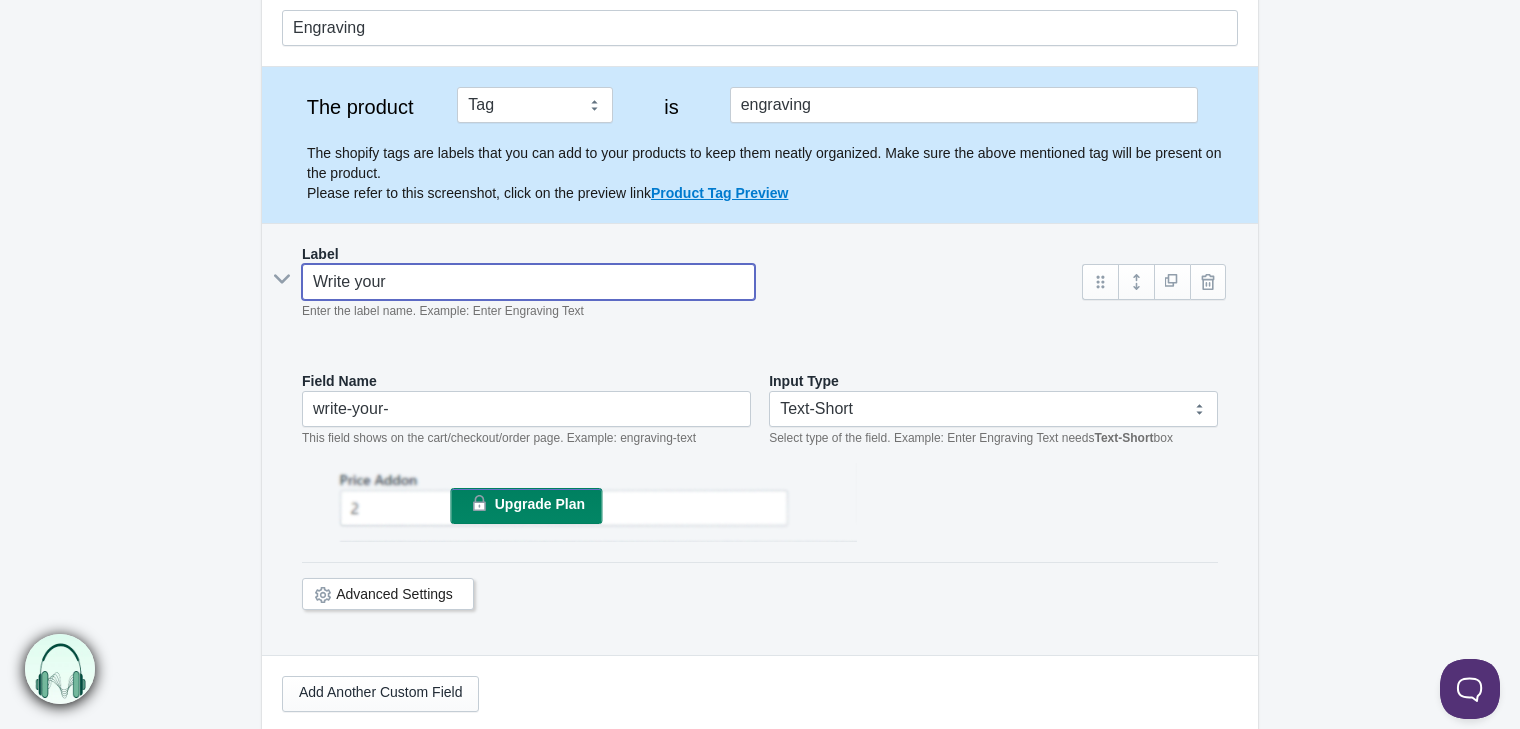 type on "Write your t" 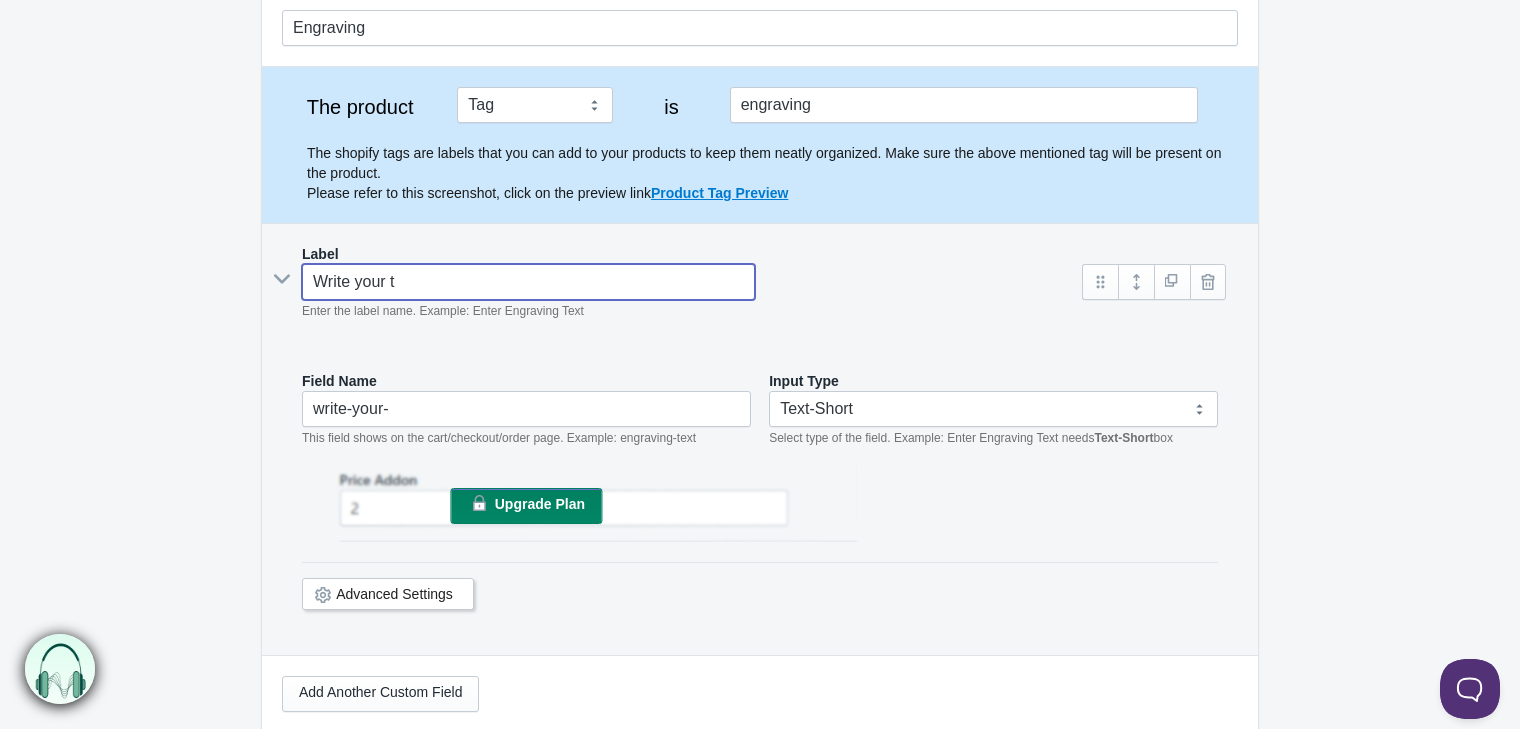 type on "write-your-t" 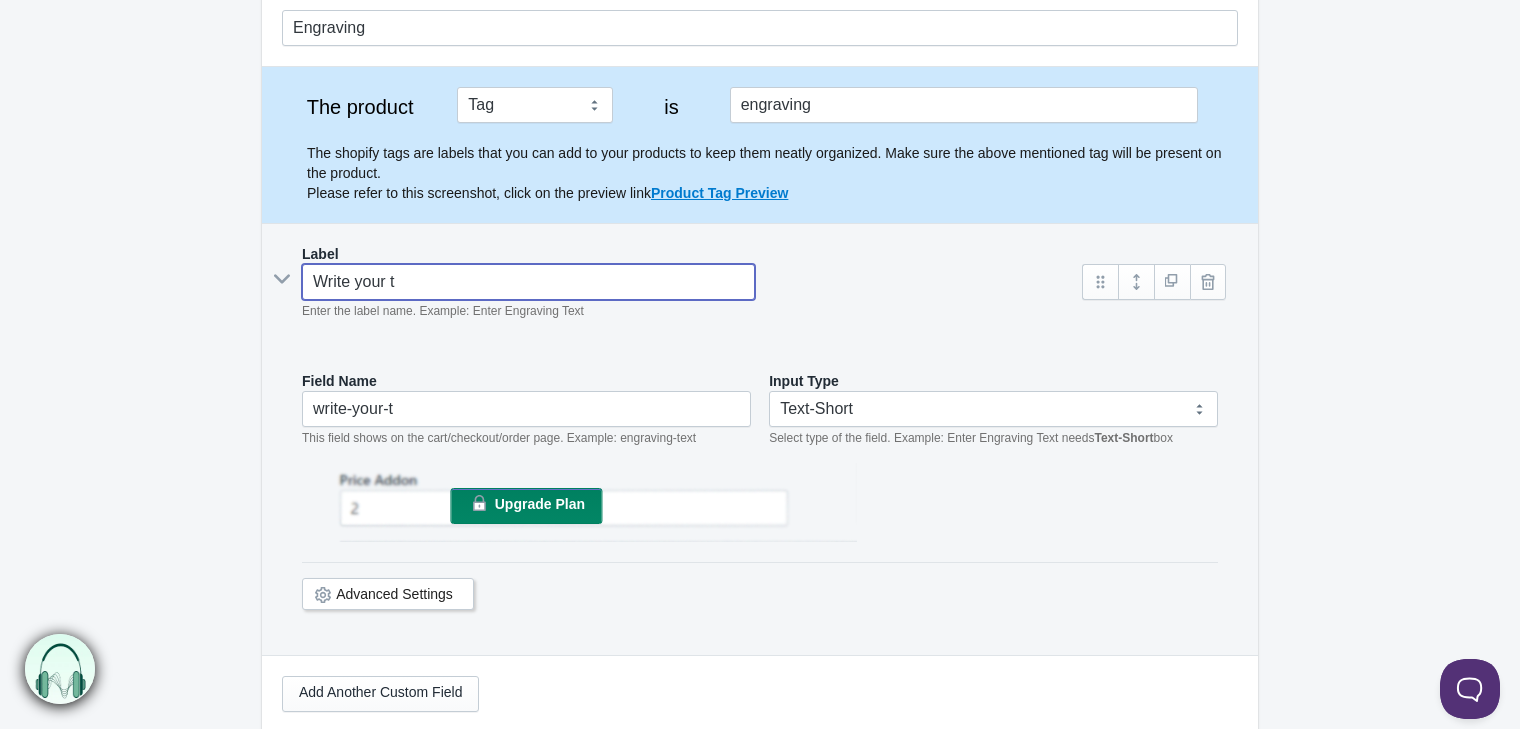 type on "Write your te" 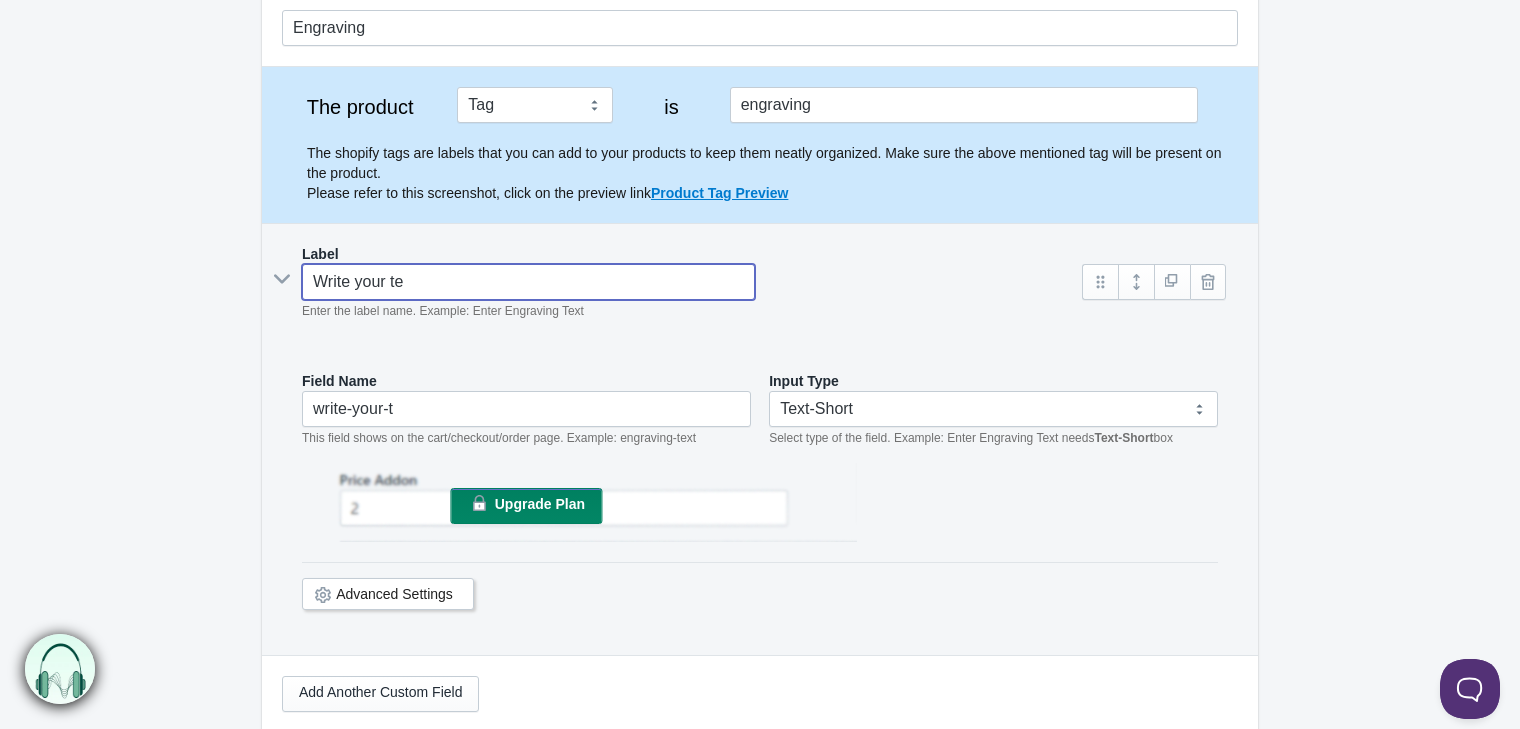 type on "write-your-te" 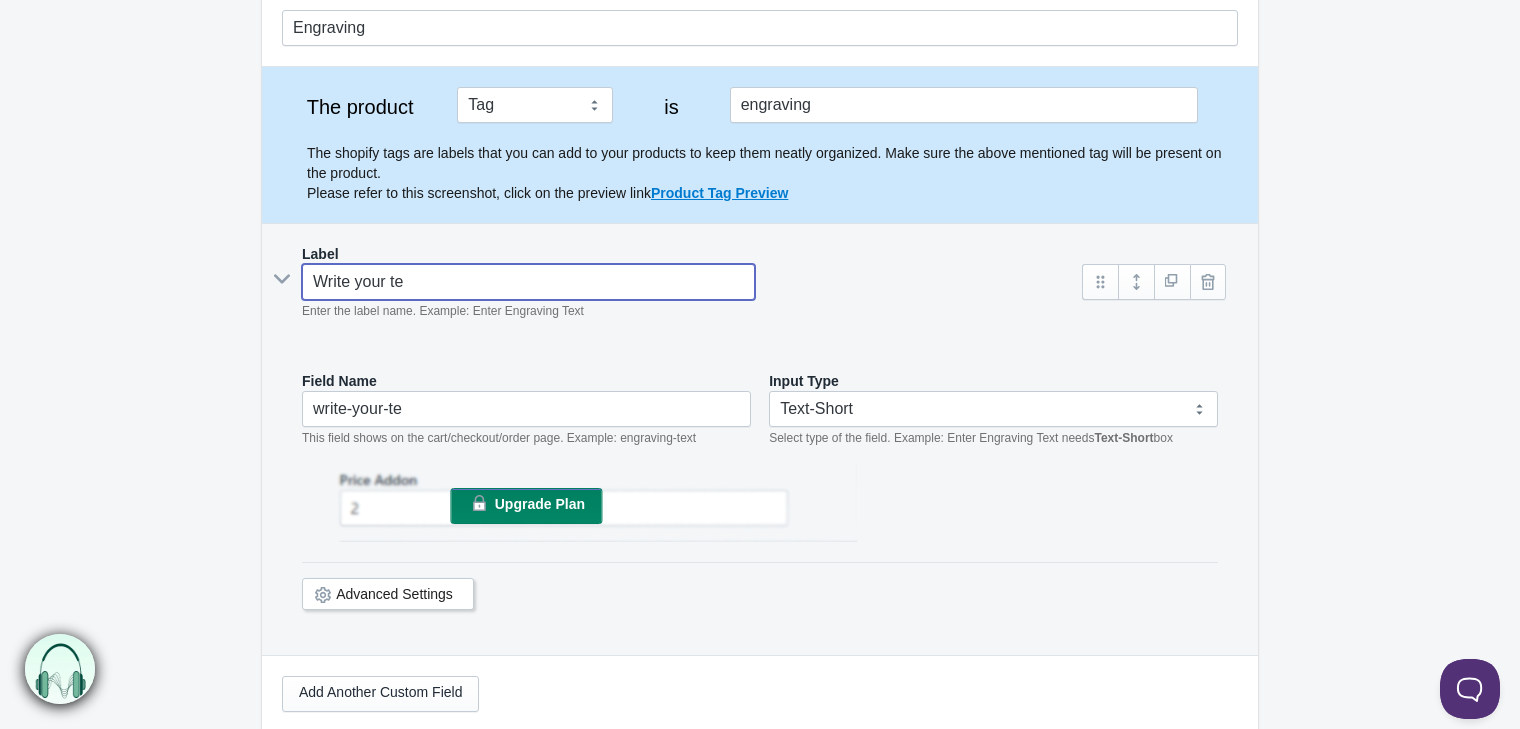 type on "Write your t" 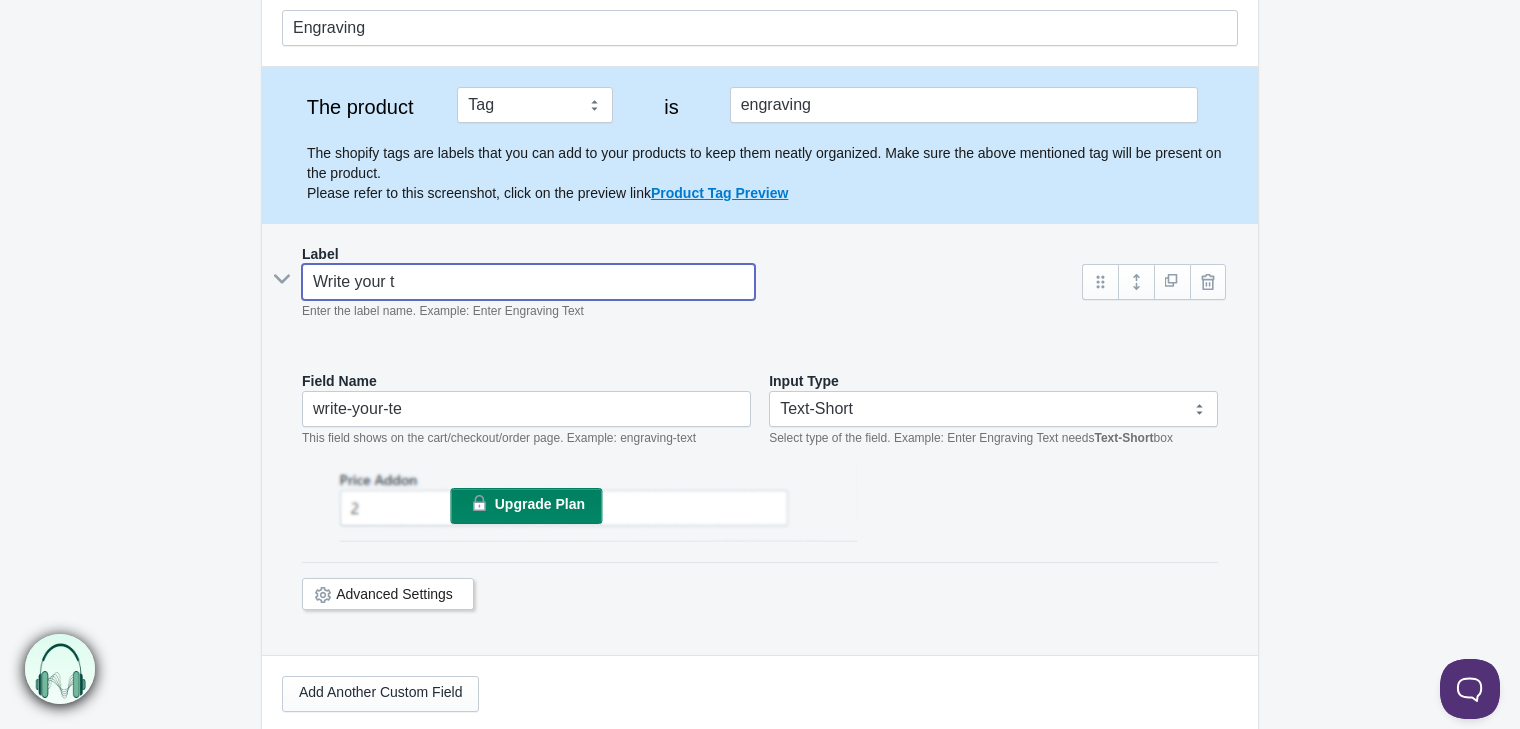 type on "write-your-t" 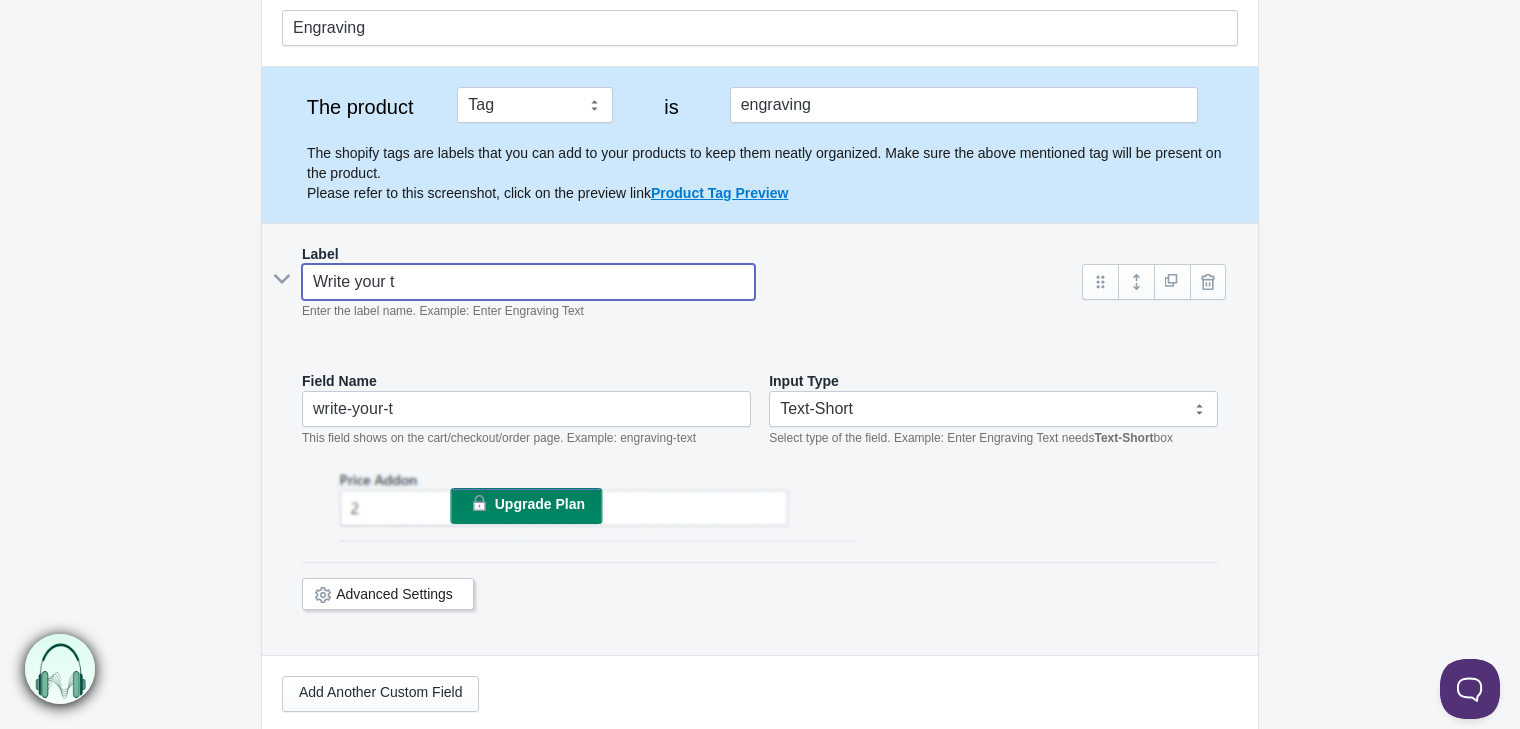 type on "Write your" 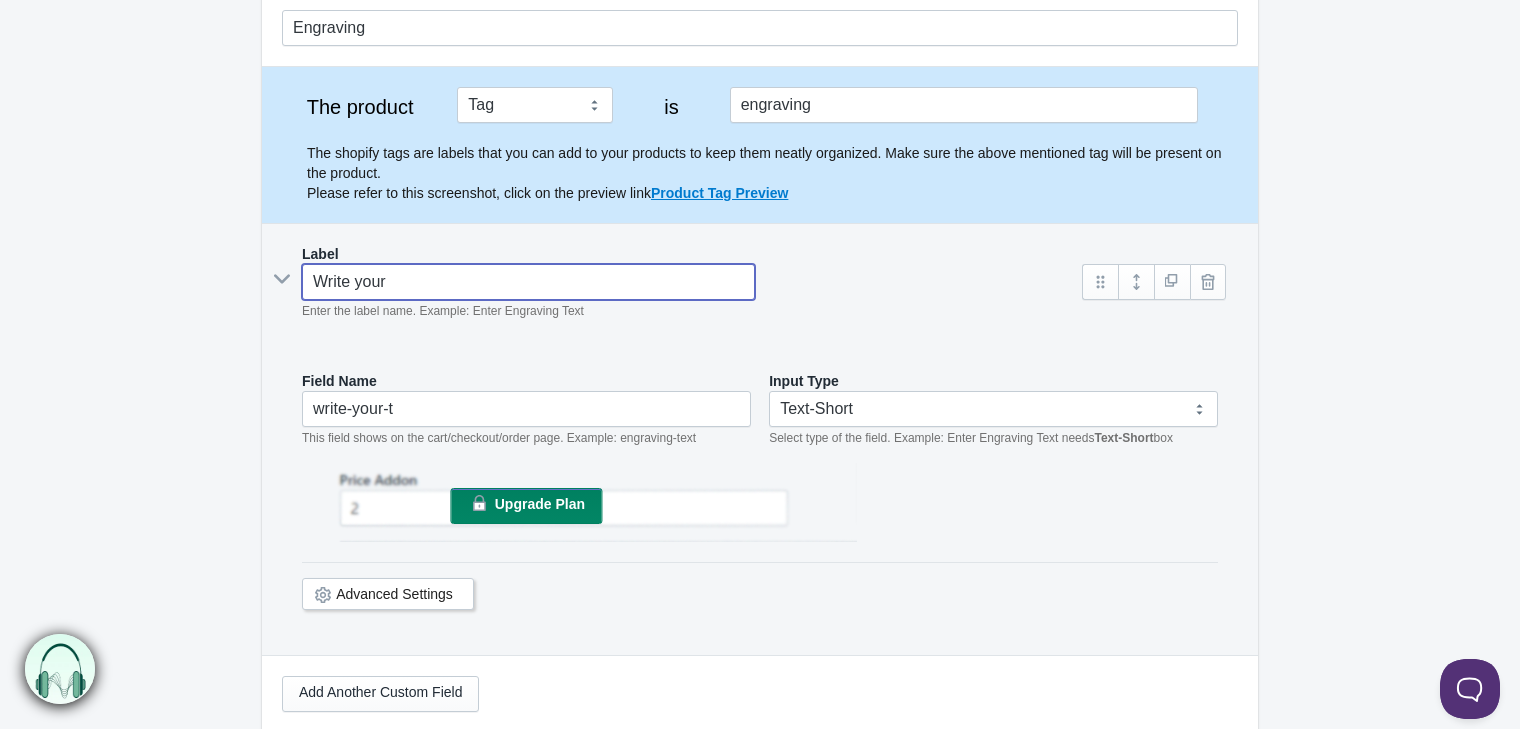 type on "write-your-" 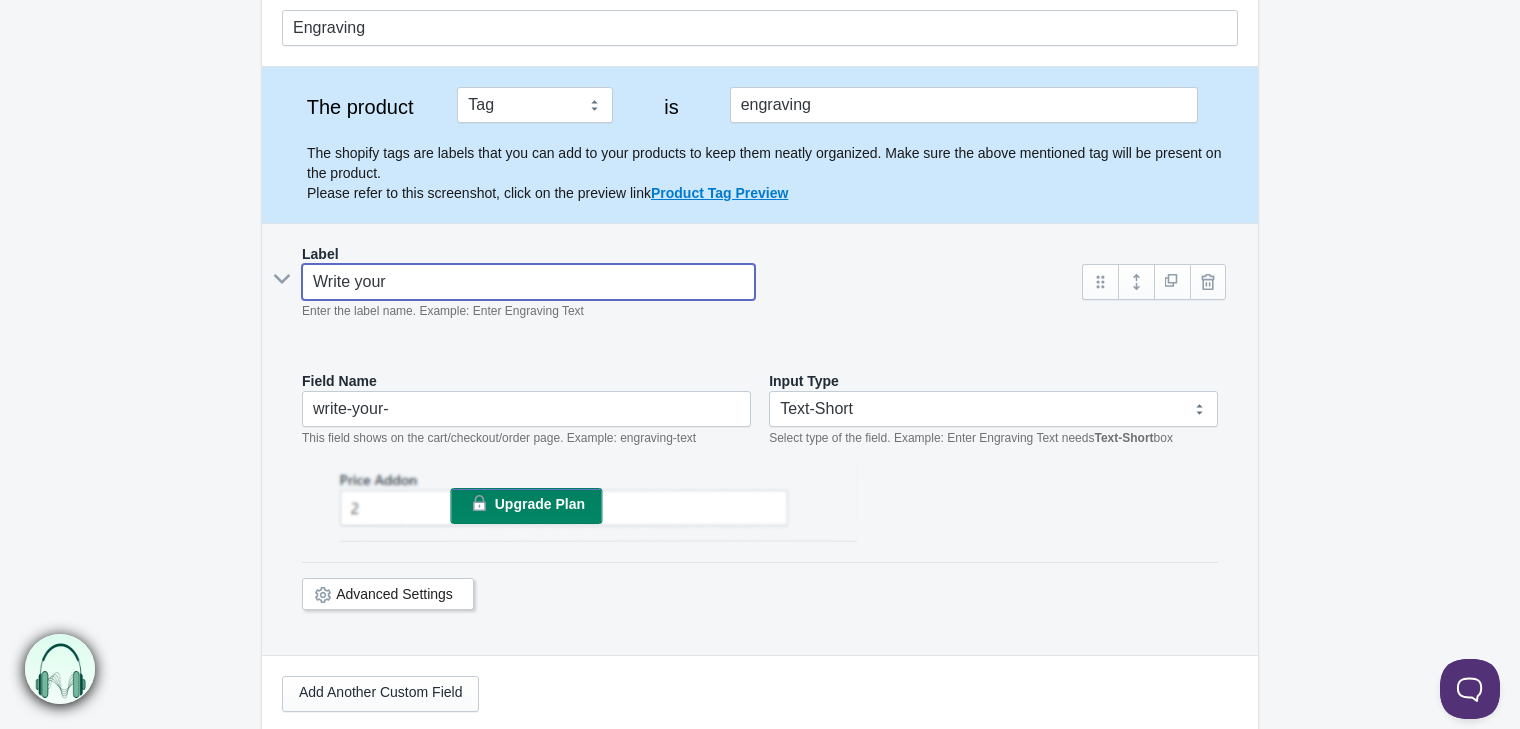 type on "Write your" 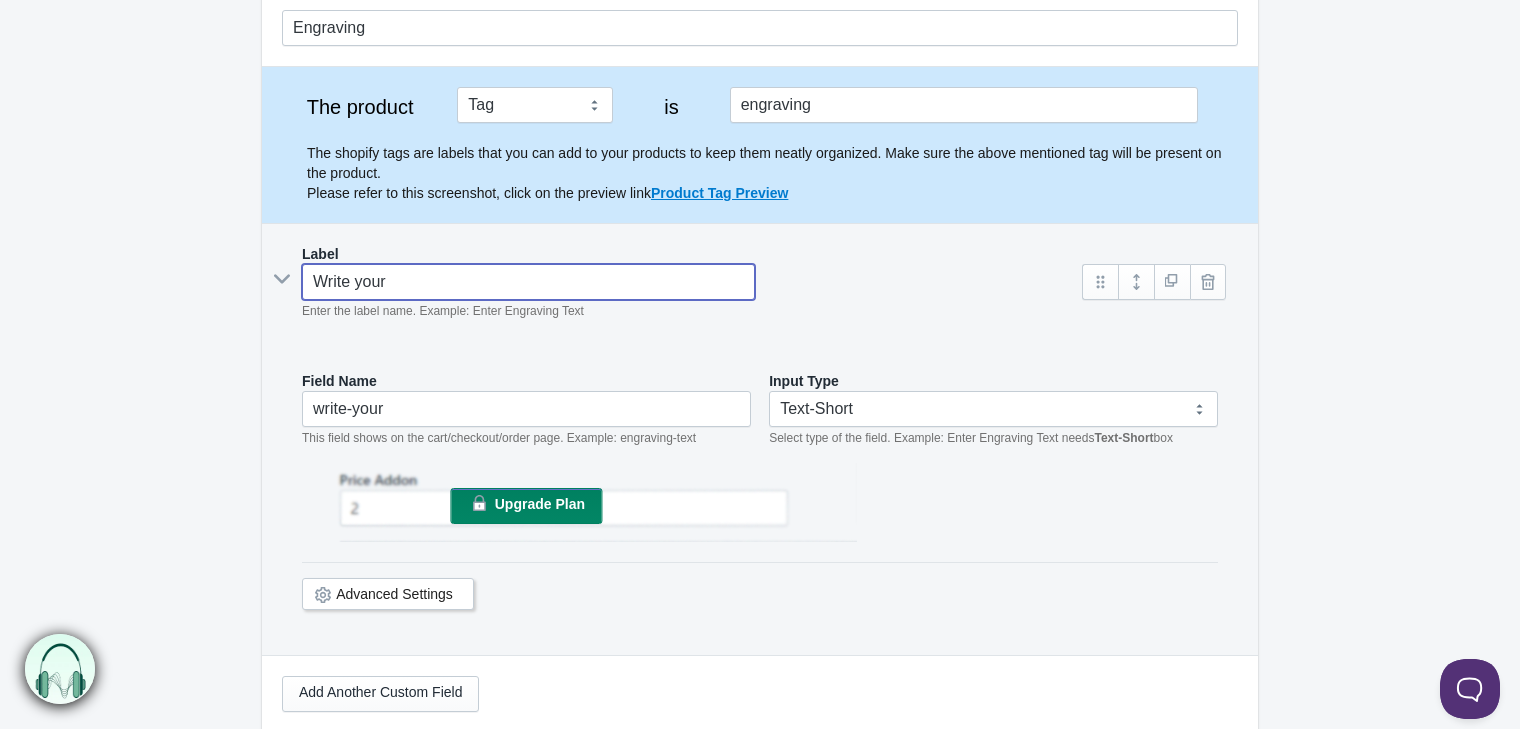 type on "Write you" 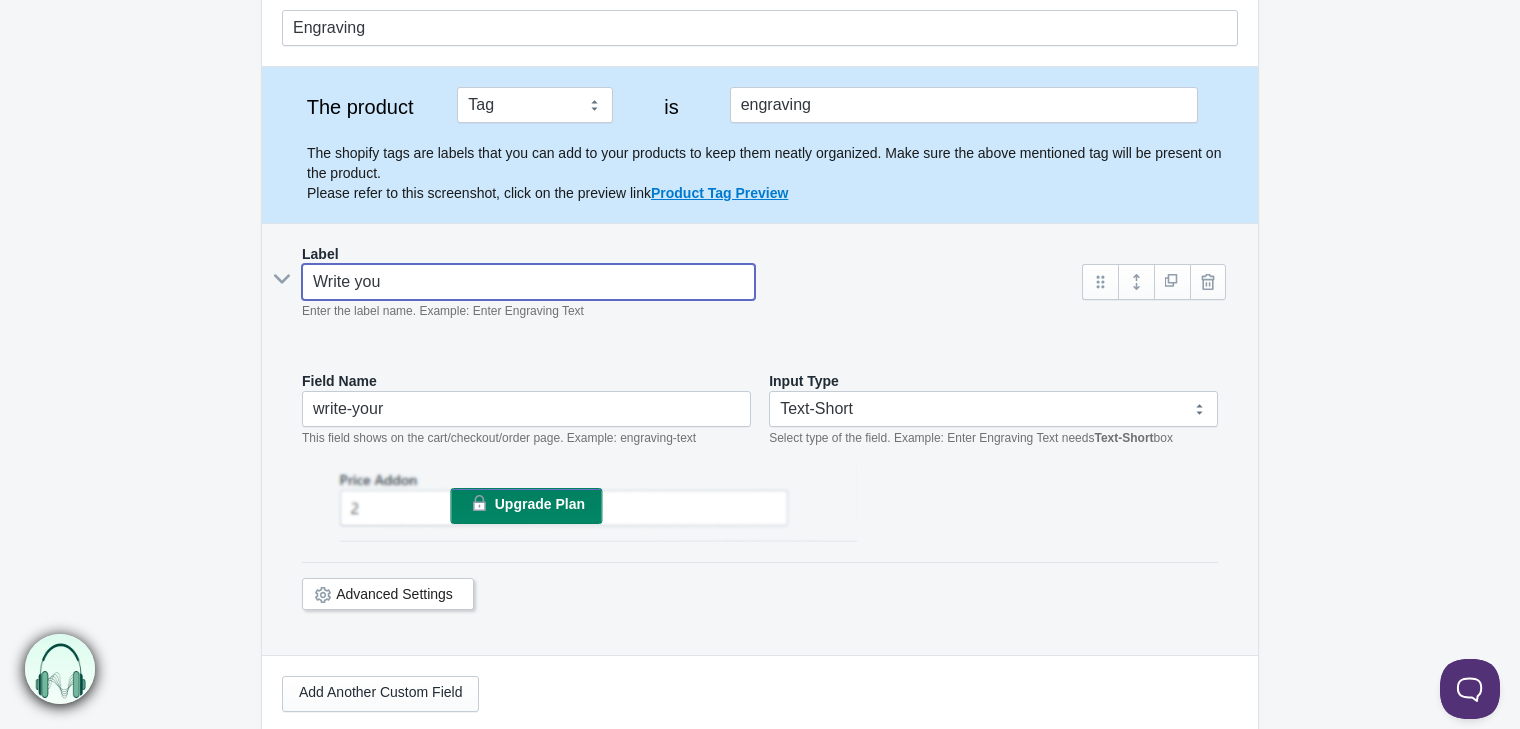 type on "write-you" 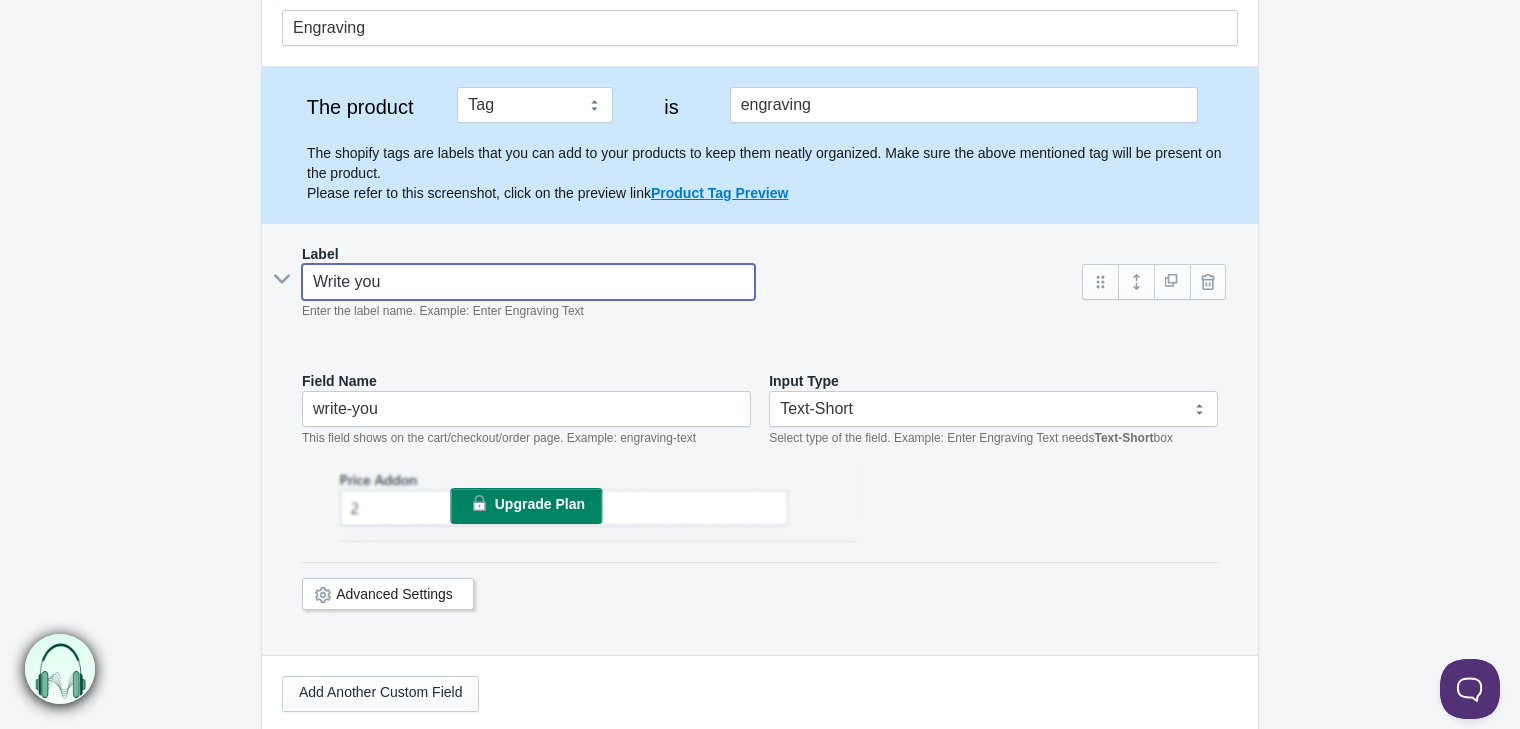 type on "Write yo" 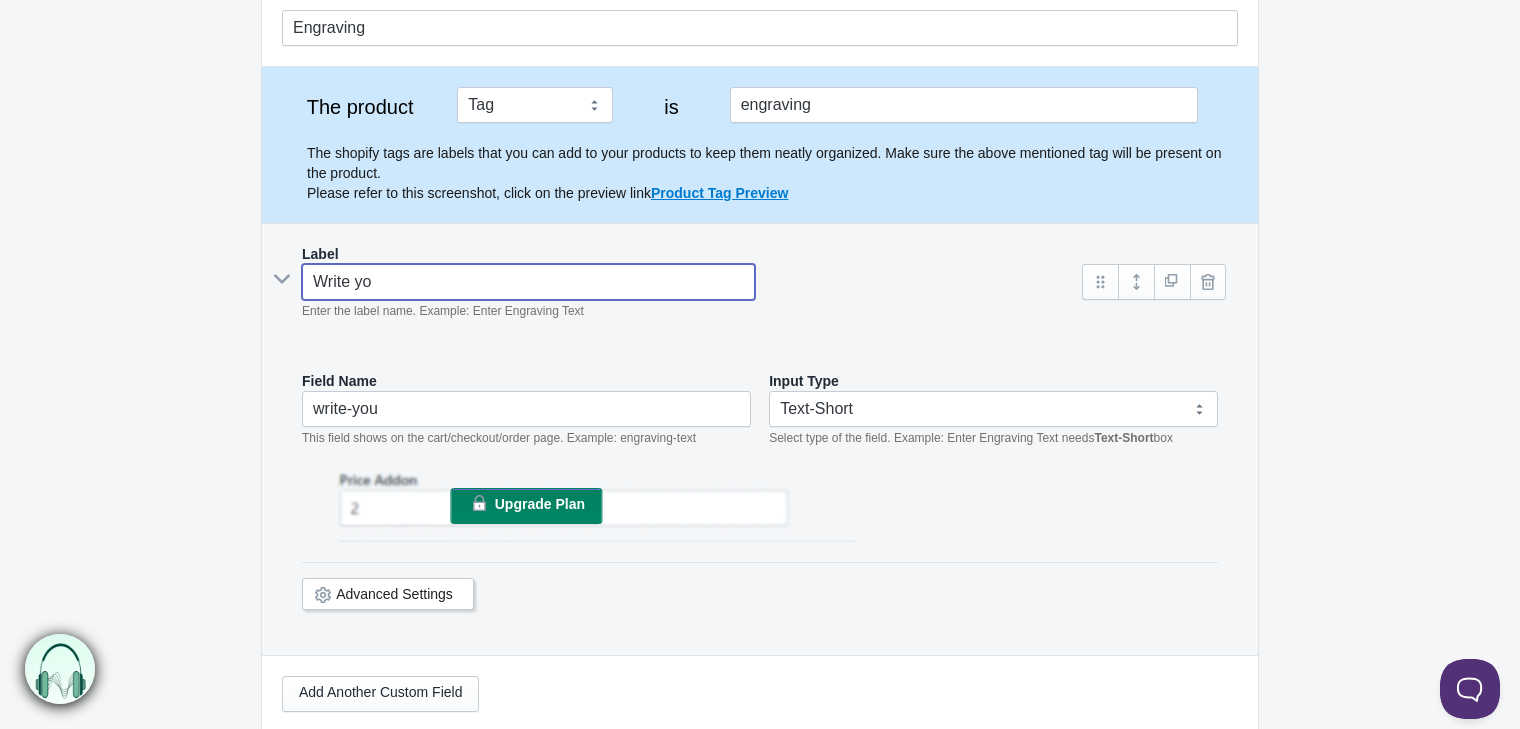 type on "write-yo" 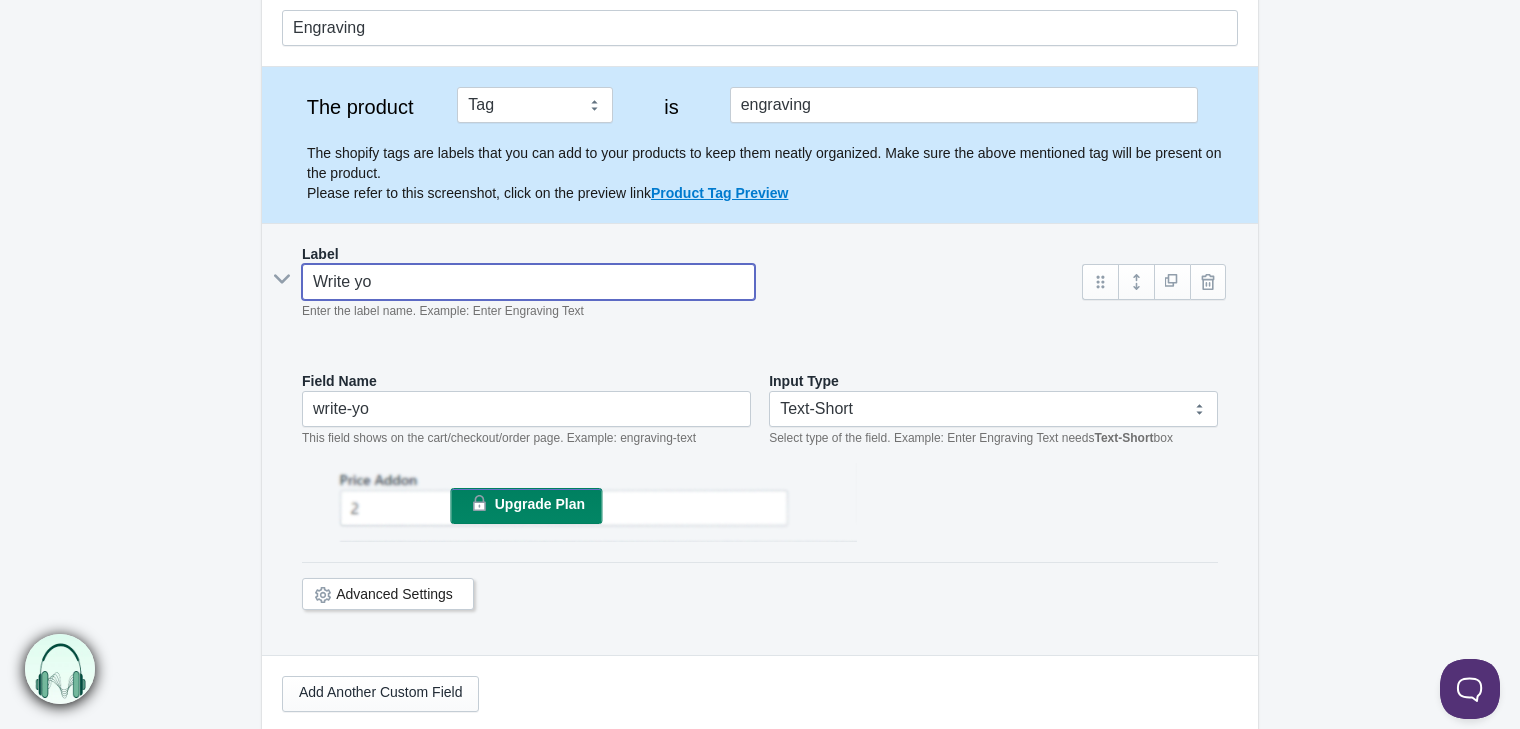 type on "Write y" 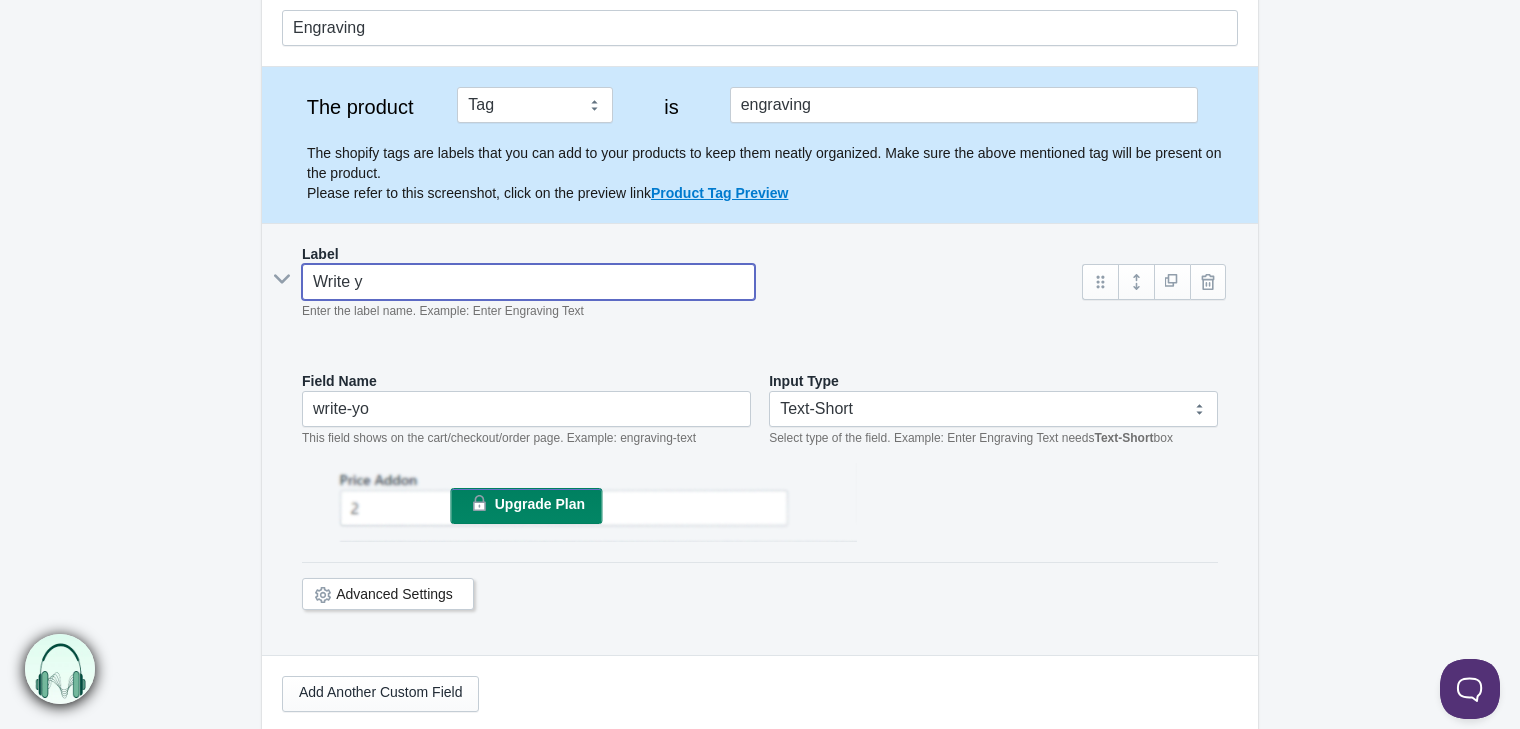 type on "write-y" 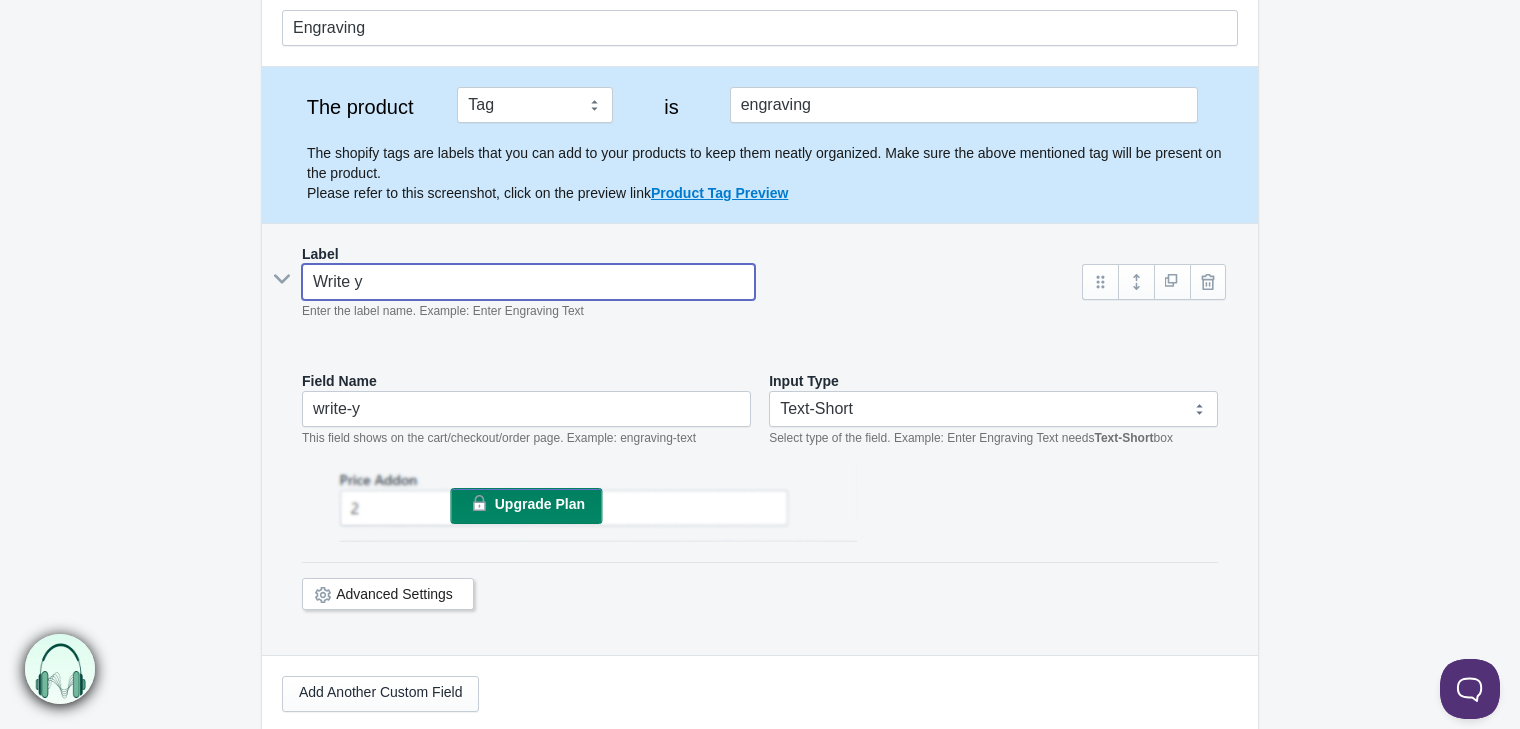 type on "Write" 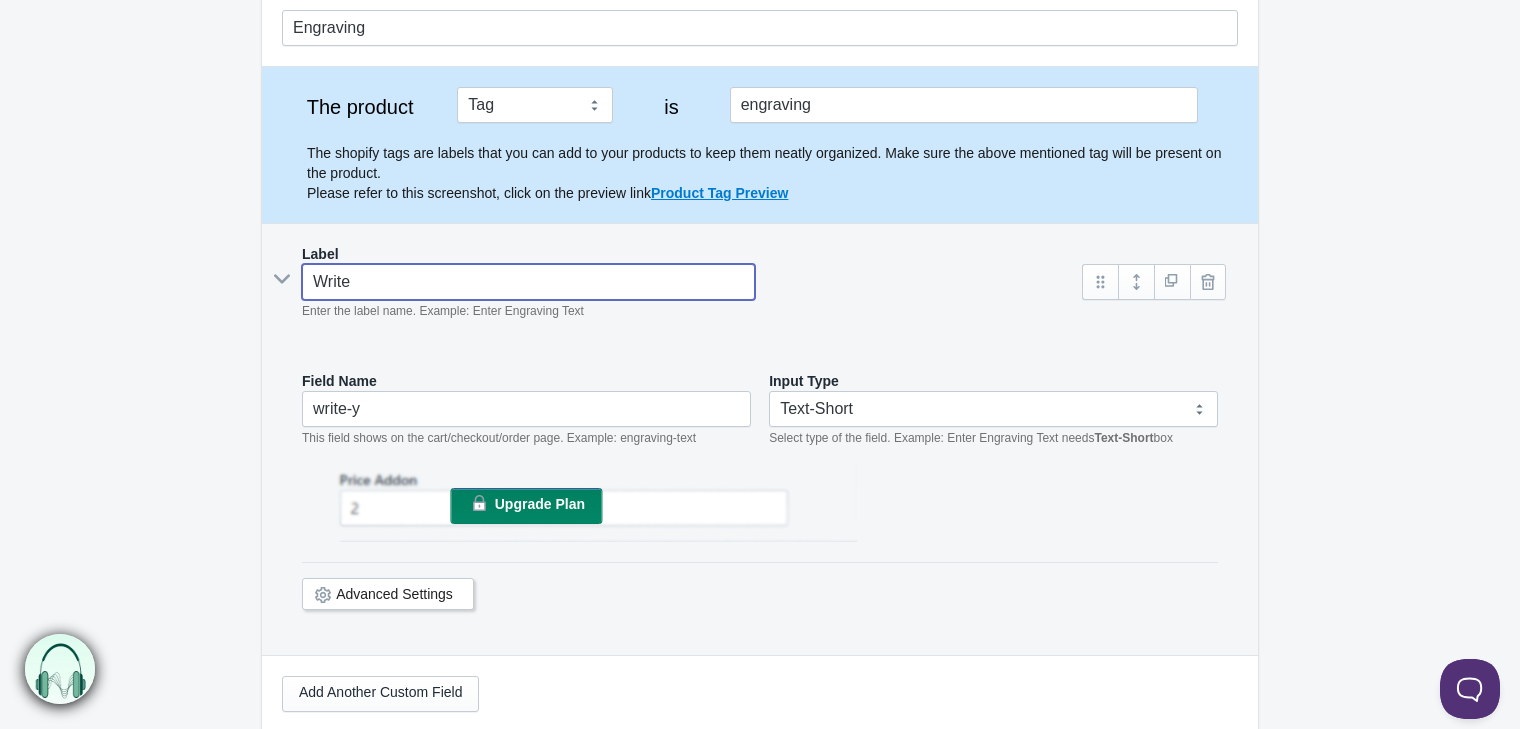 type on "write-" 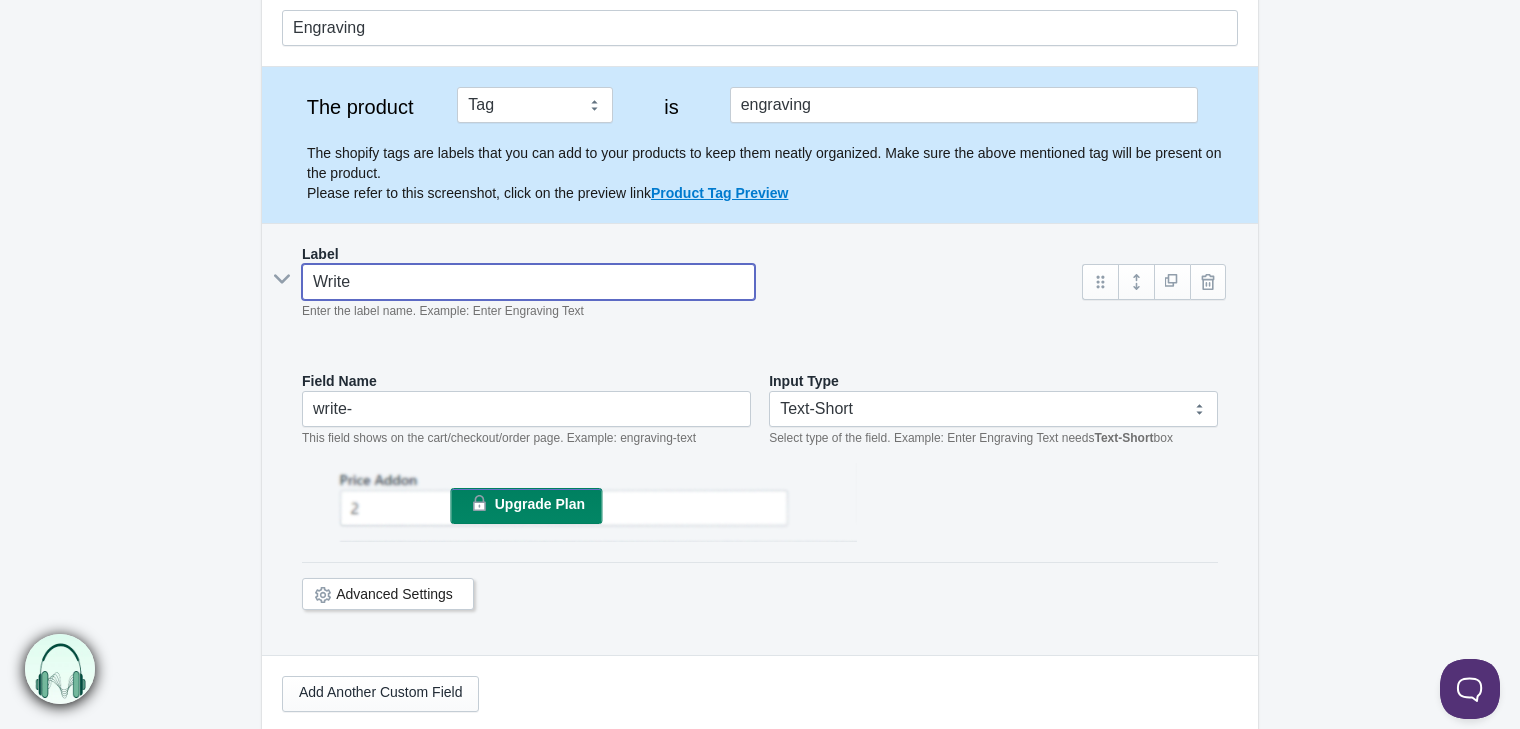 type on "Write Y" 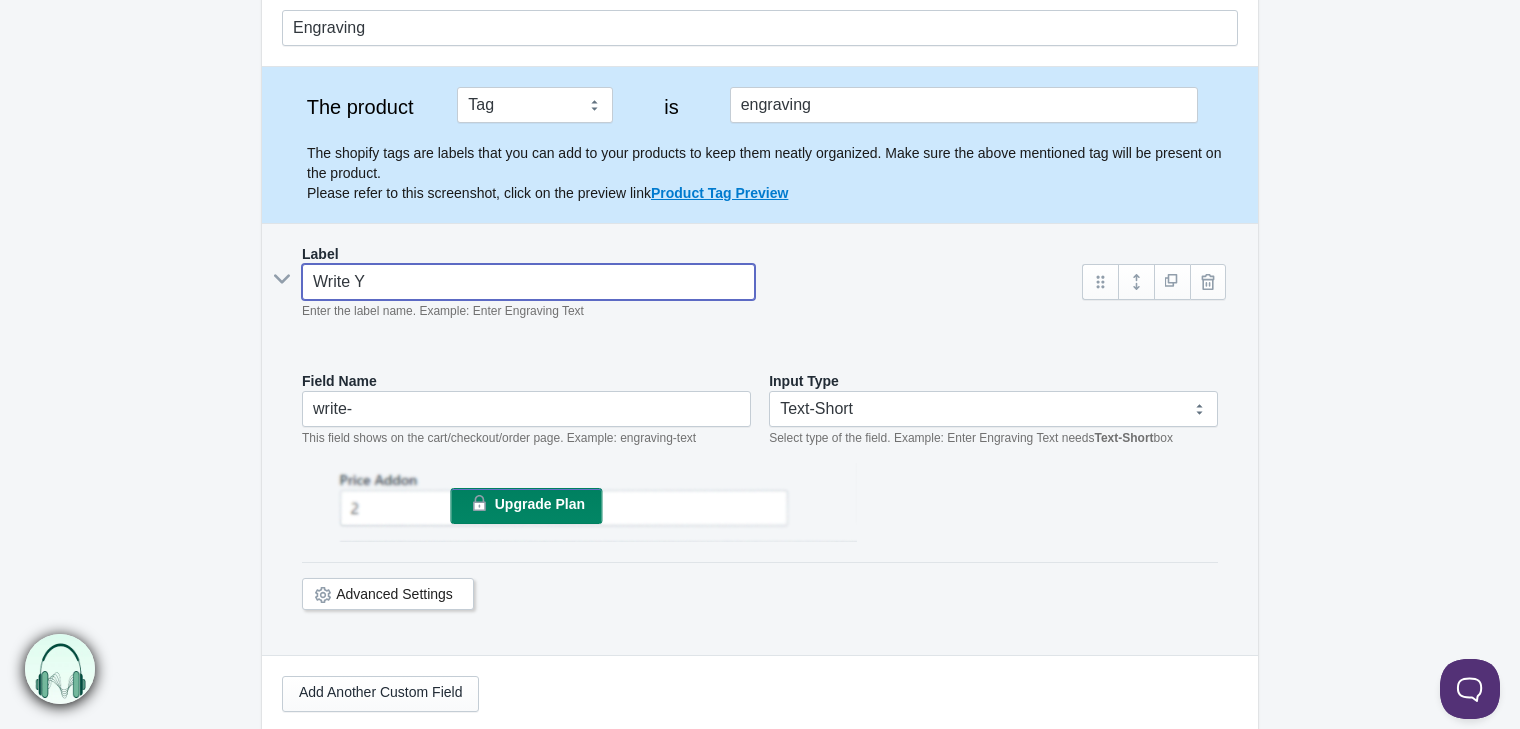 type on "write-y" 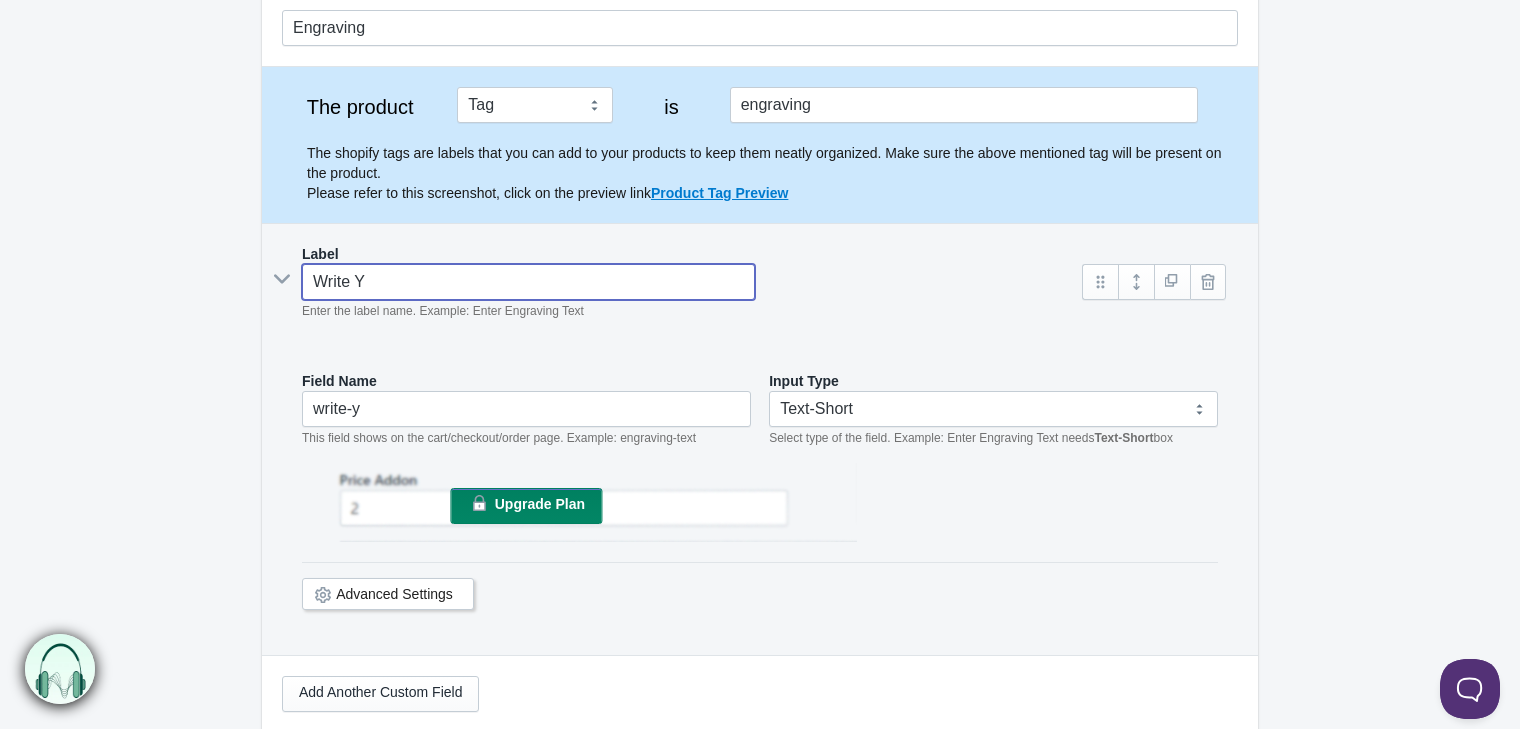 type on "Write Yo" 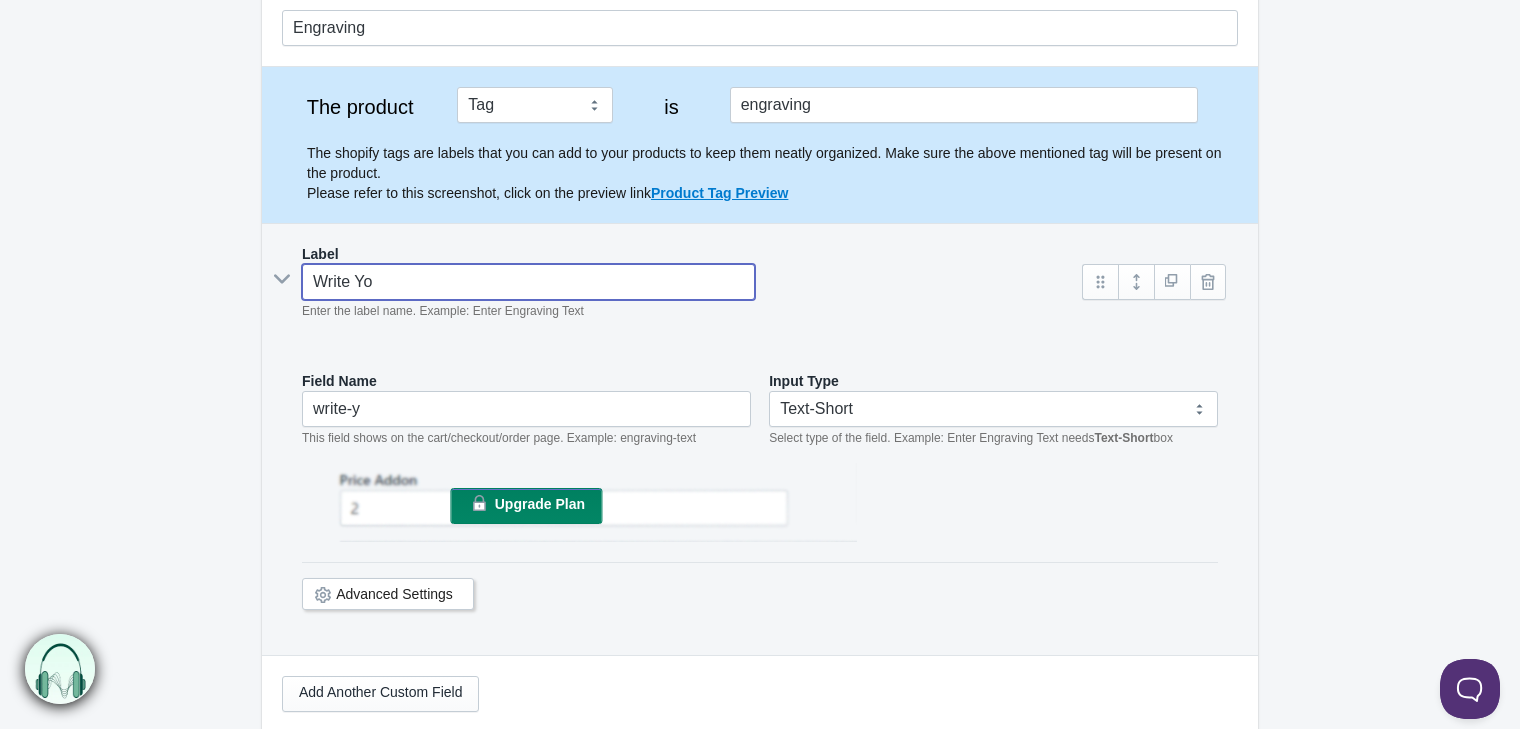 type on "write-yo" 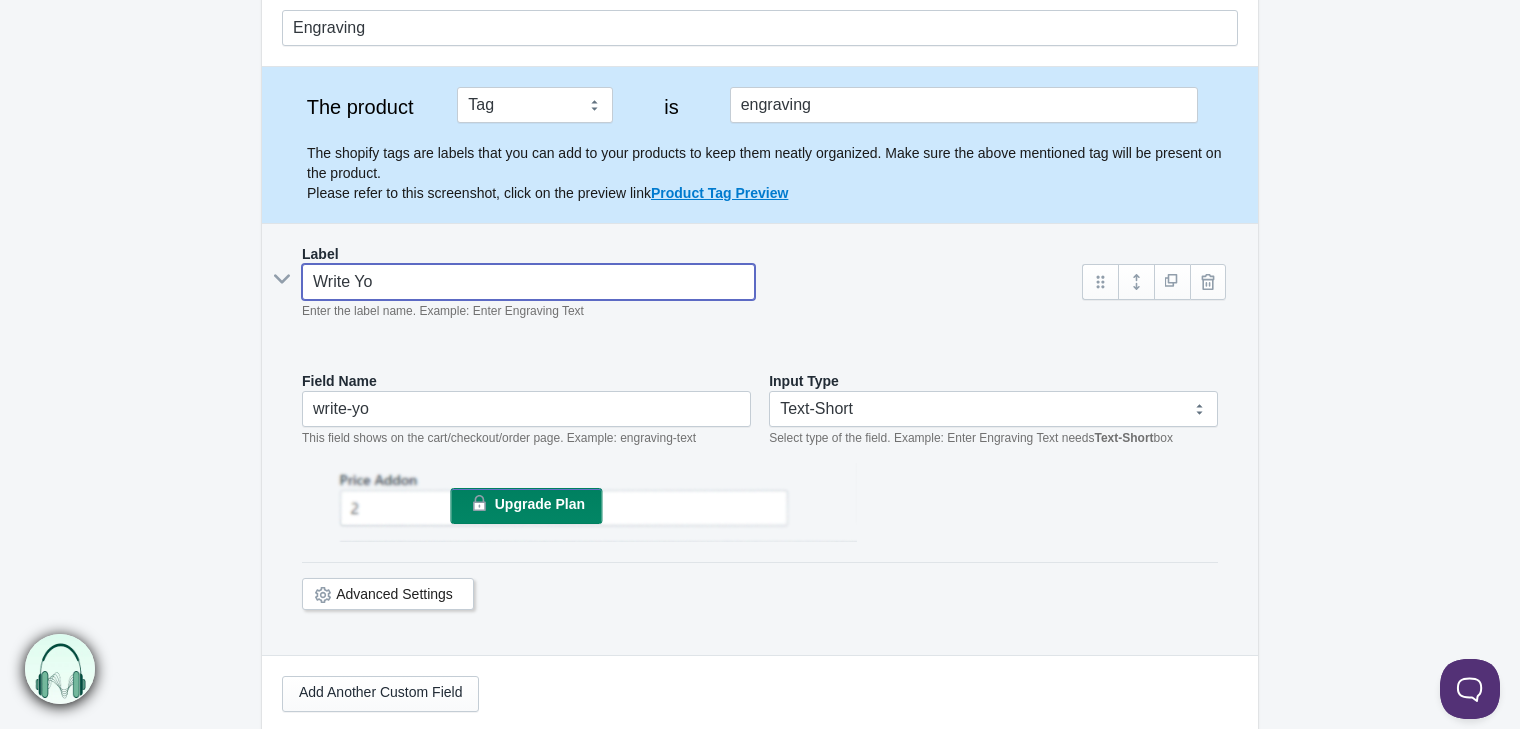 type on "Write Yor" 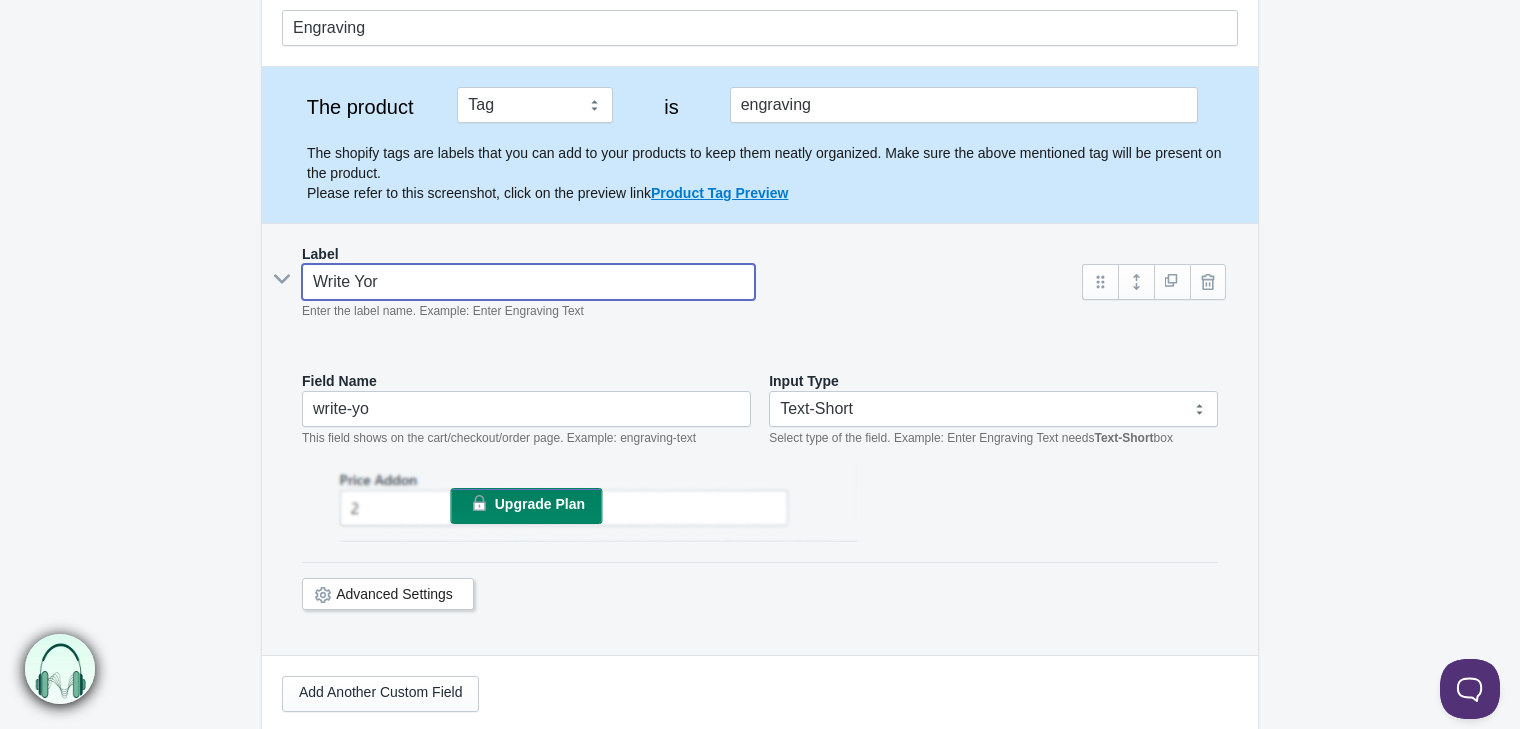 type on "write-yor" 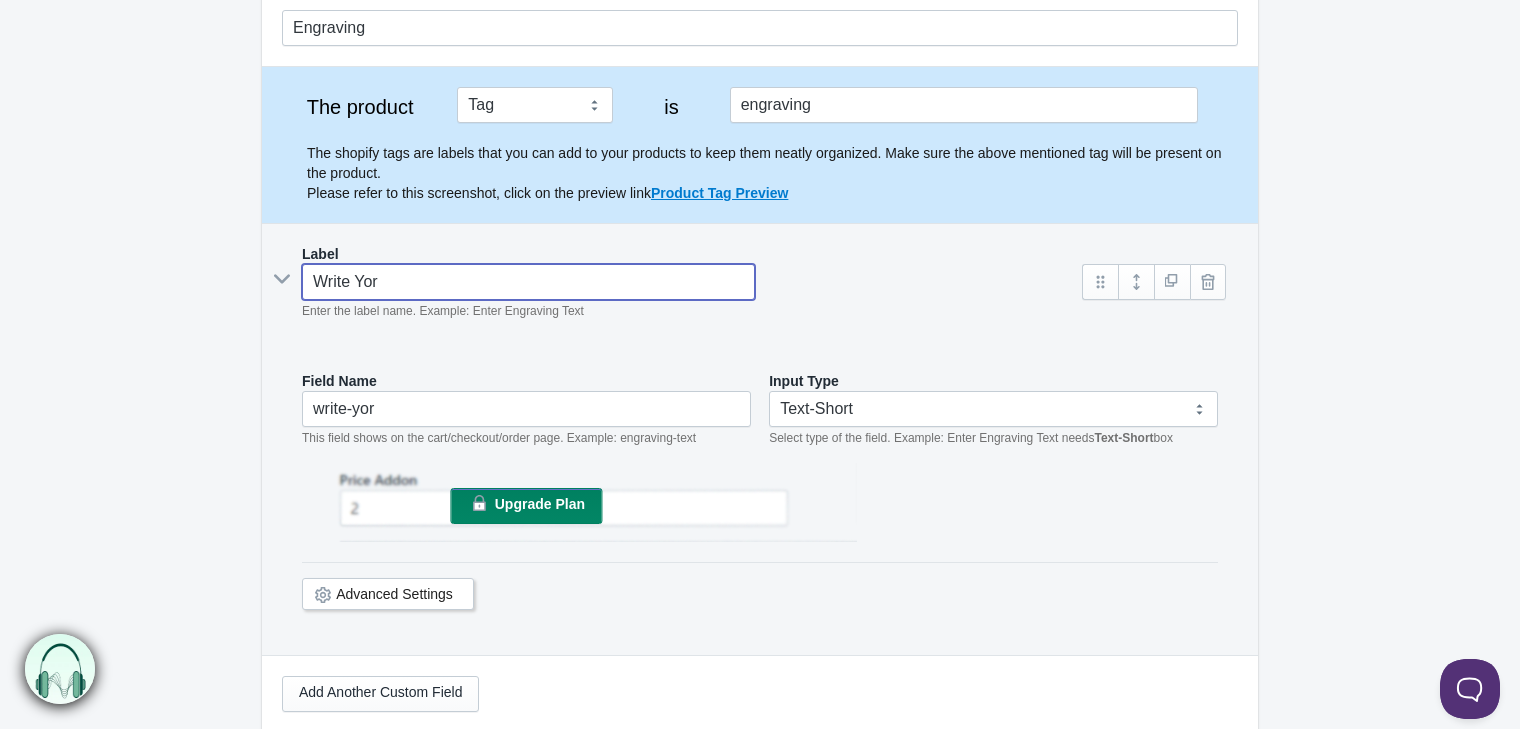 type on "Write Yor" 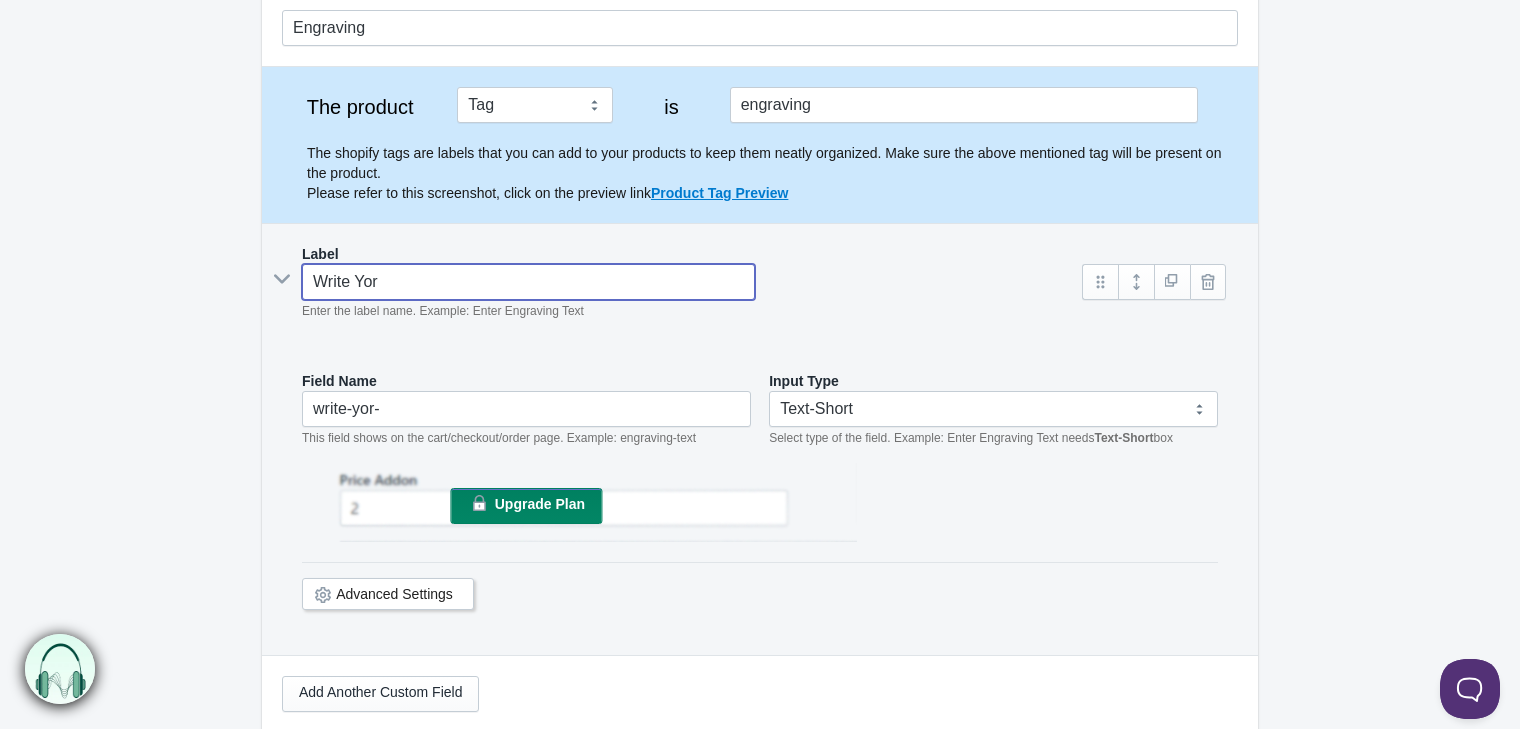type on "Write Yor T" 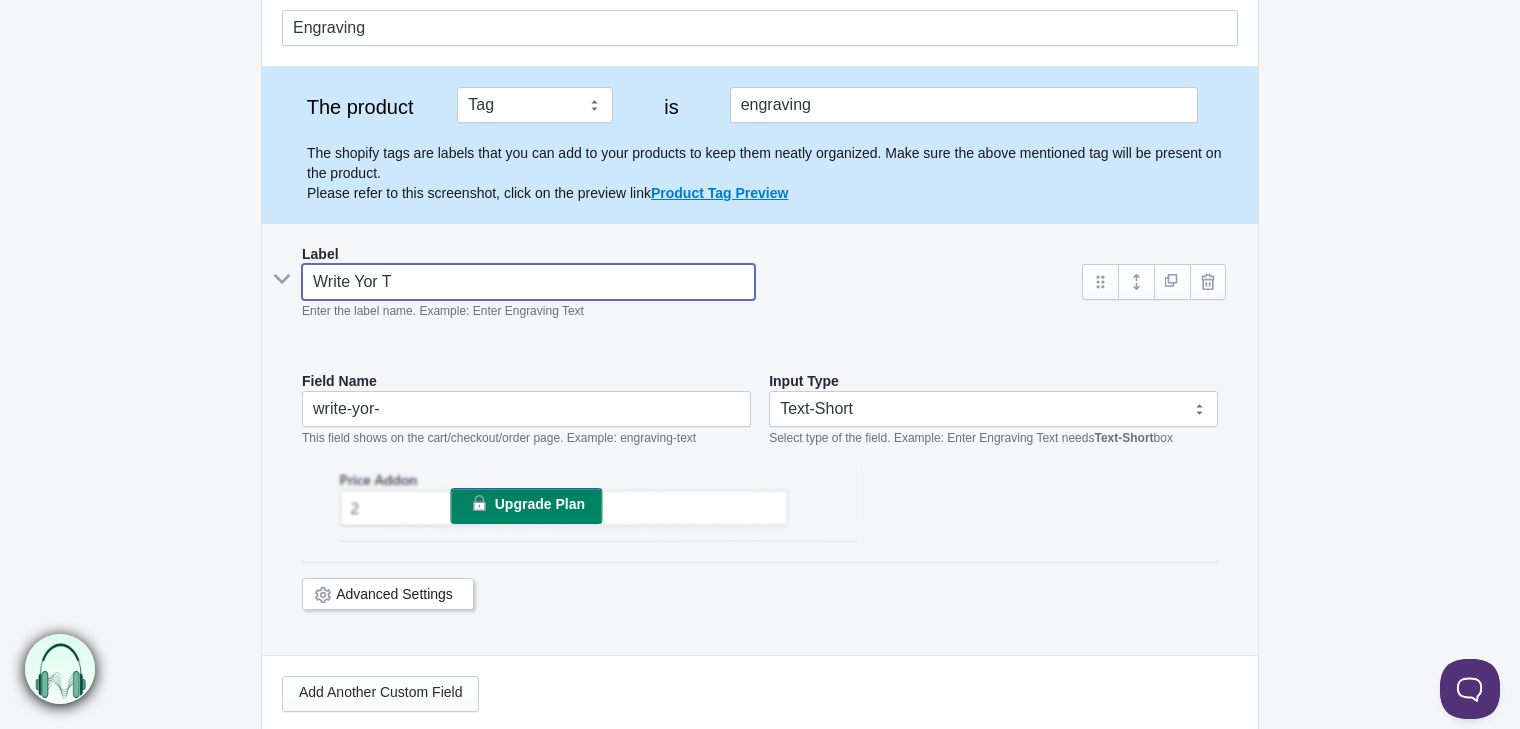 type on "write-yor-t" 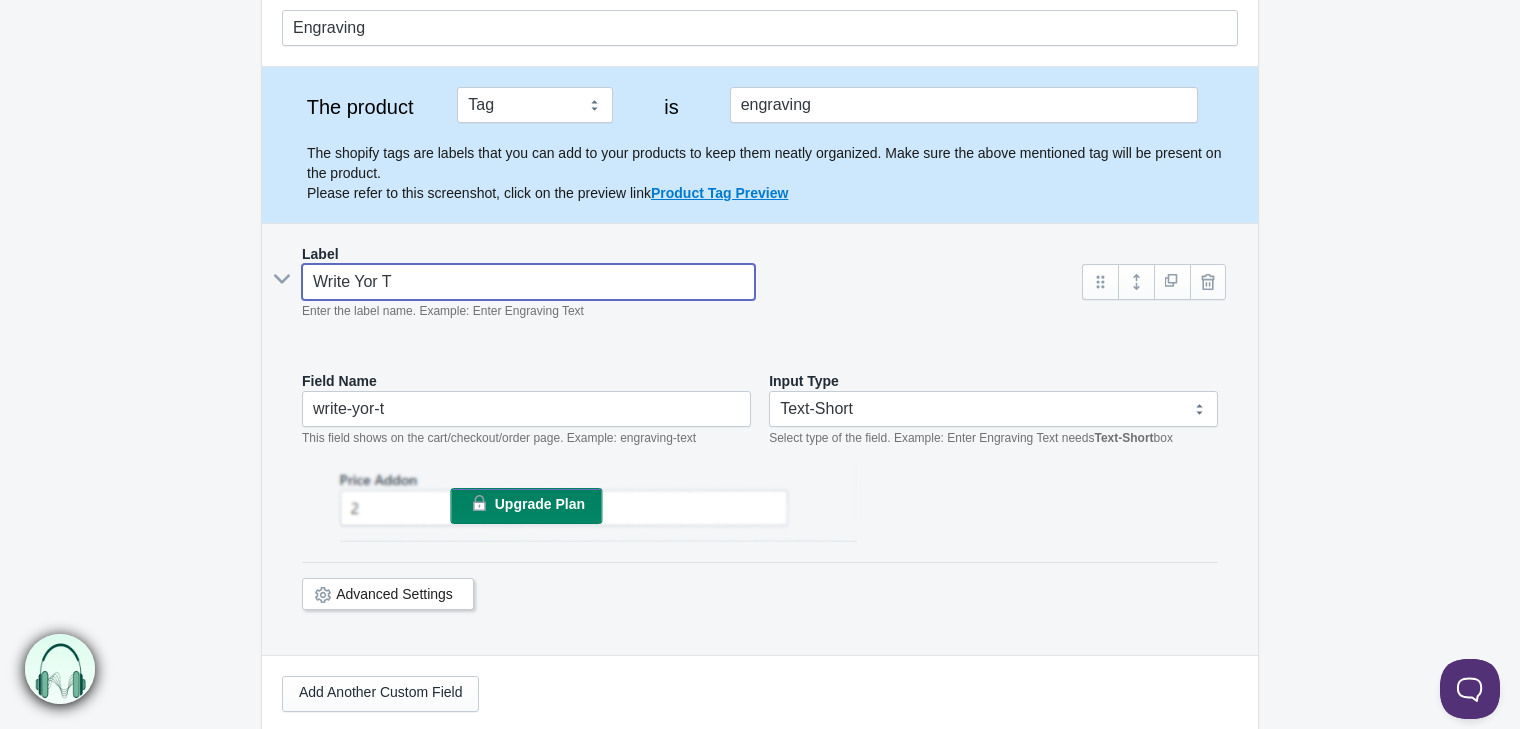 type on "Write Yor Te" 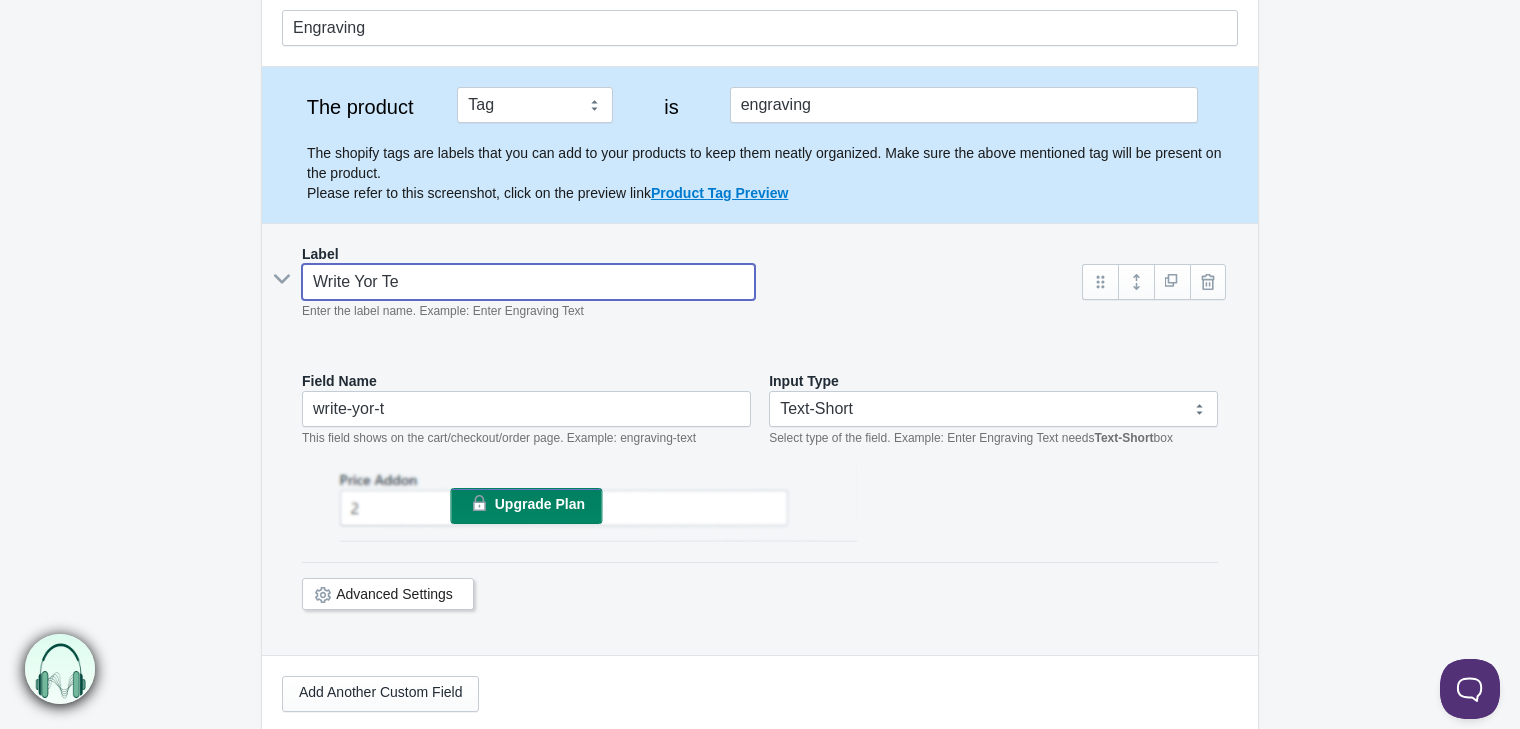type on "write-yor-te" 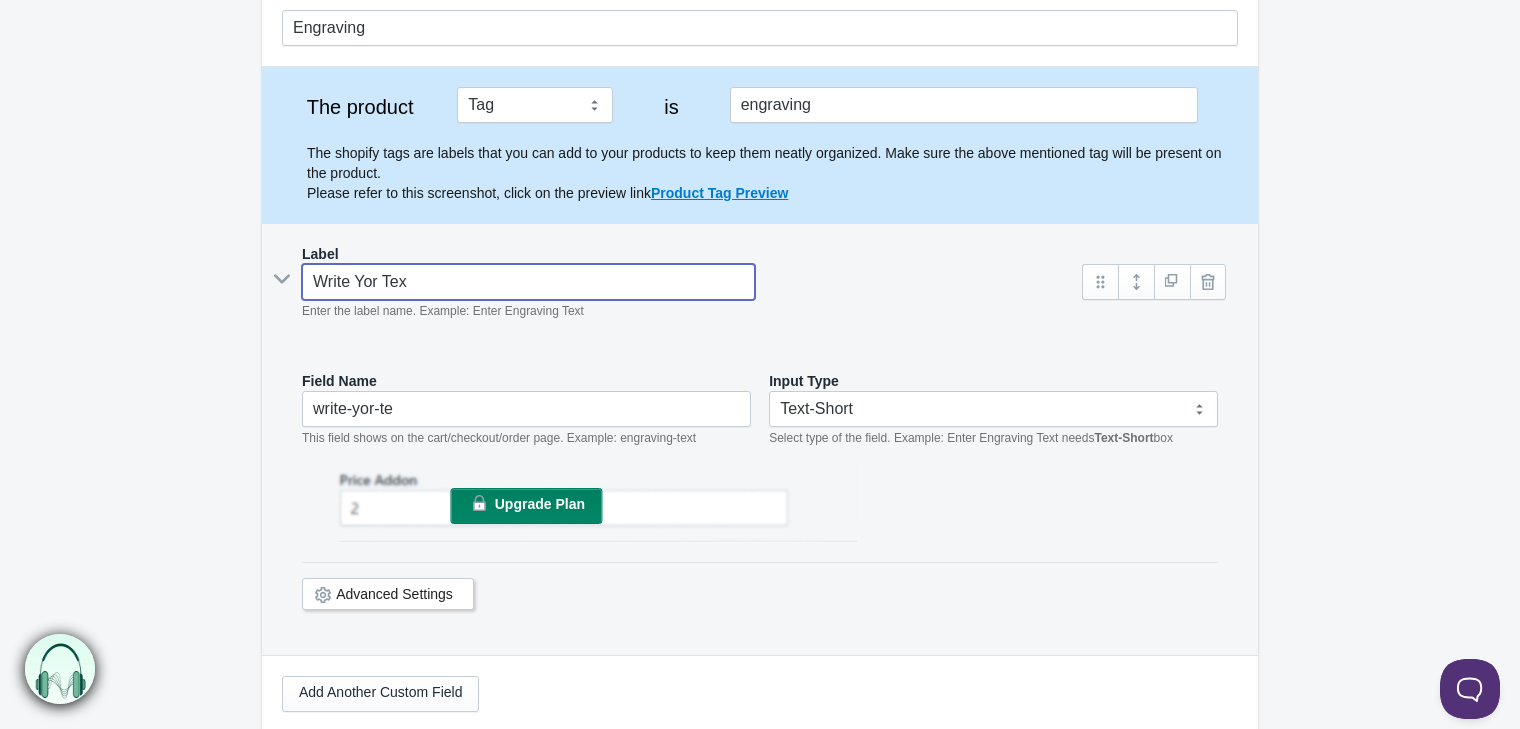 type on "Write Yor Text" 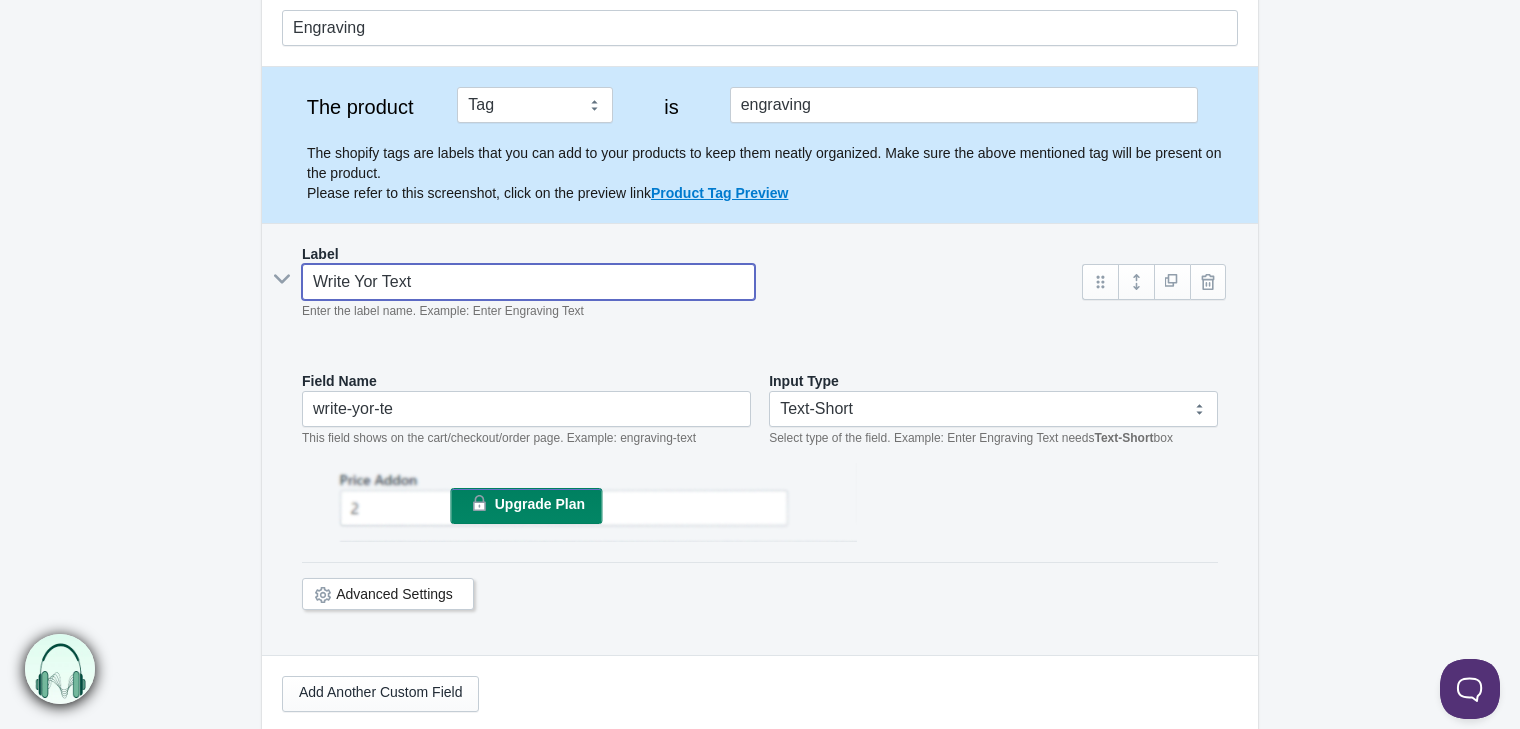 type on "write-yor-text" 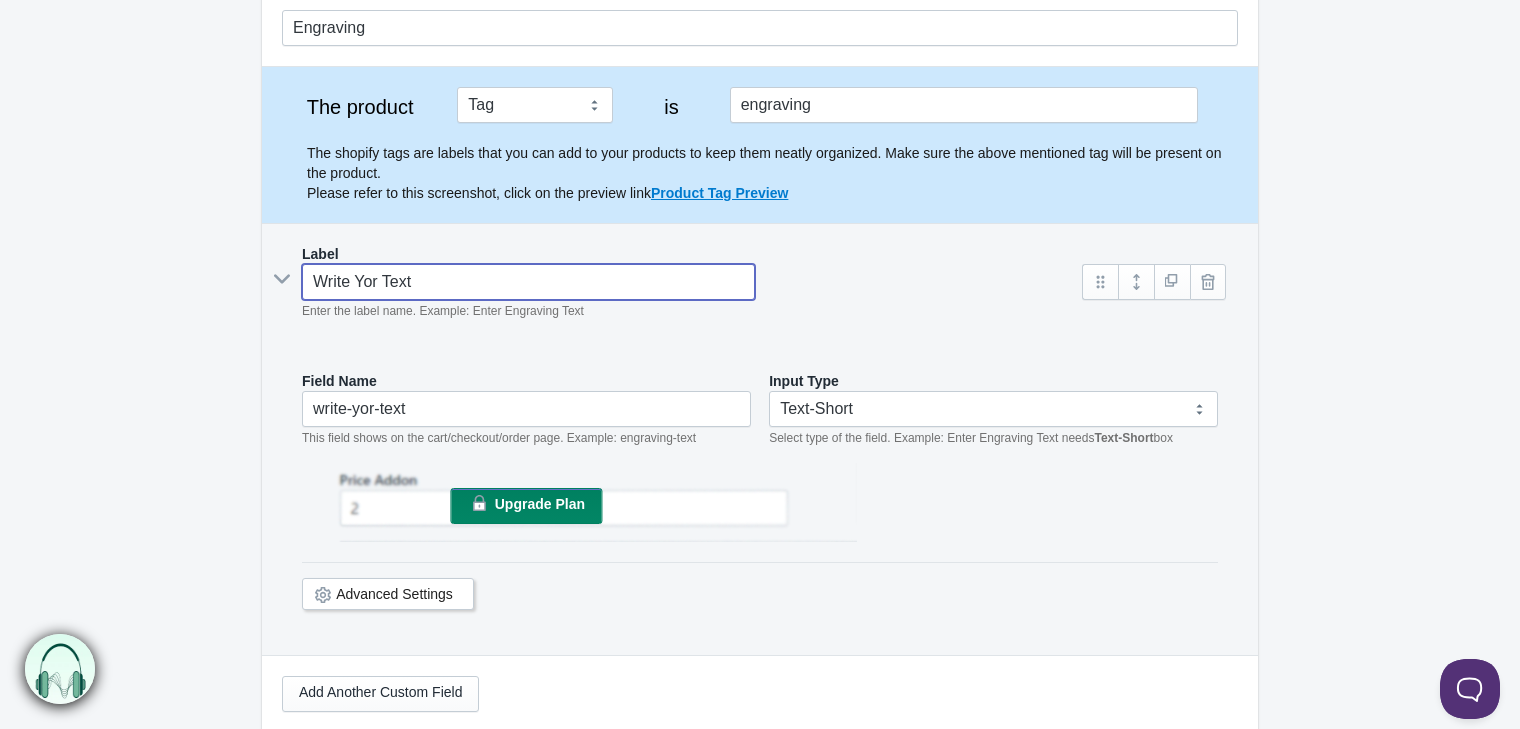 type on "Write Yor Text" 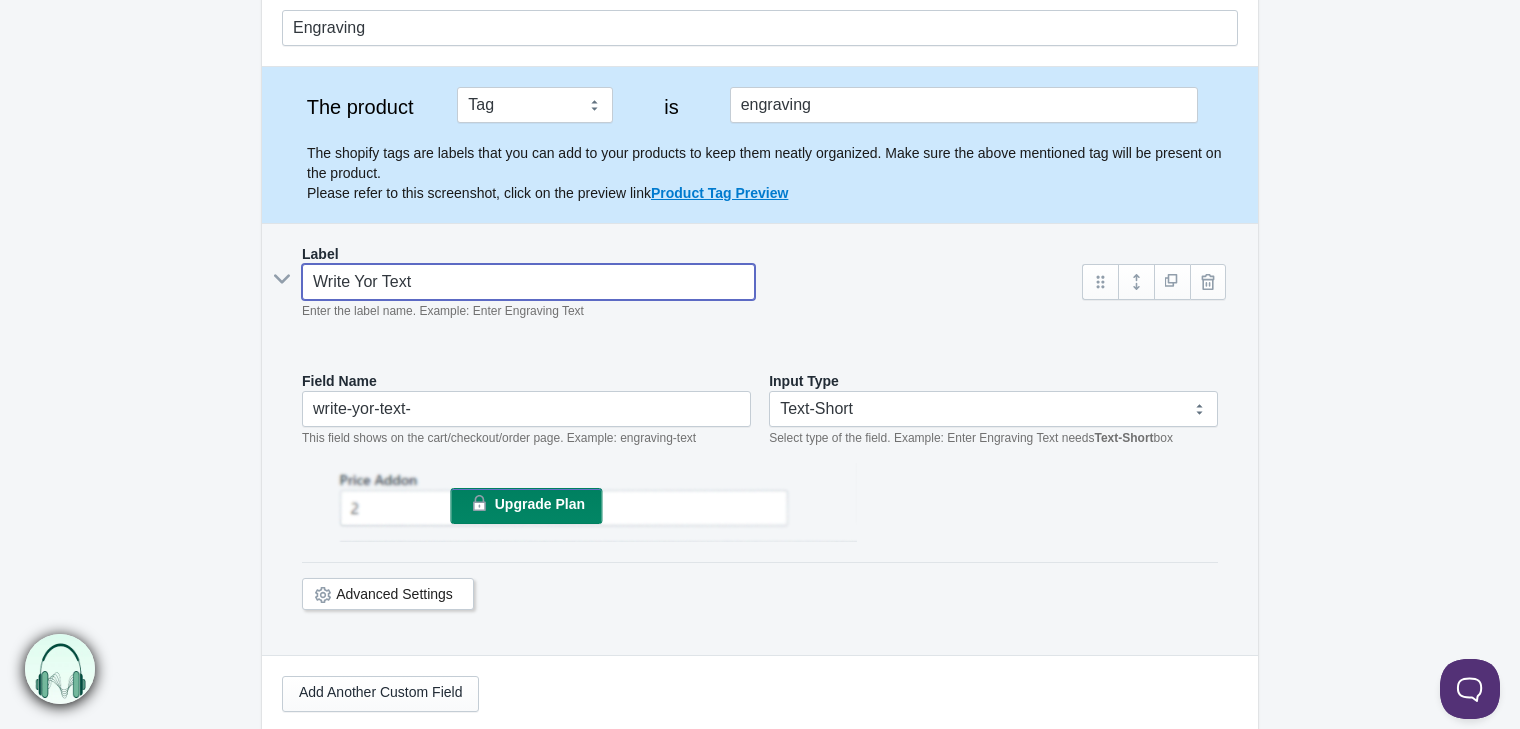 type on "Write Yor Text F" 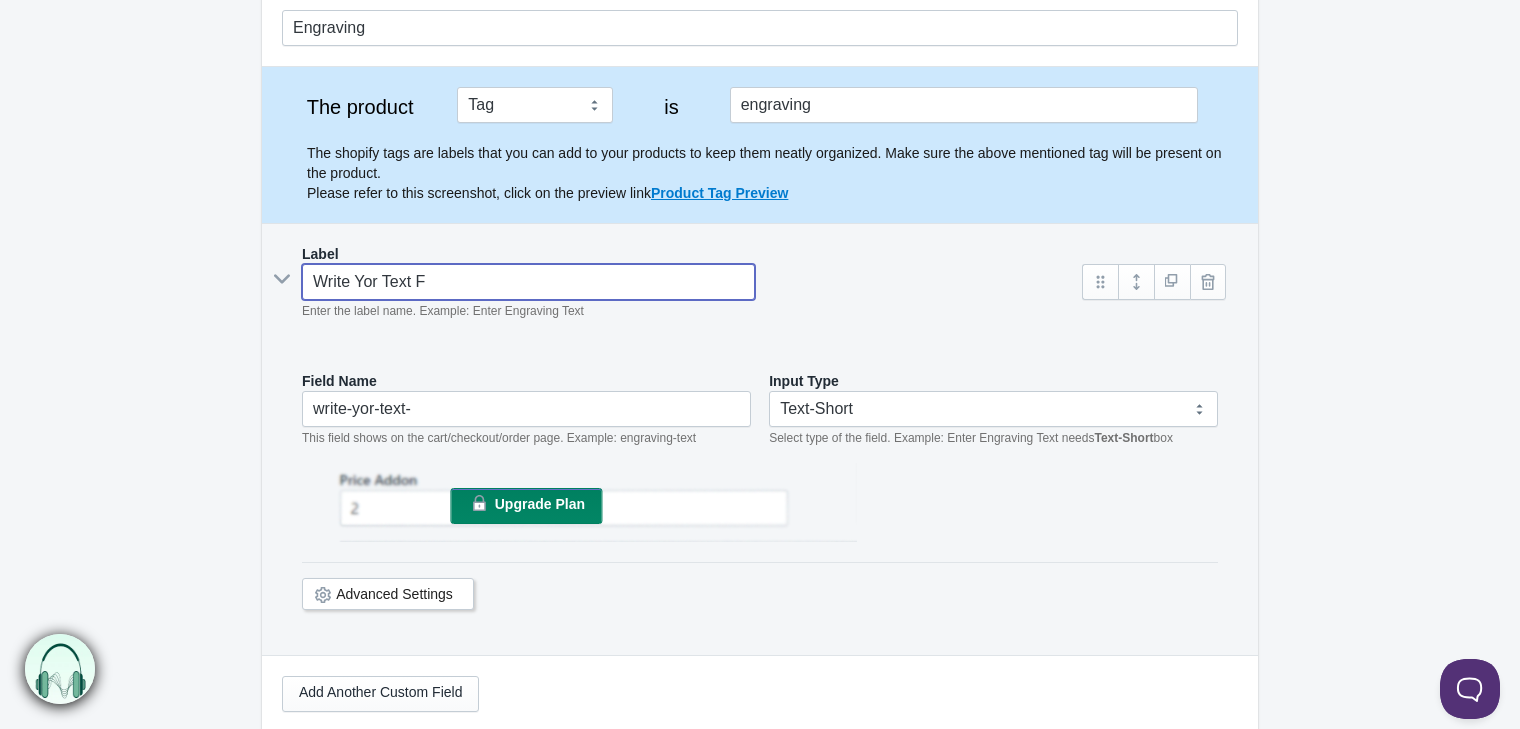 type on "write-yor-text-f" 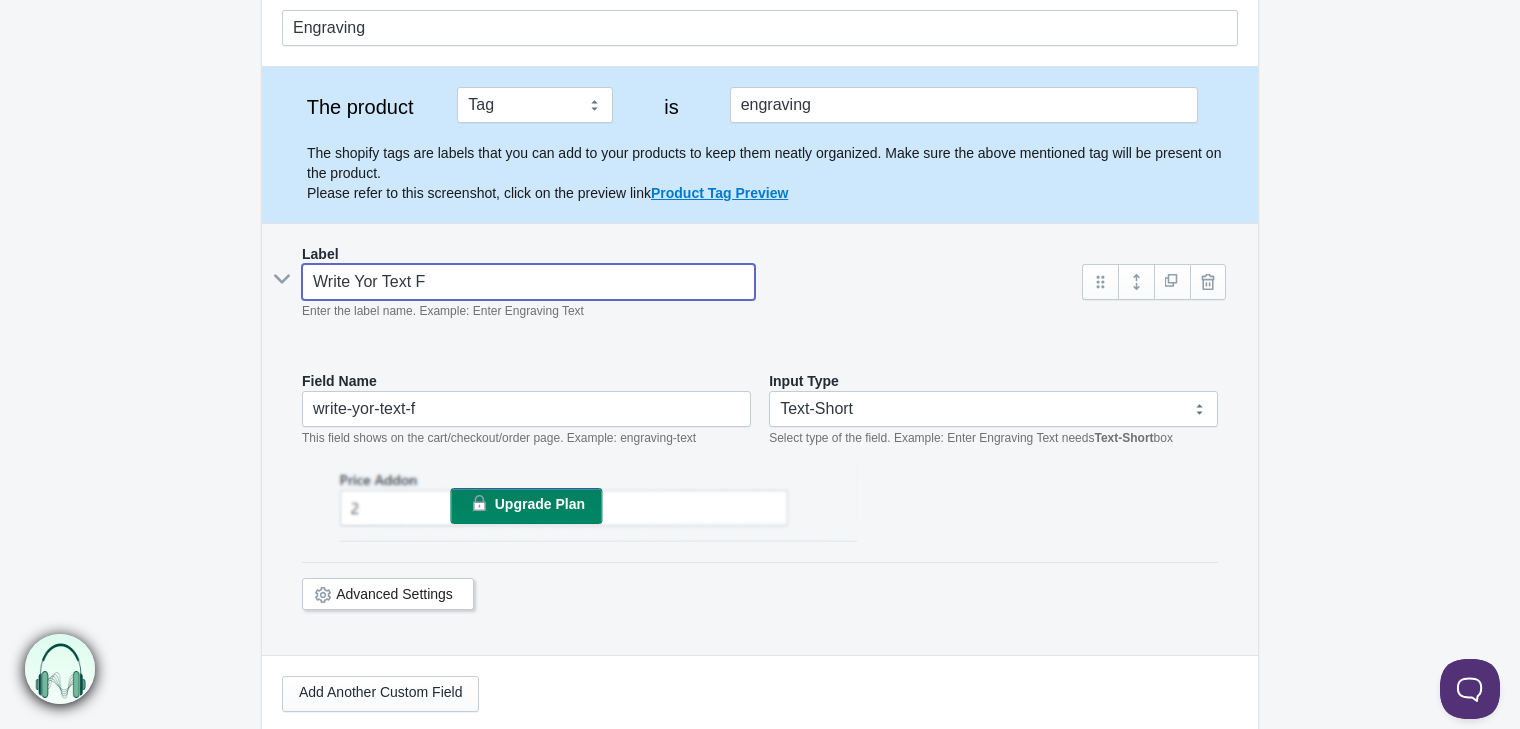 type on "Write Yor Text Fo" 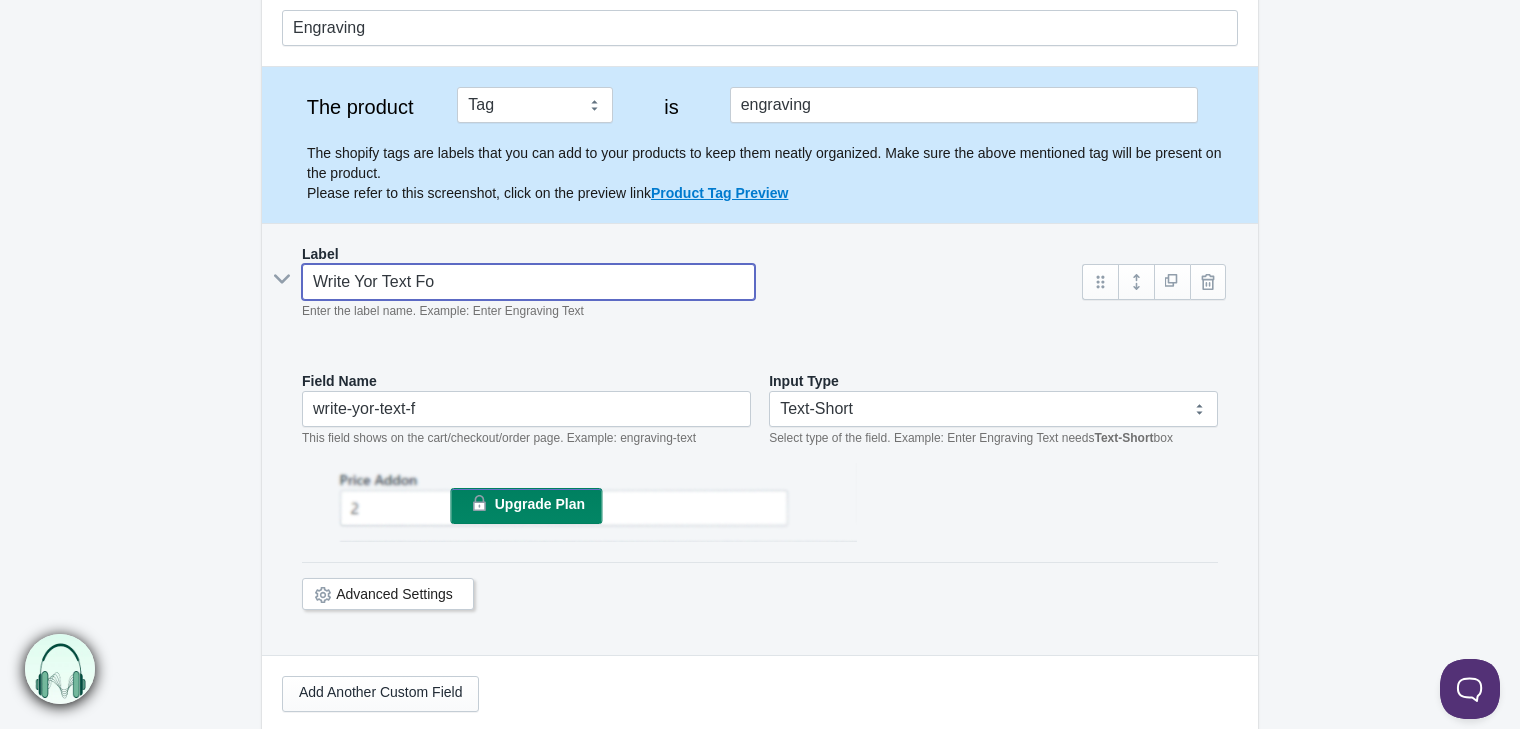 type on "write-yor-text-fo" 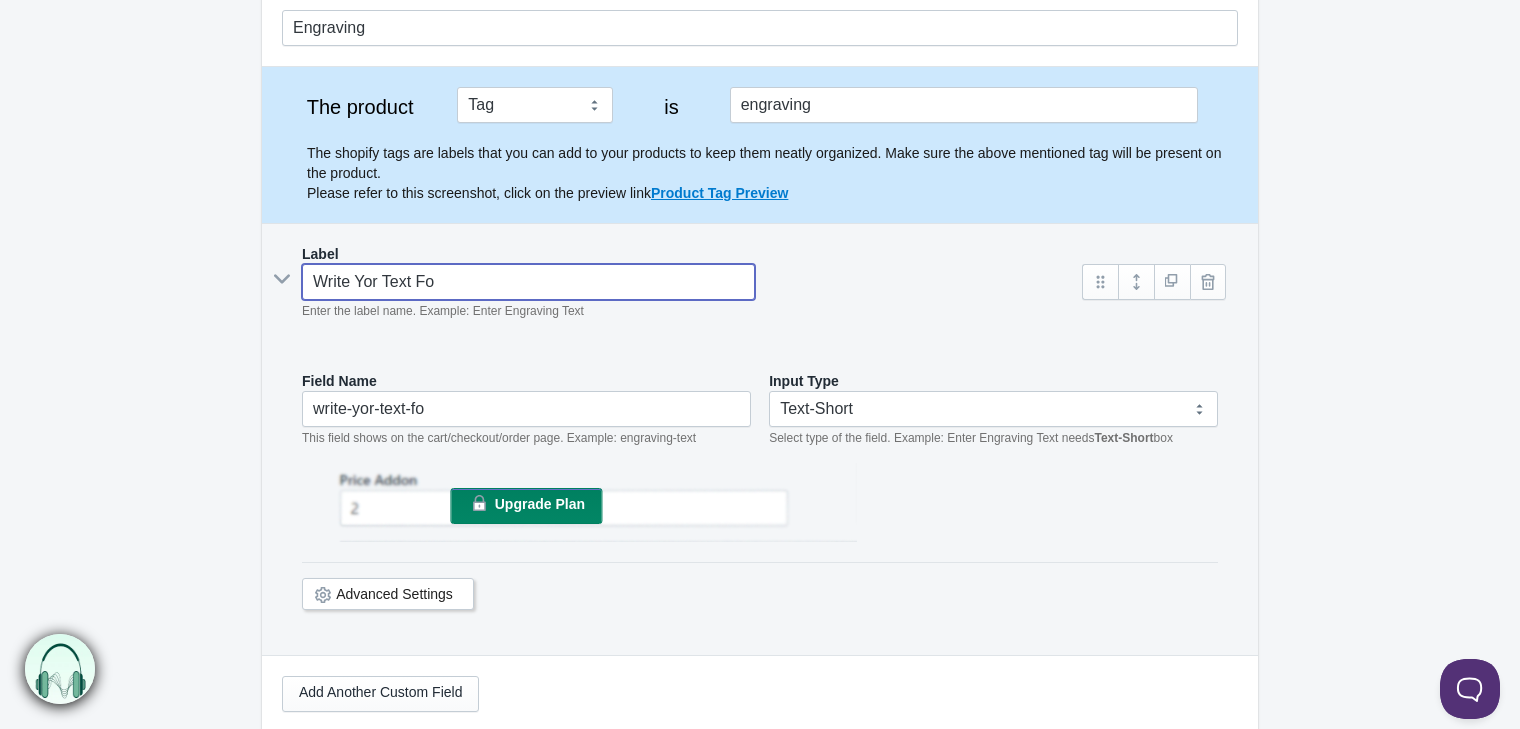 type on "Write Yor Text For" 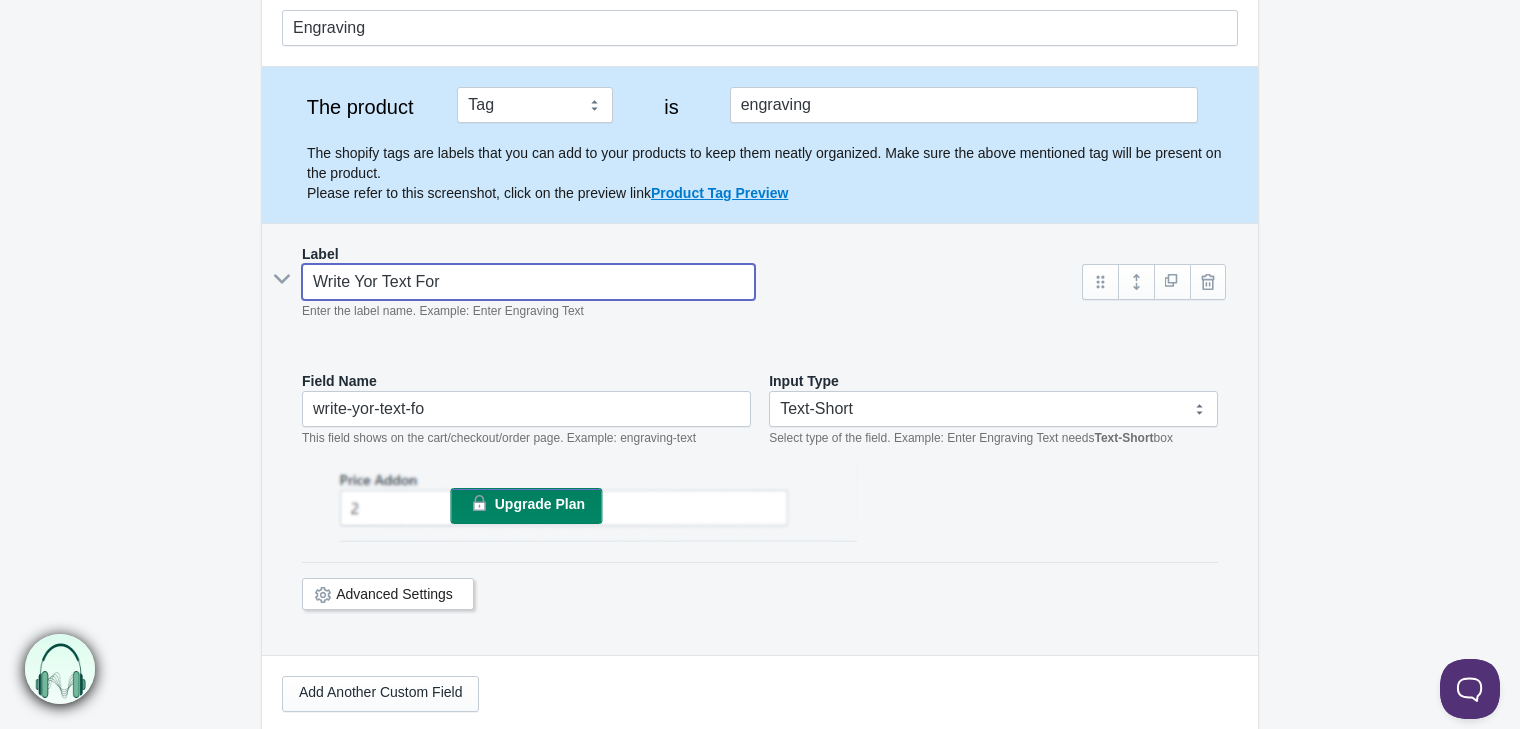 type on "write-yor-text-for" 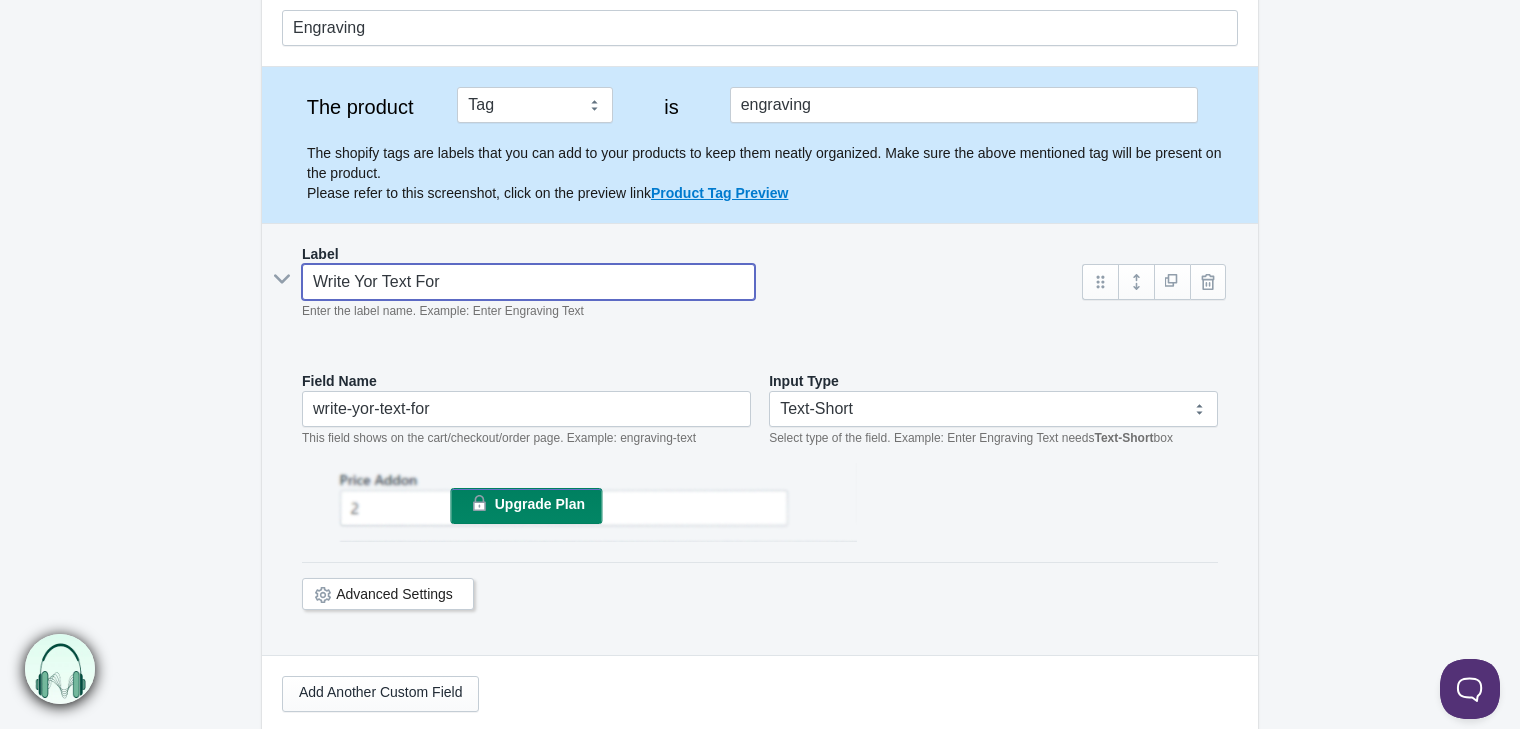 type on "Write Yor Text For" 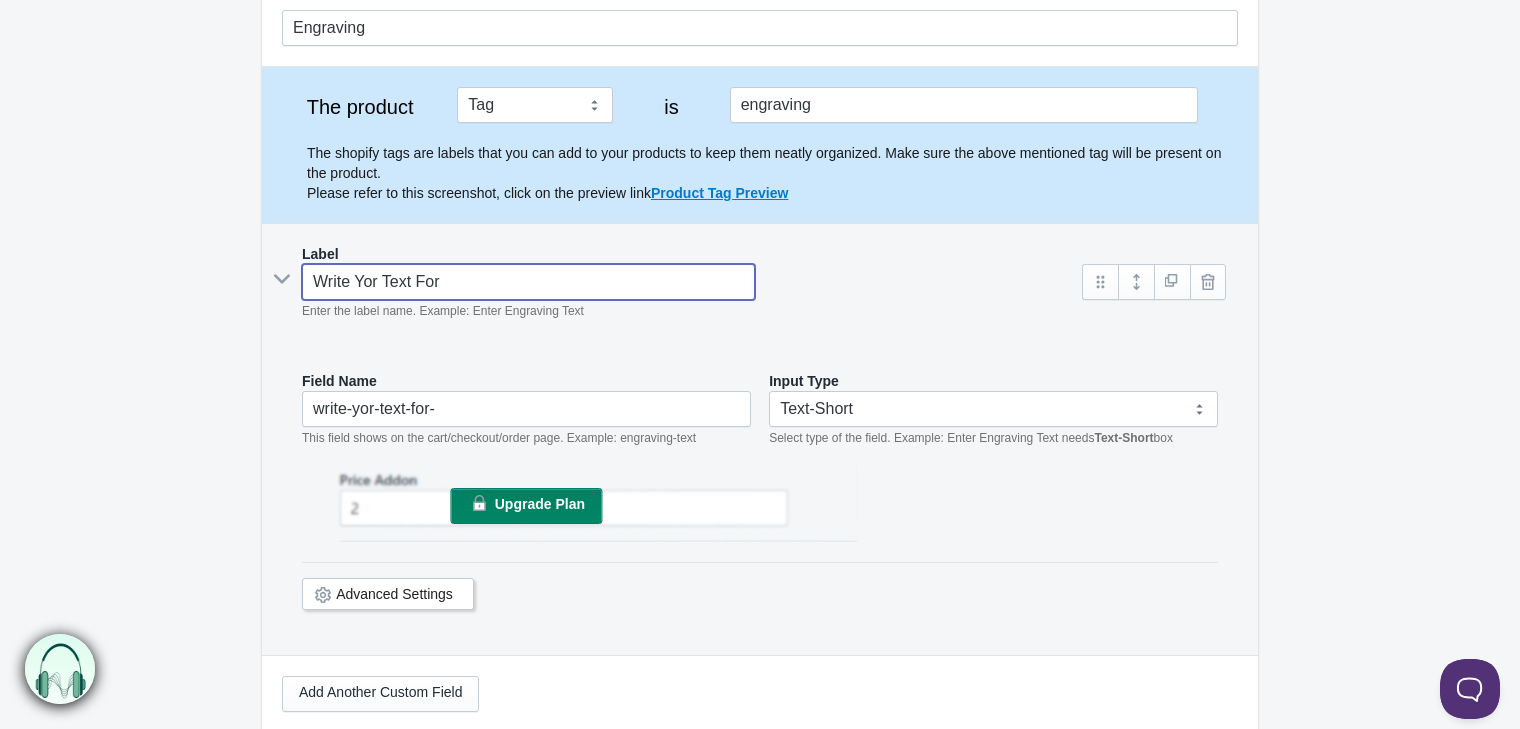 type on "Write Yor Text For E" 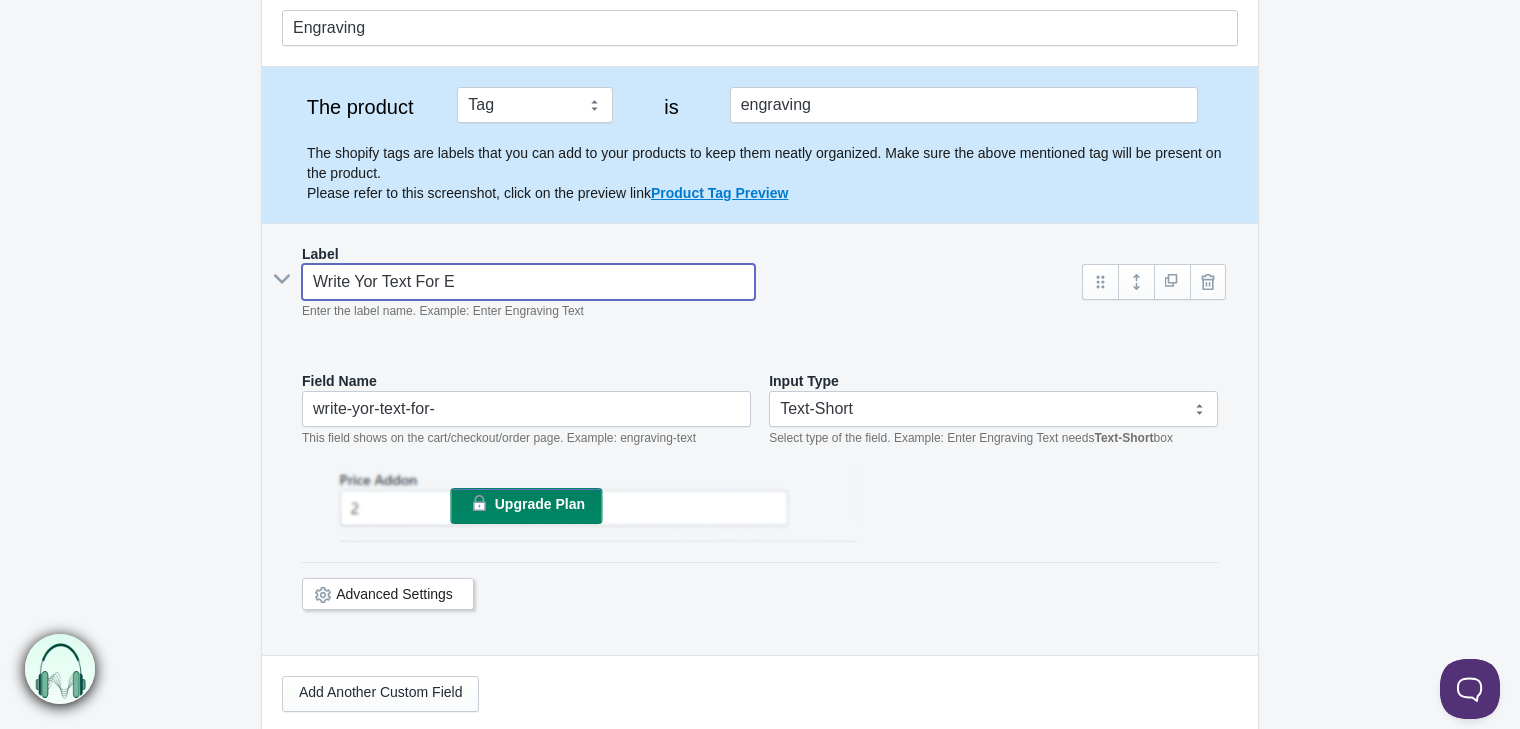 type on "write-yor-text-for-e" 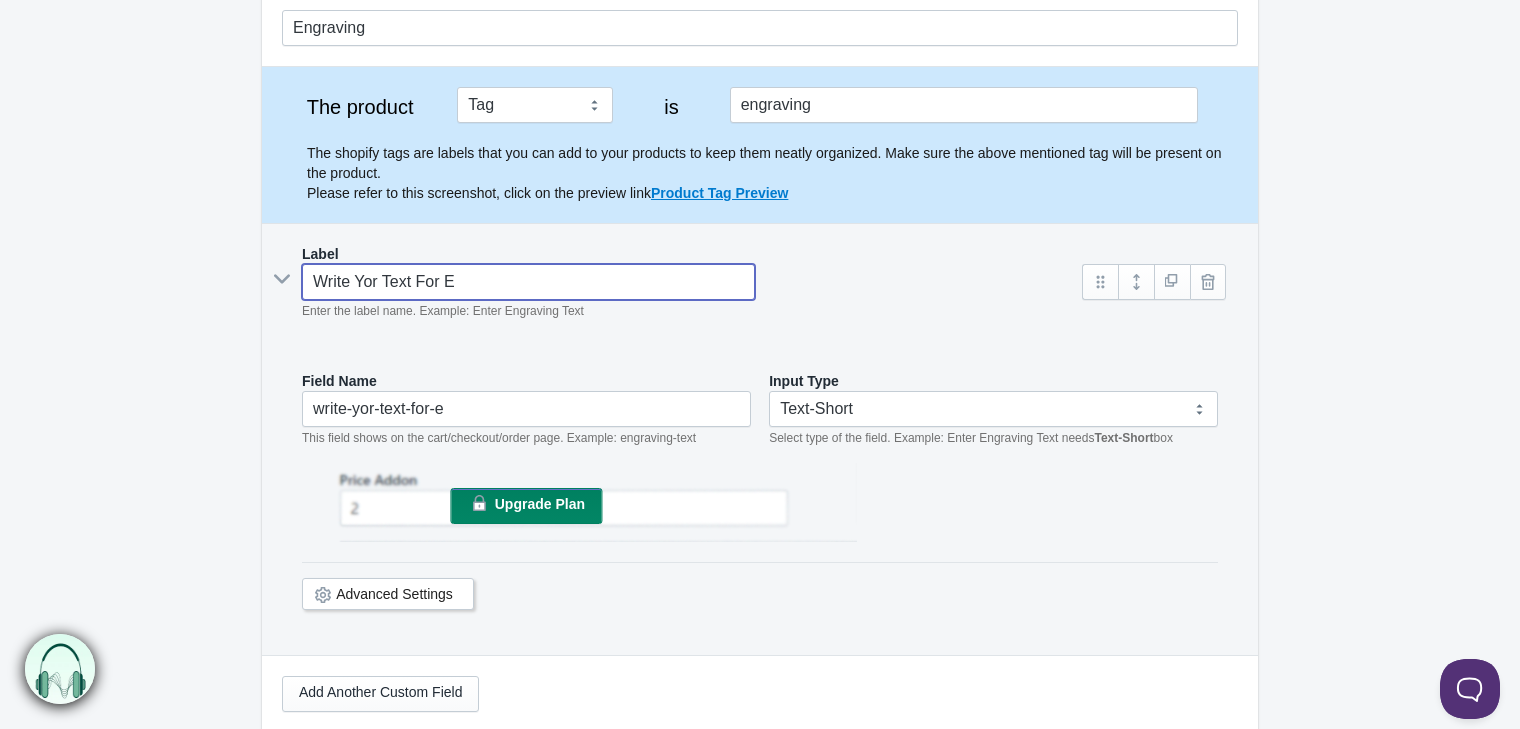 type on "Write Yor Text For En" 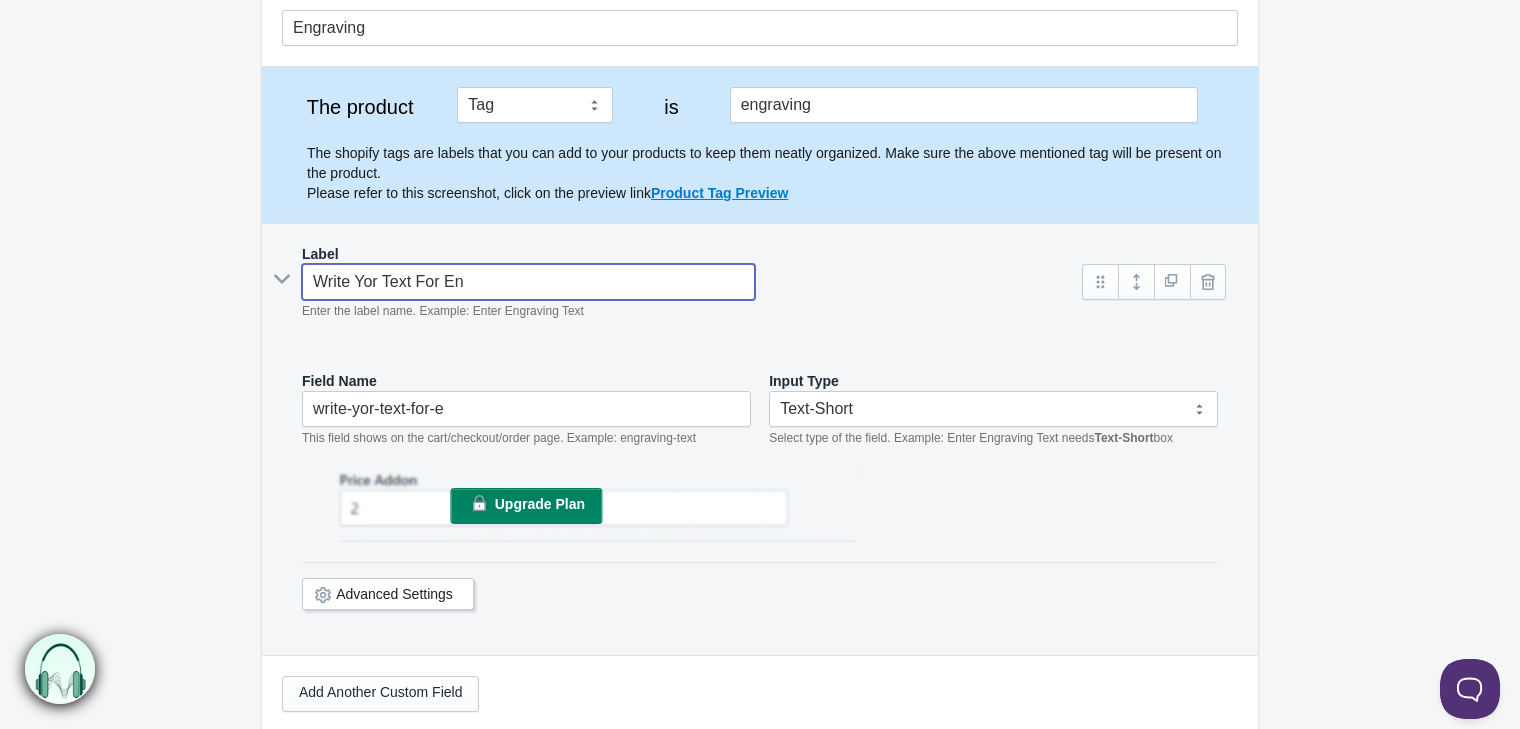 type on "write-yor-text-for-en" 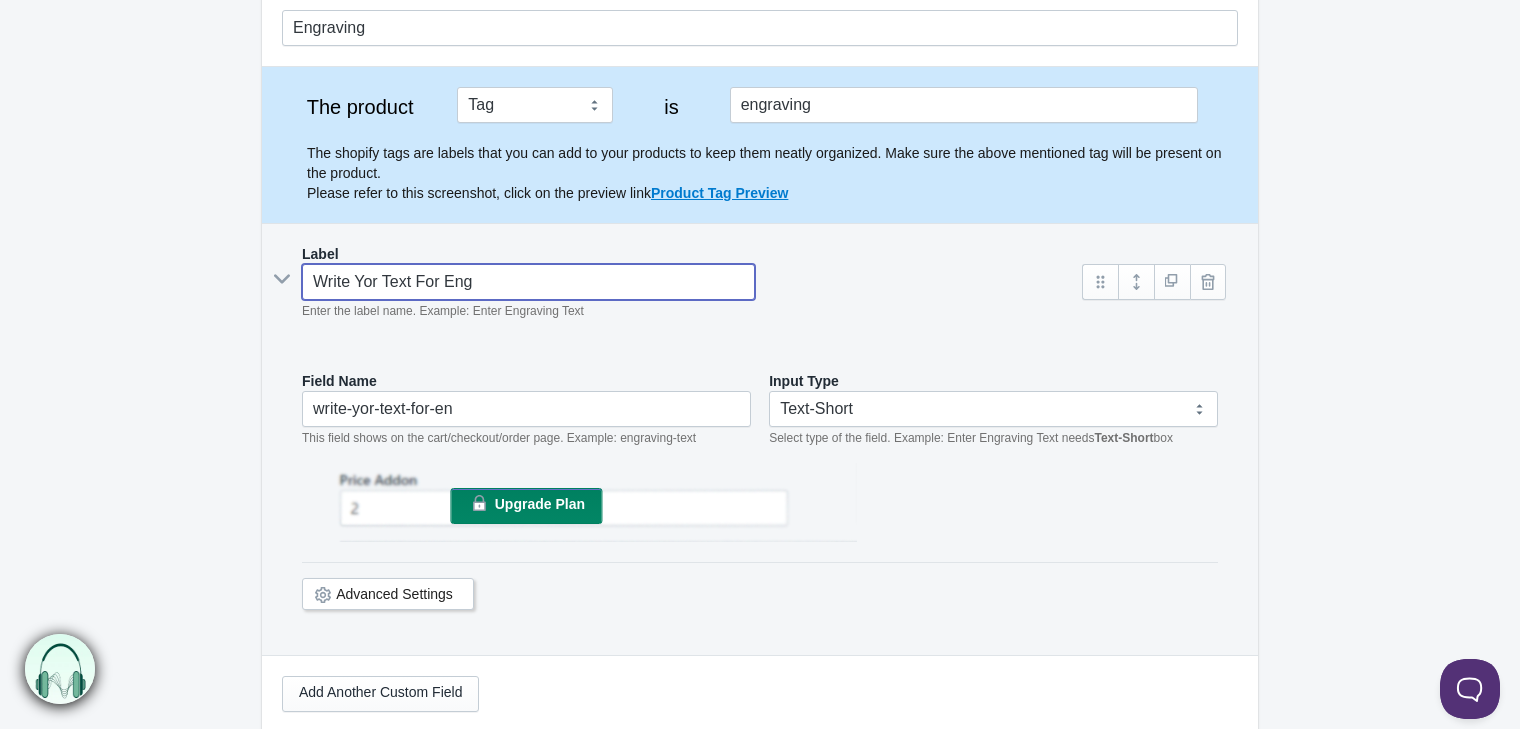 type on "Write Yor Text For Engr" 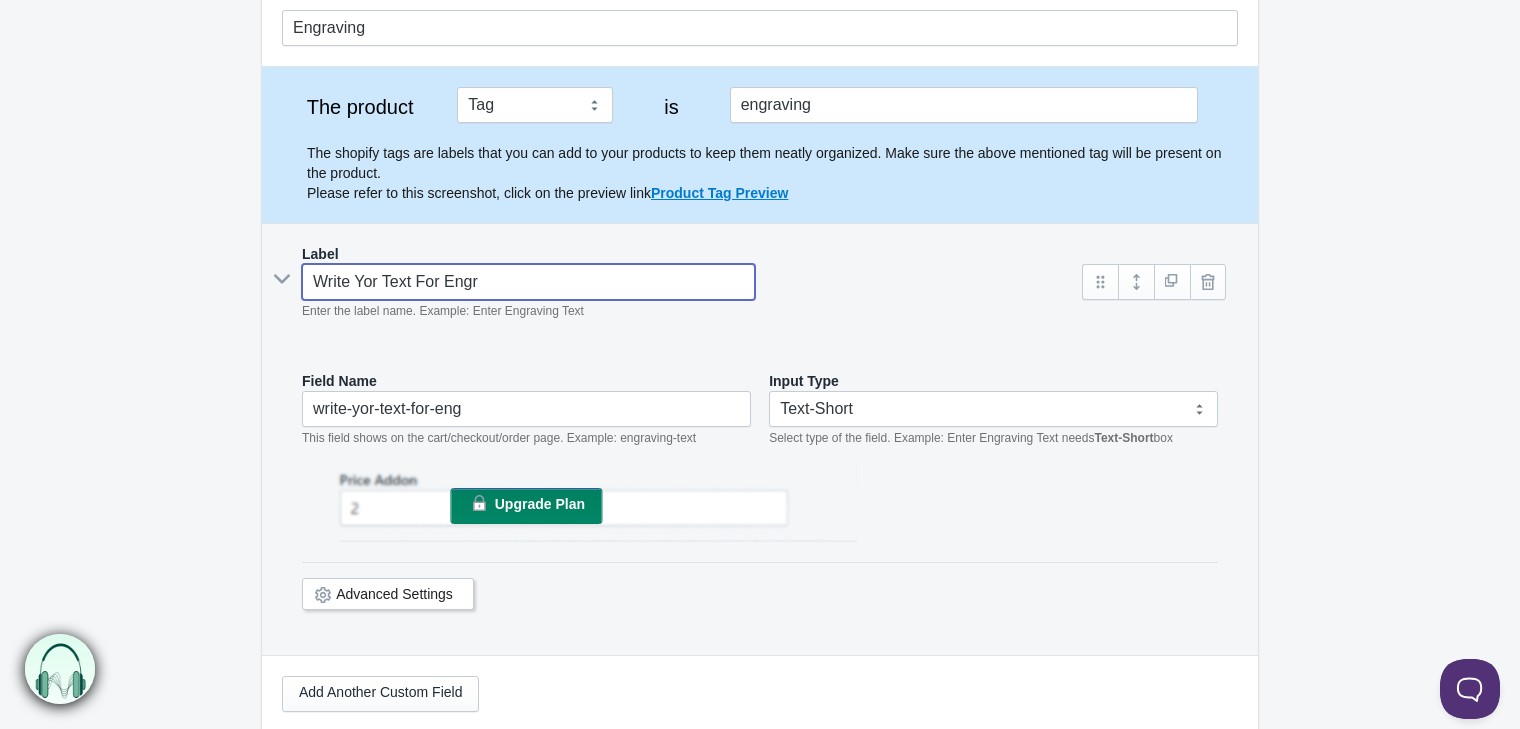 type on "write-yor-text-for-engr" 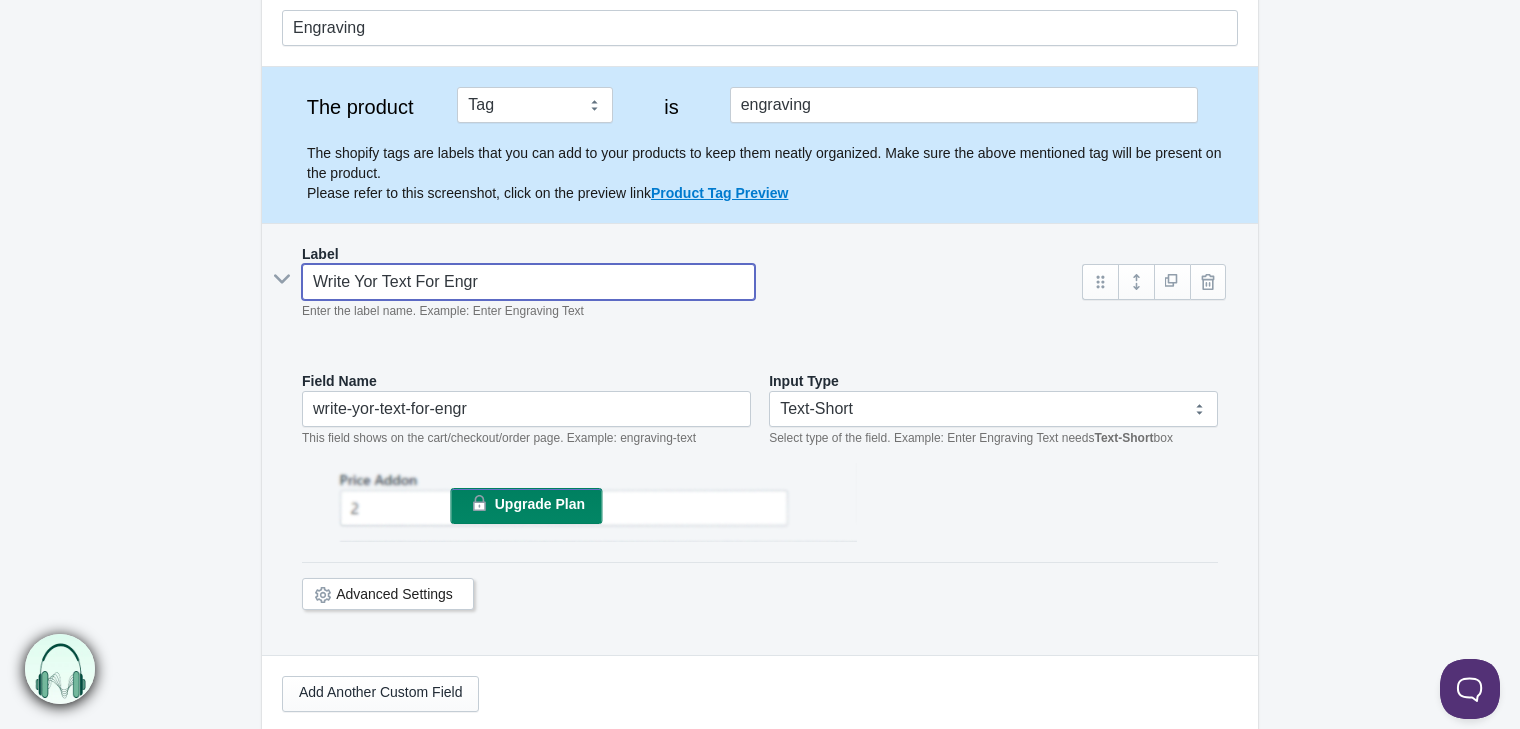 type on "Write Yor Text For Engra" 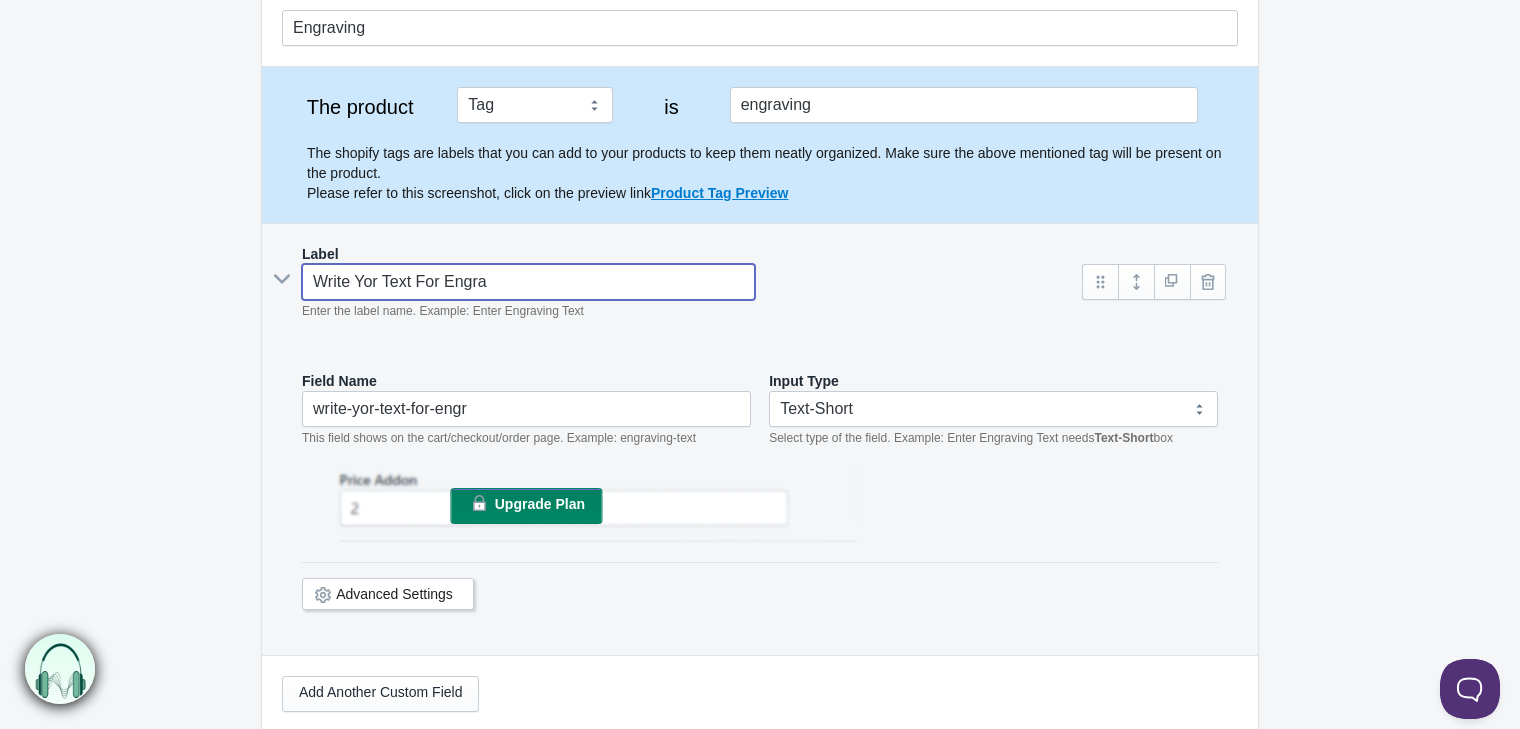 type on "write-yor-text-for-engra" 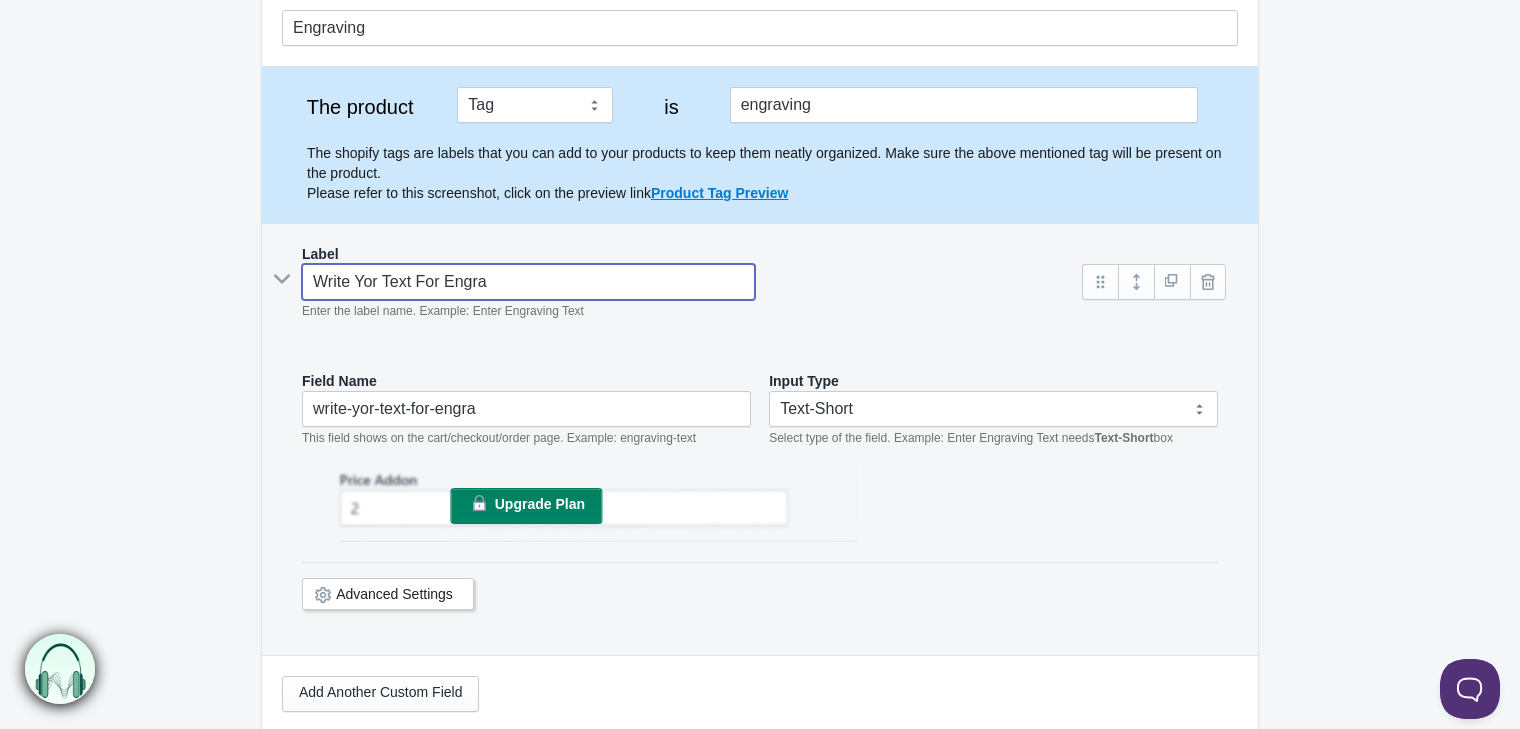 type on "Write Yor Text For Engrav" 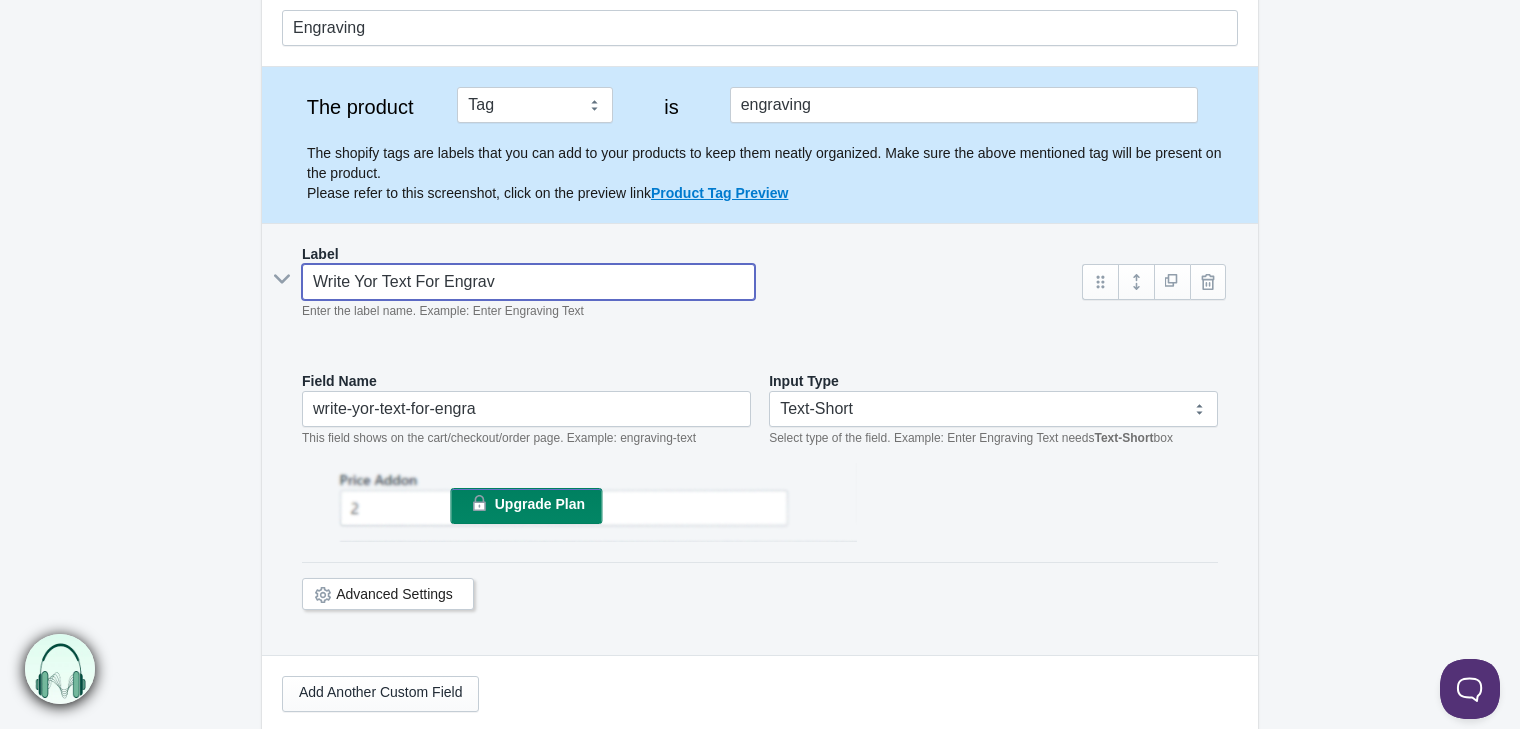 type on "write-yor-text-for-engrav" 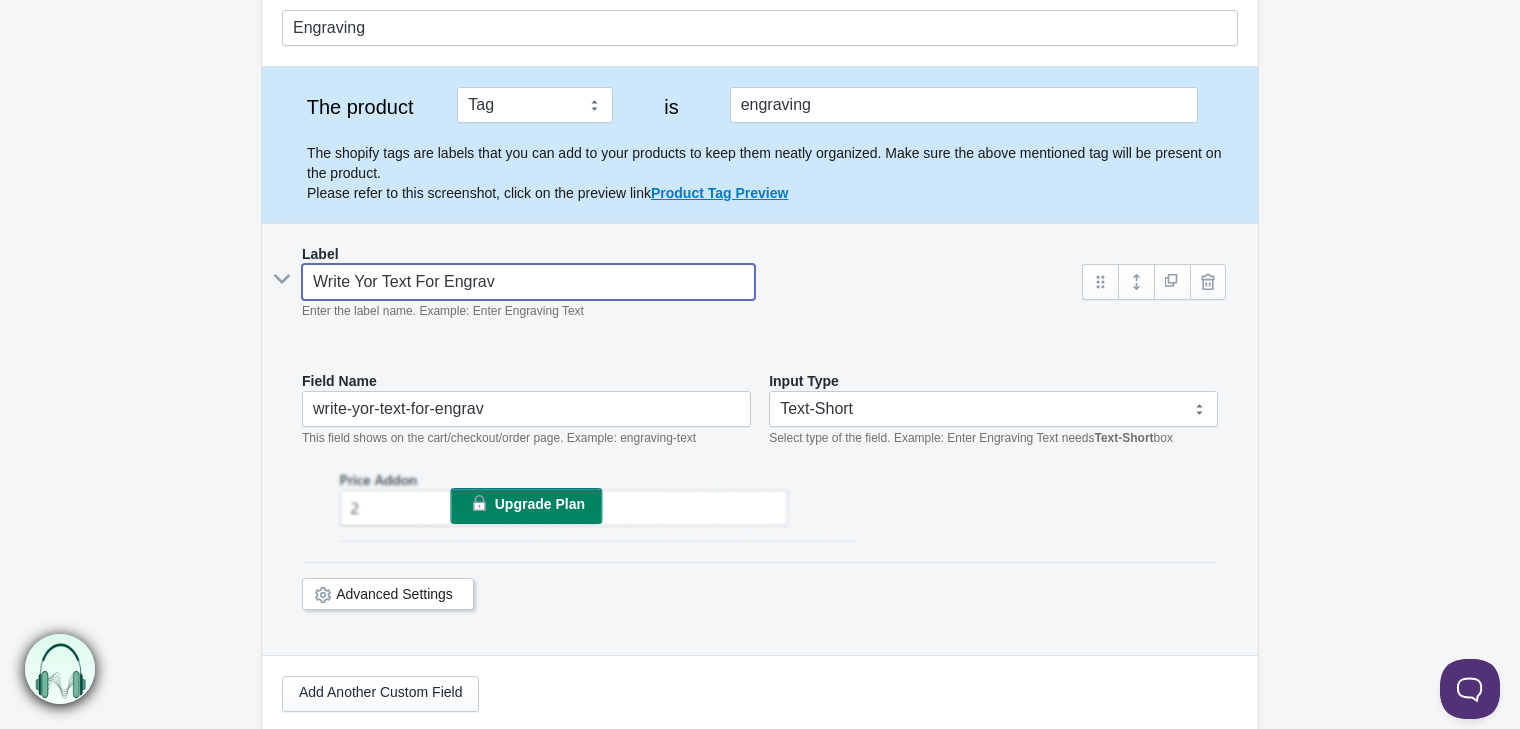 type on "Write Yor Text For Engravi" 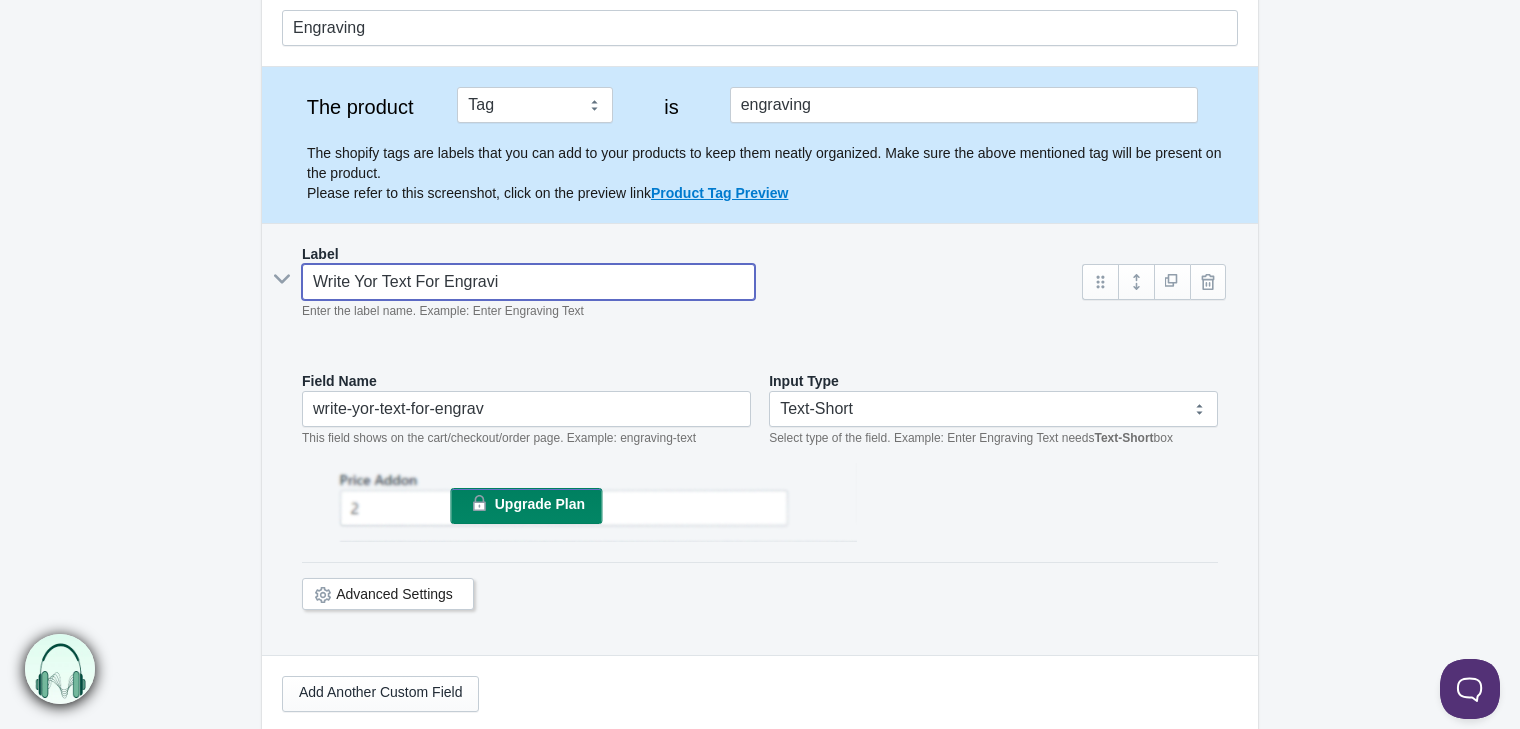type on "write-yor-text-for-engravi" 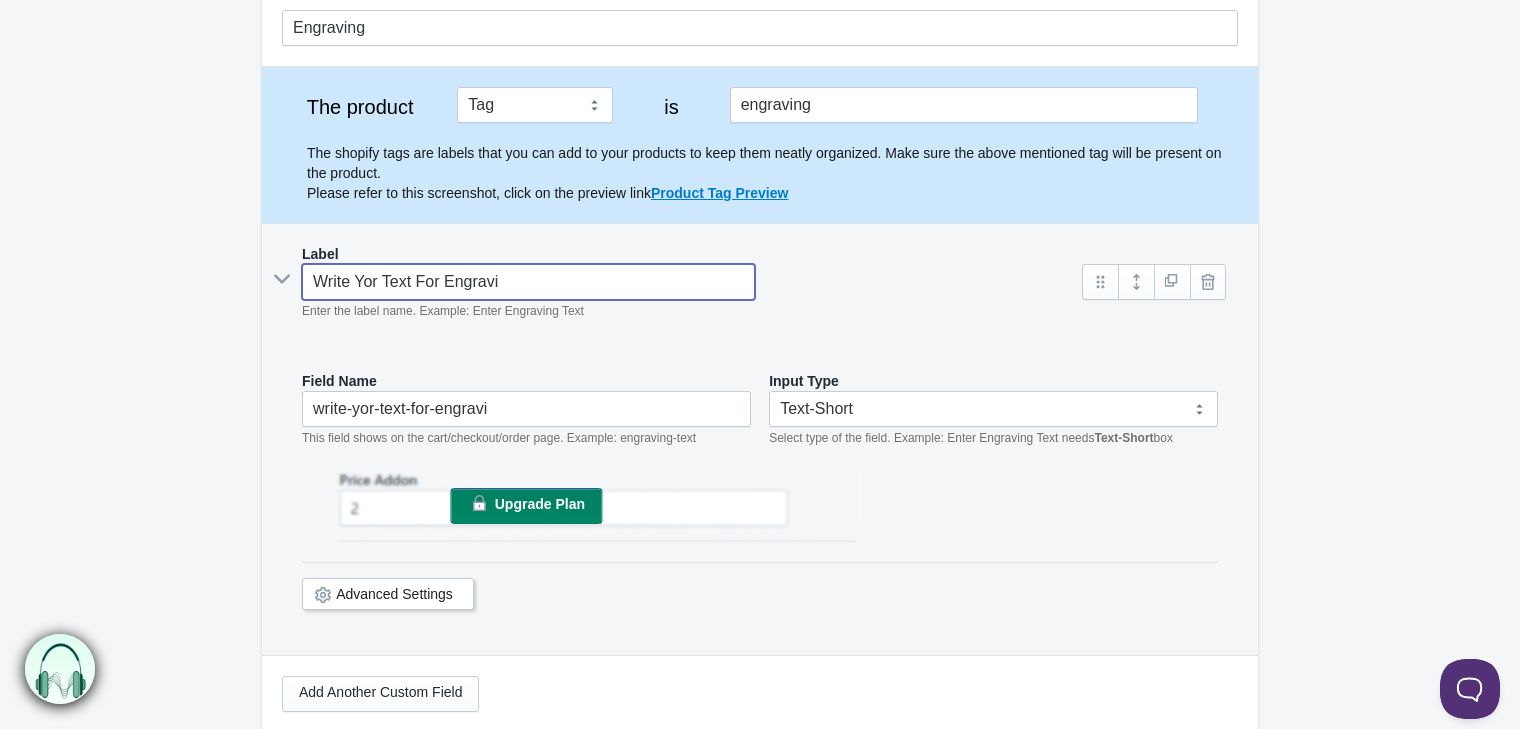 type on "Write Yor Text For Engravin" 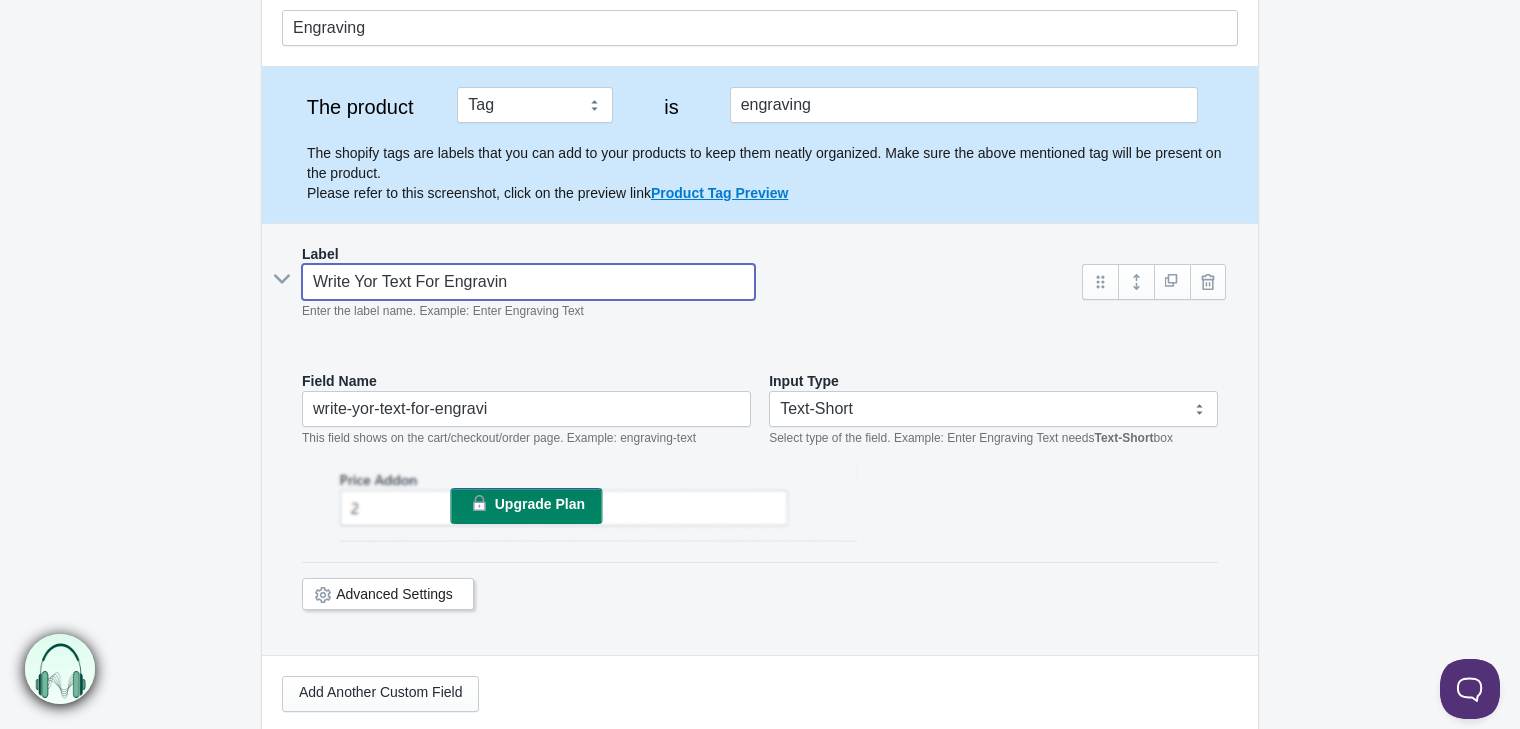 type on "write-yor-text-for-engravin" 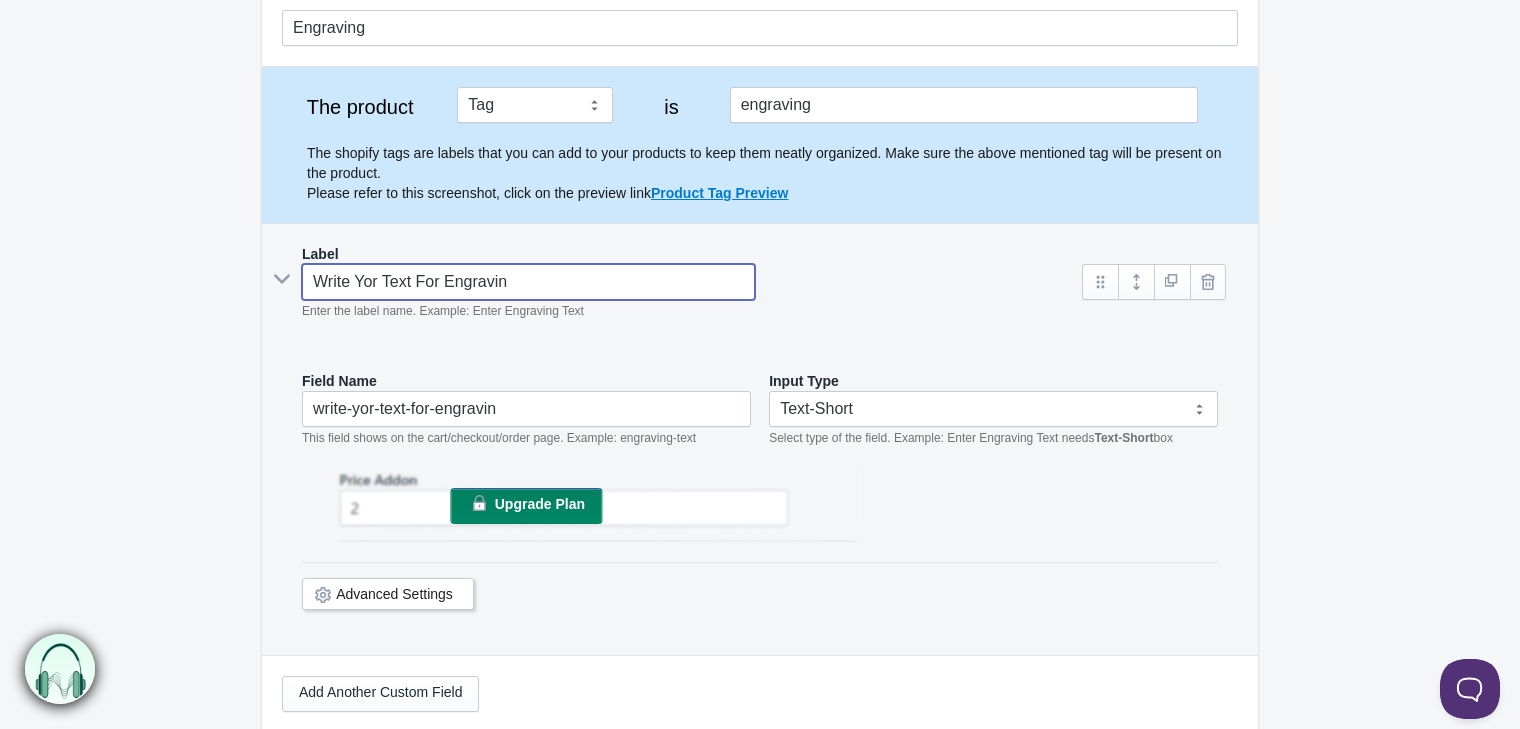 type on "Write Yor Text For Engraving" 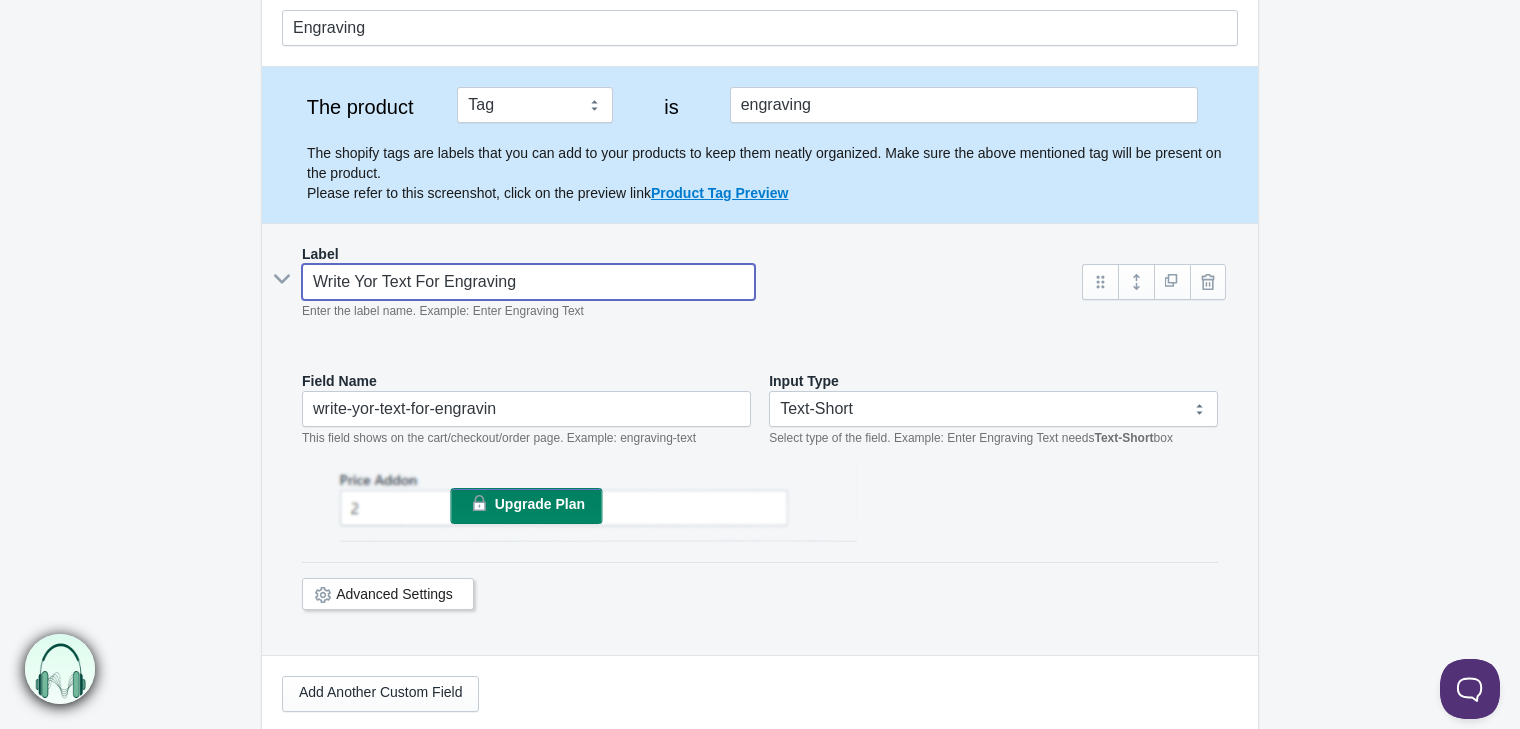 type on "write-yor-text-for-engraving" 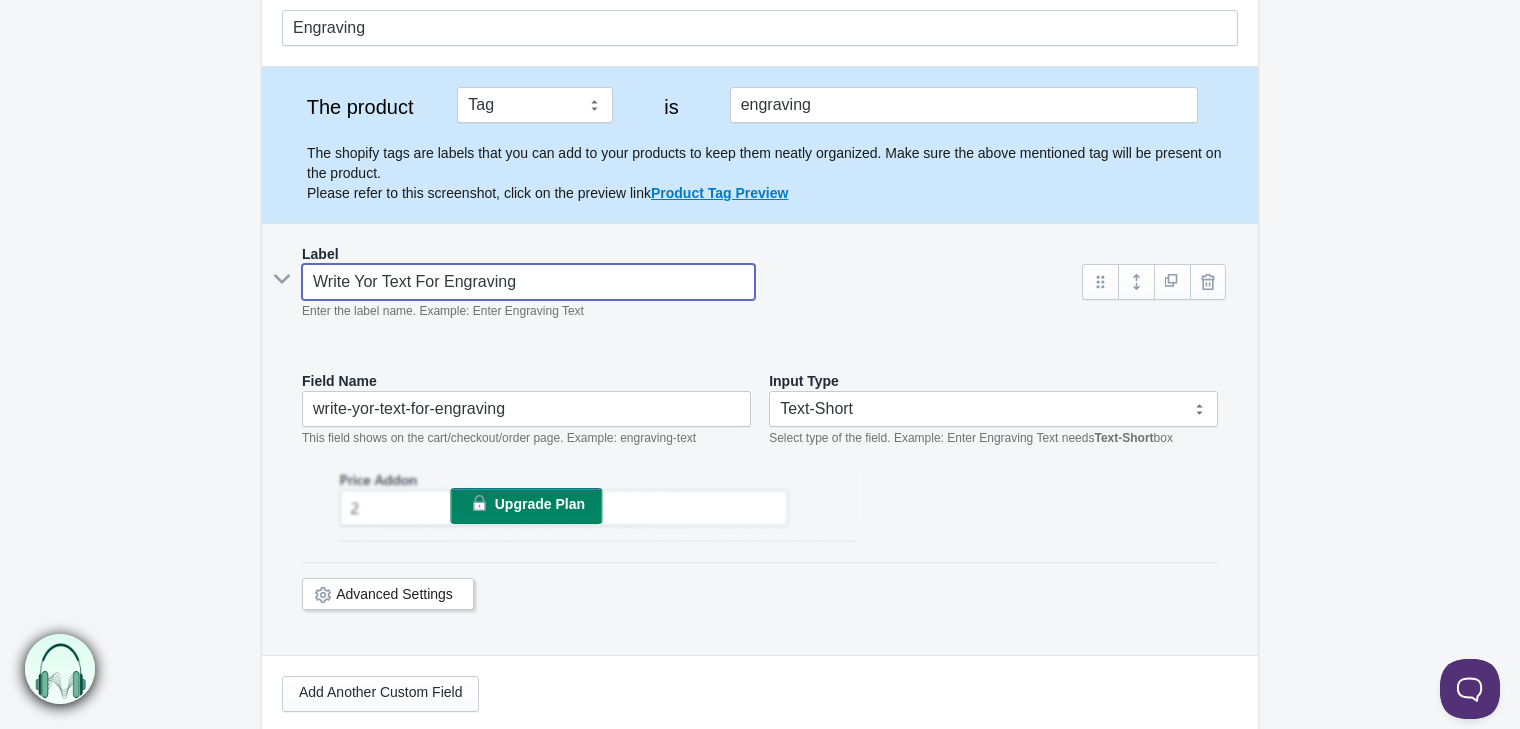 click on "Write Yor Text For Engraving" at bounding box center (528, 282) 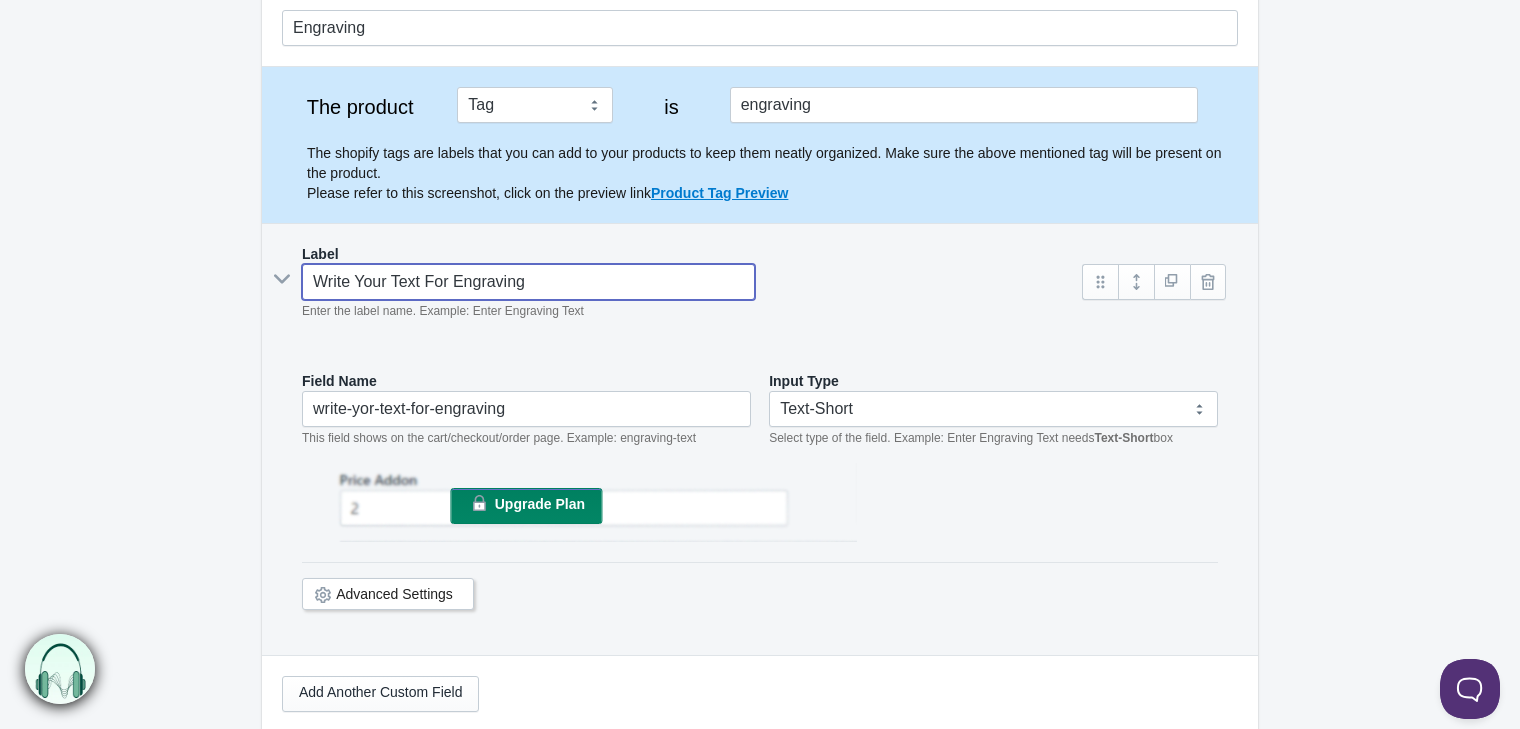 type on "write-your-text-for-engraving" 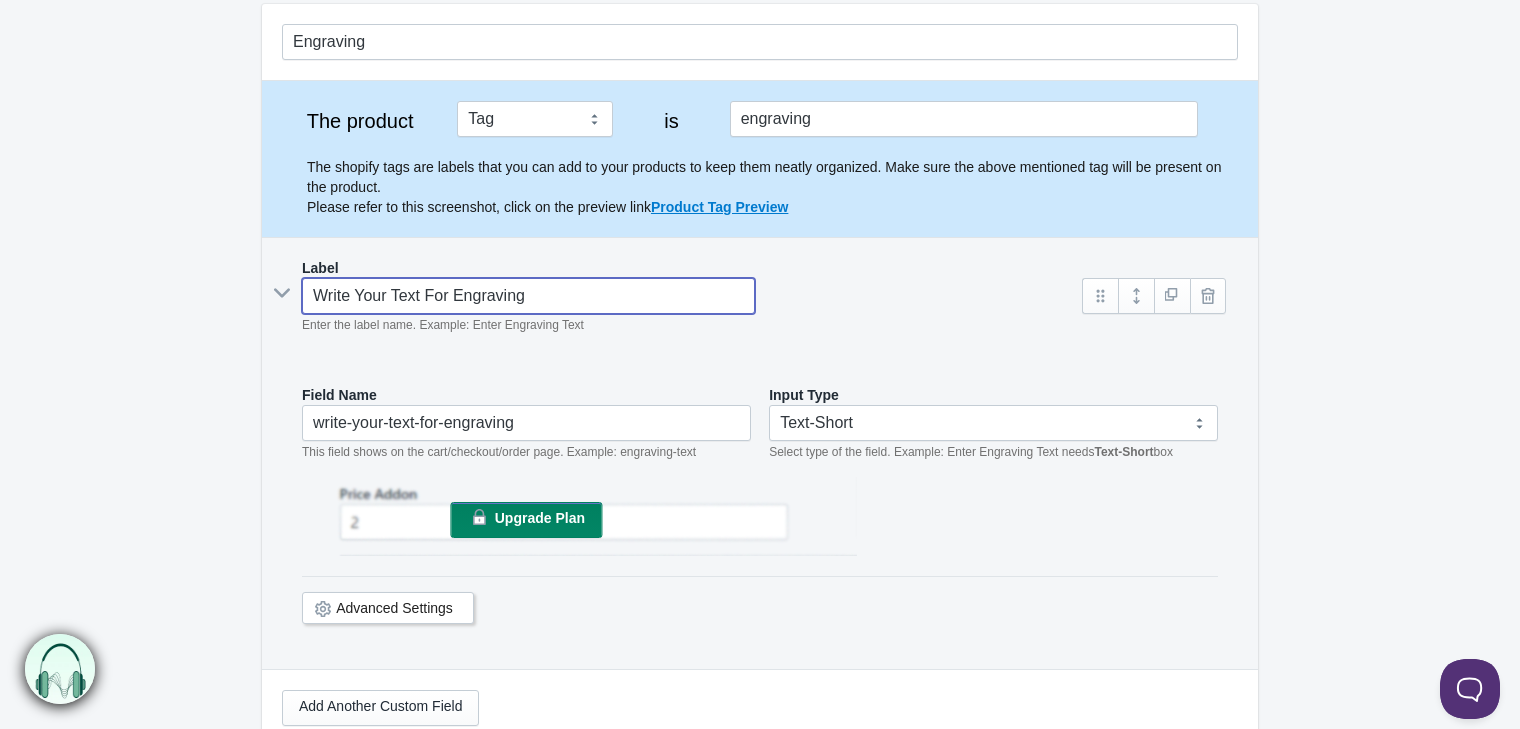 scroll, scrollTop: 188, scrollLeft: 0, axis: vertical 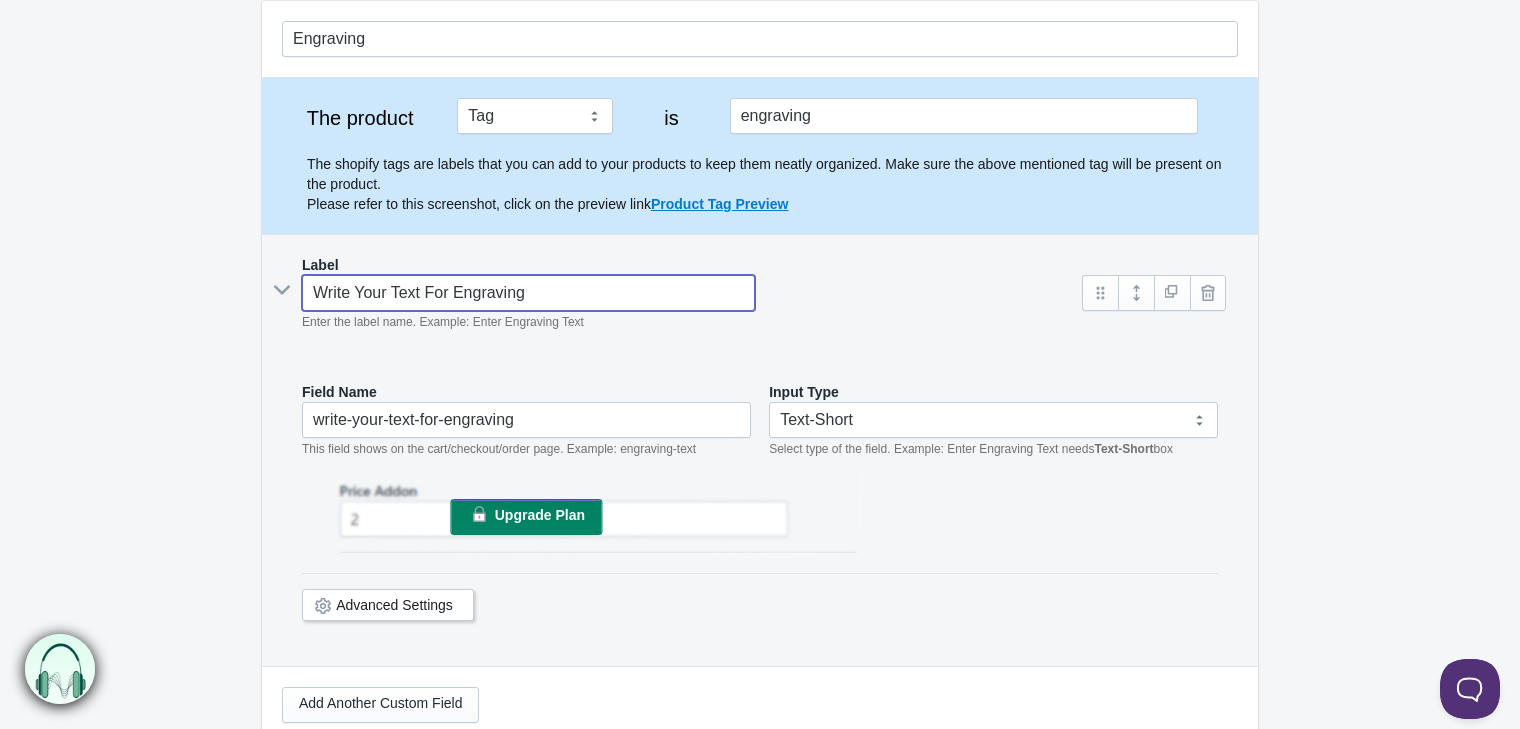 type on "Write Your Text For Engraving" 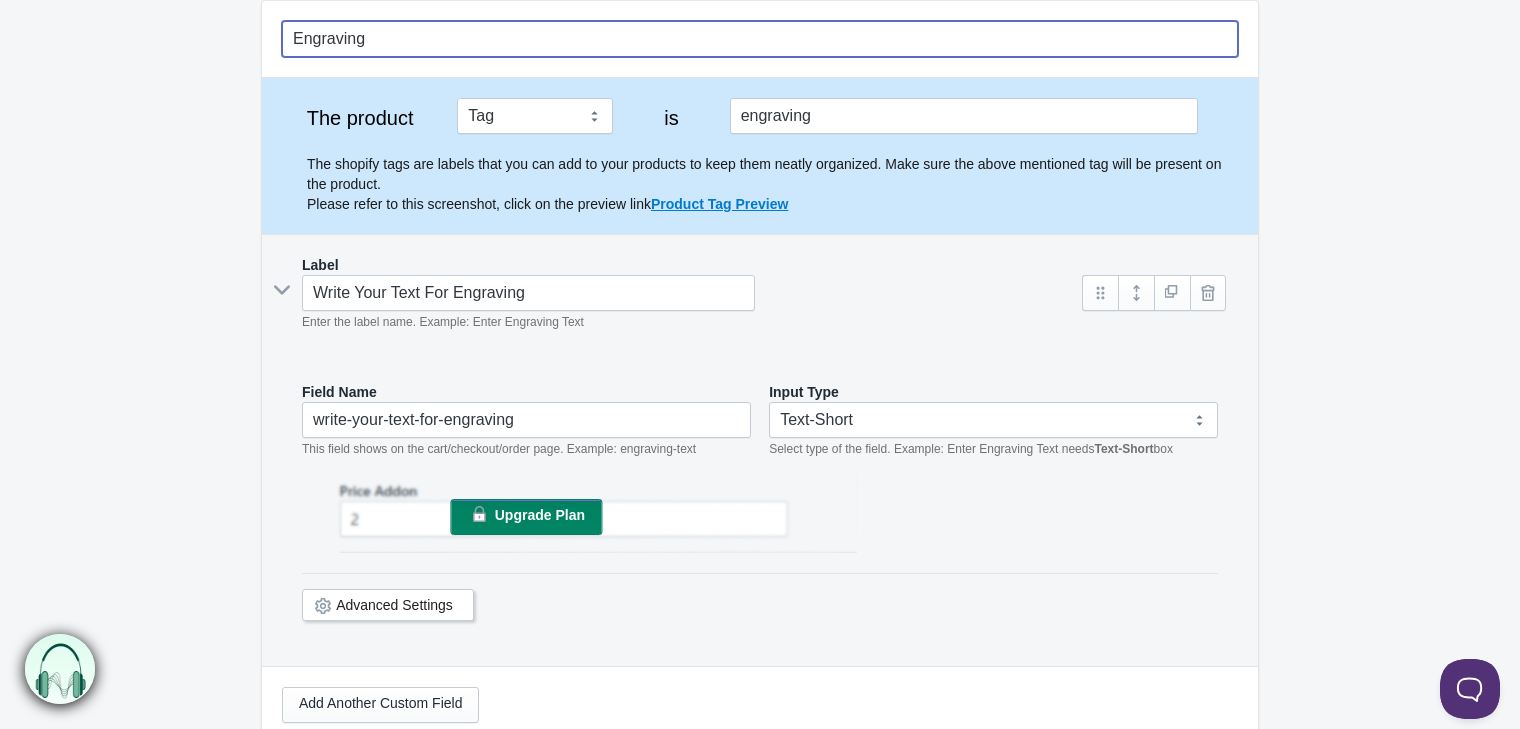 click on "Engraving" at bounding box center (760, 39) 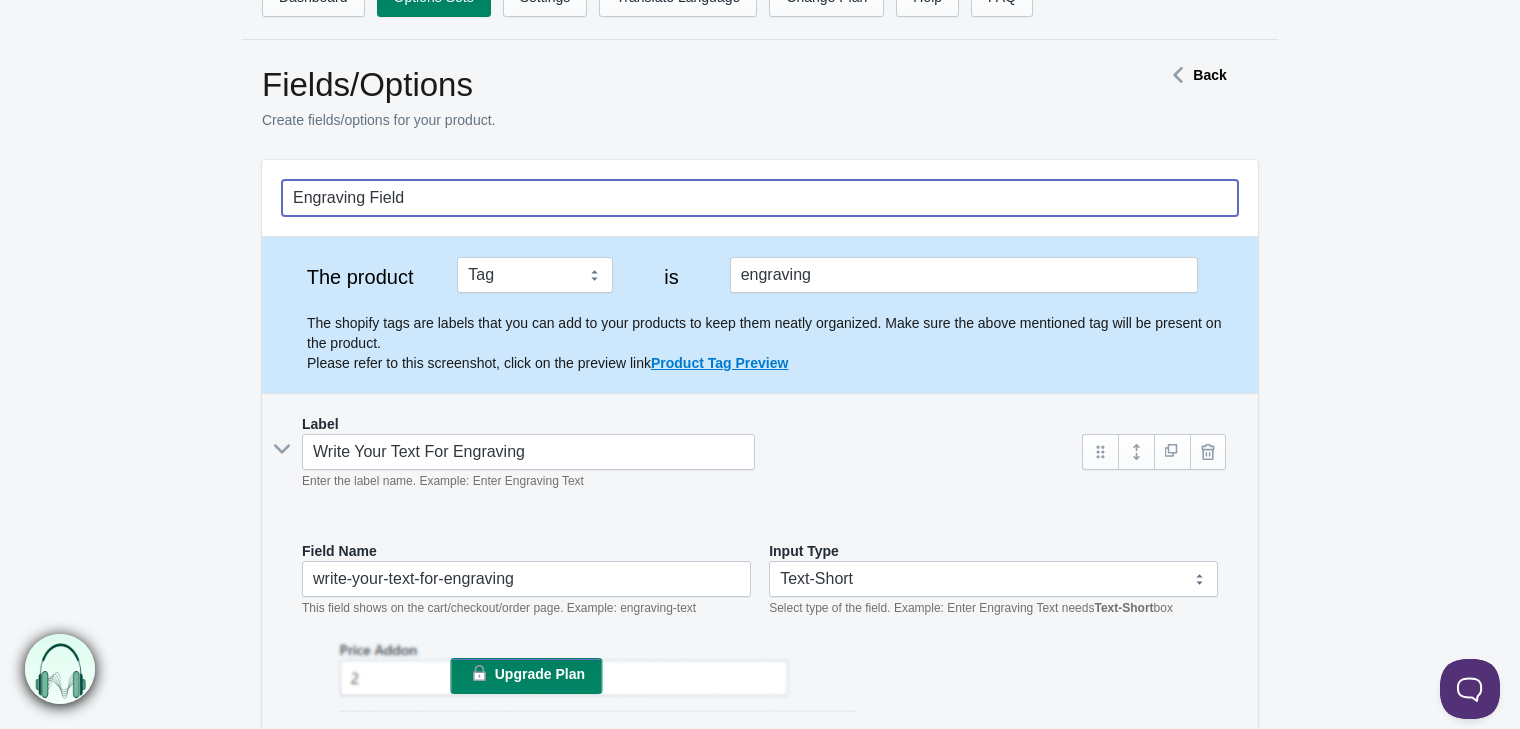 scroll, scrollTop: 31, scrollLeft: 0, axis: vertical 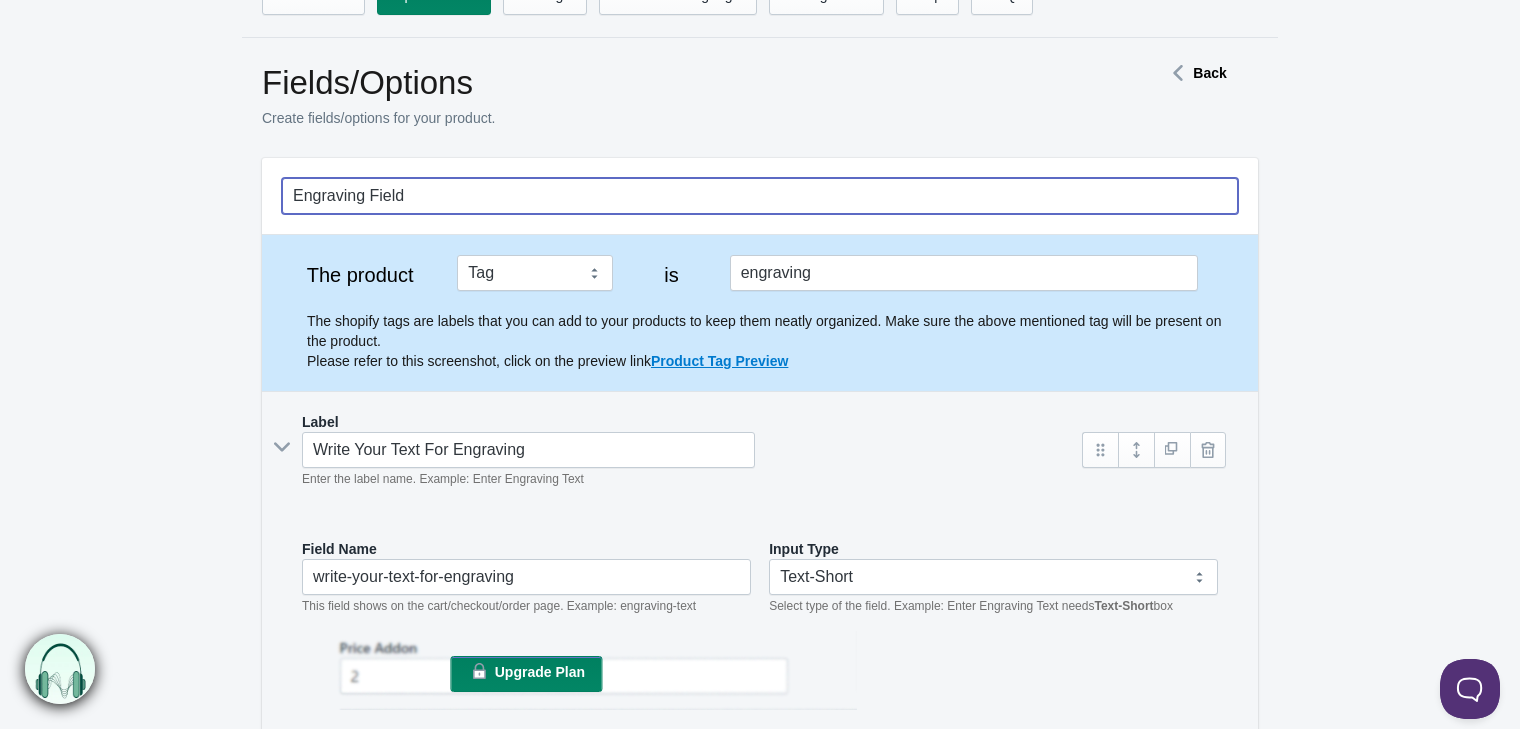type on "Engraving Field" 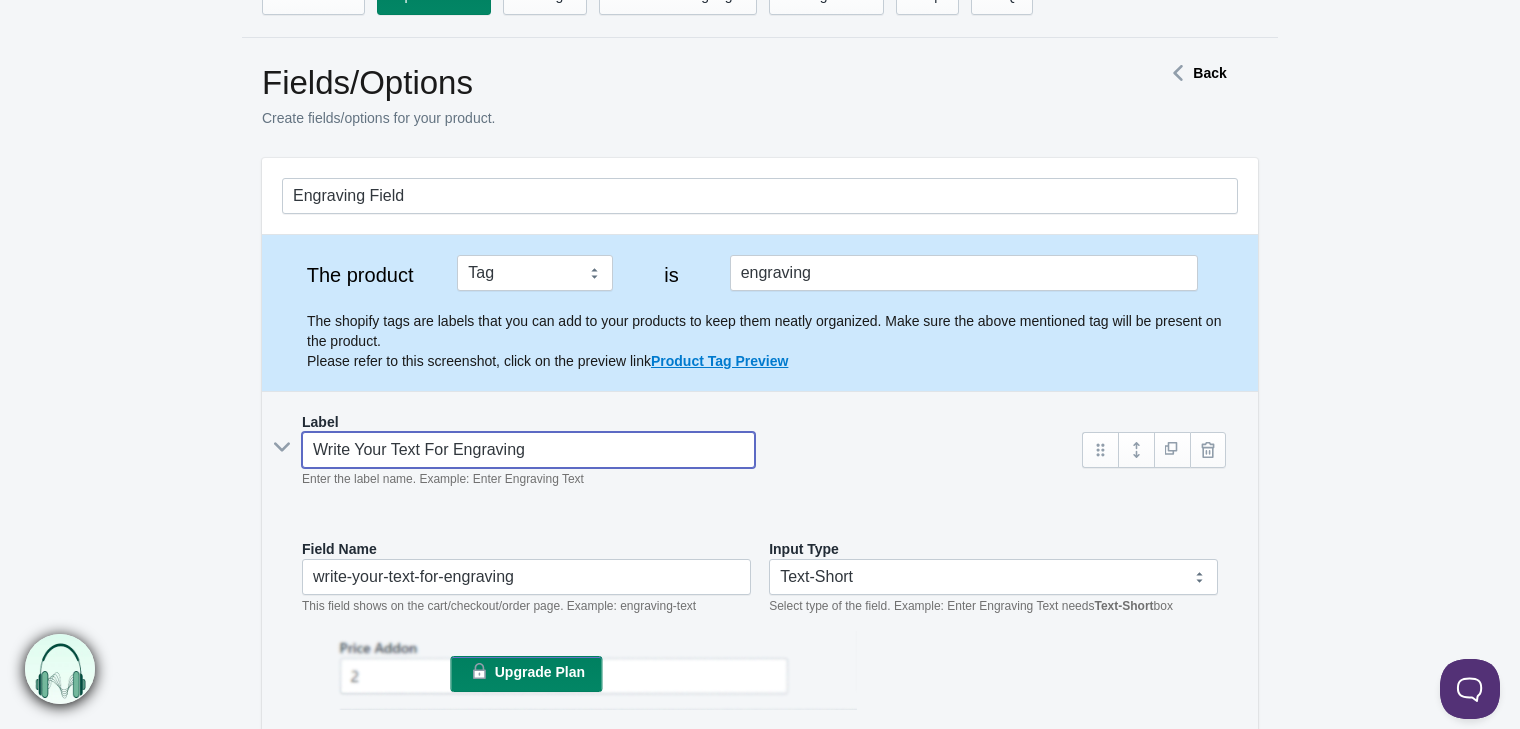 click on "Write Your Text For Engraving" at bounding box center [528, 450] 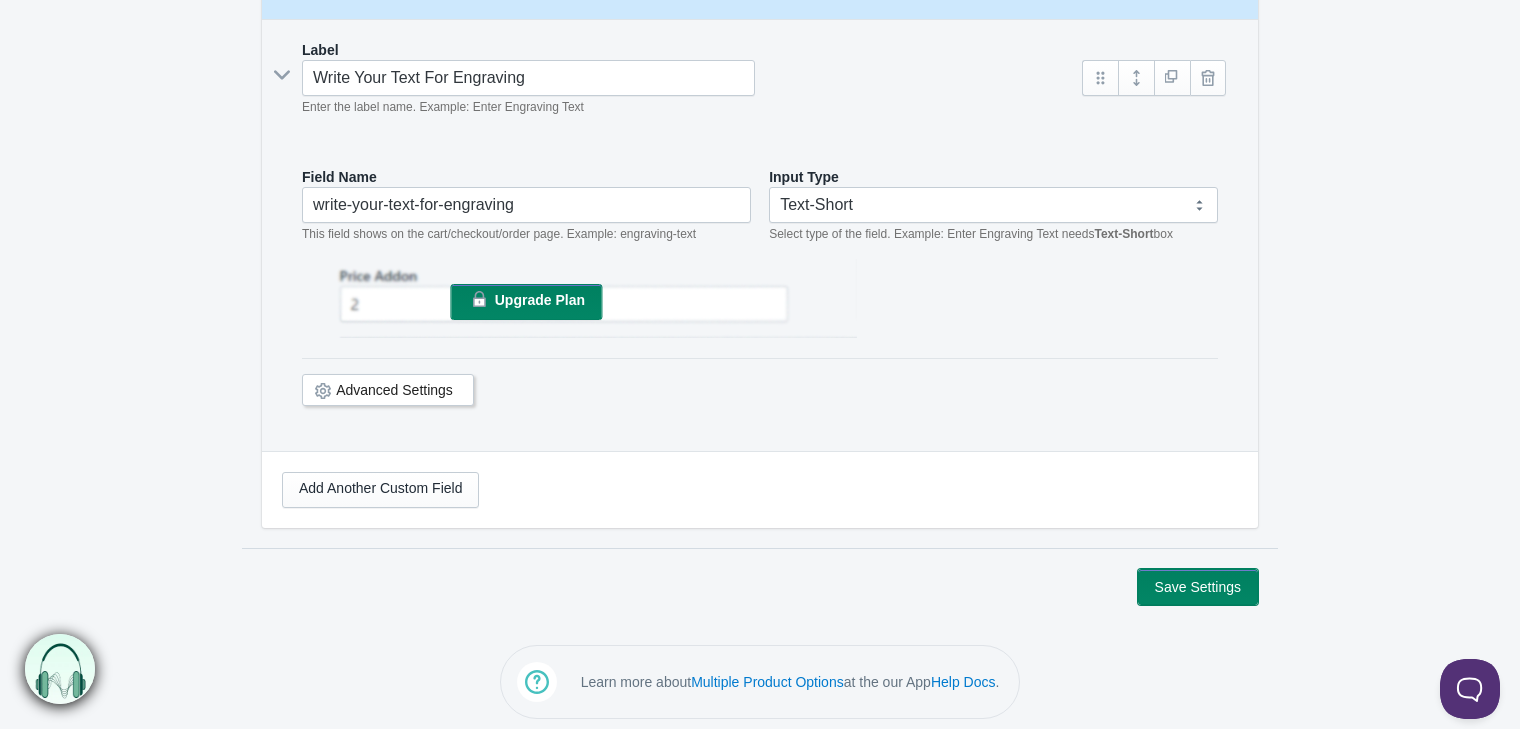 click on "Save Settings" at bounding box center [1198, 587] 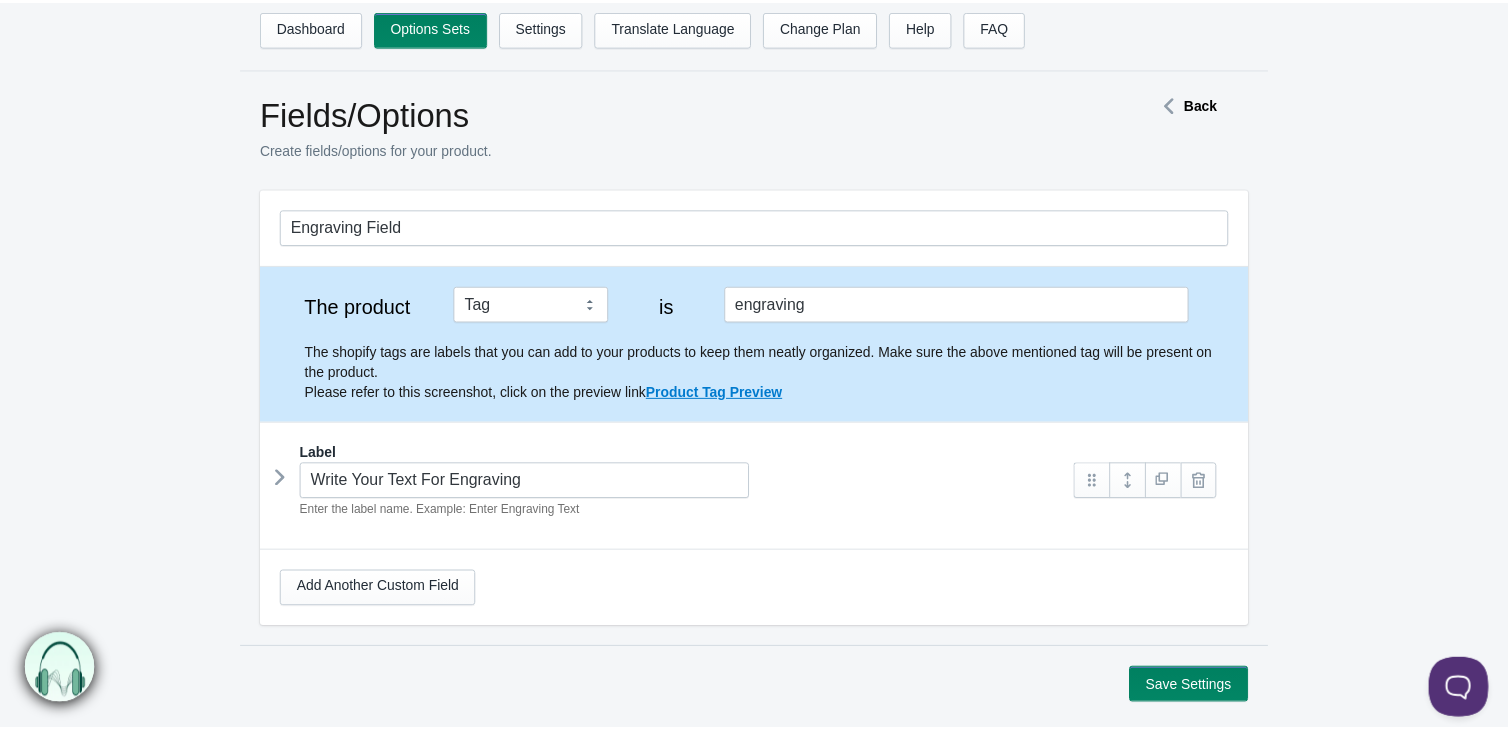 scroll, scrollTop: 0, scrollLeft: 0, axis: both 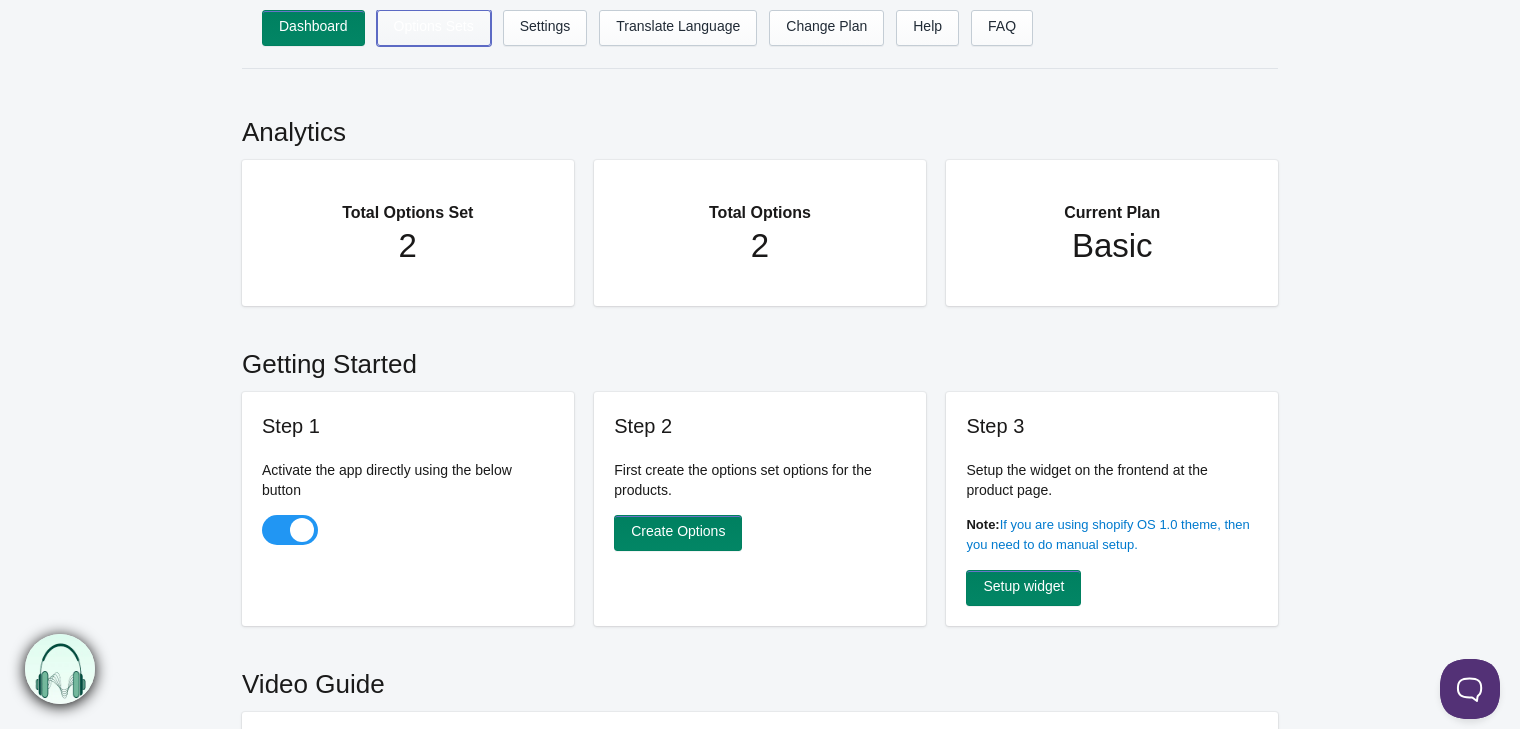 click on "Options Sets" at bounding box center [434, 28] 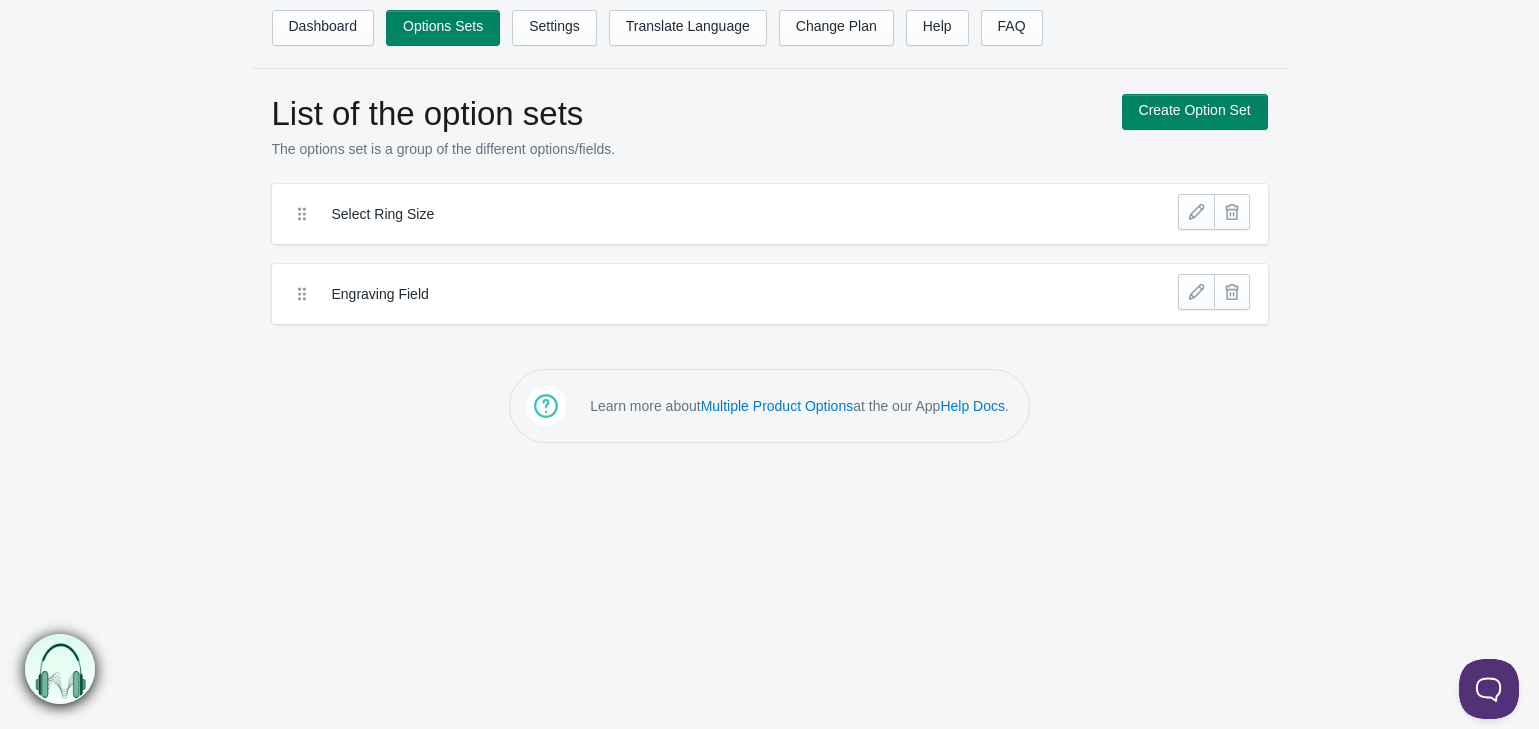scroll, scrollTop: 0, scrollLeft: 0, axis: both 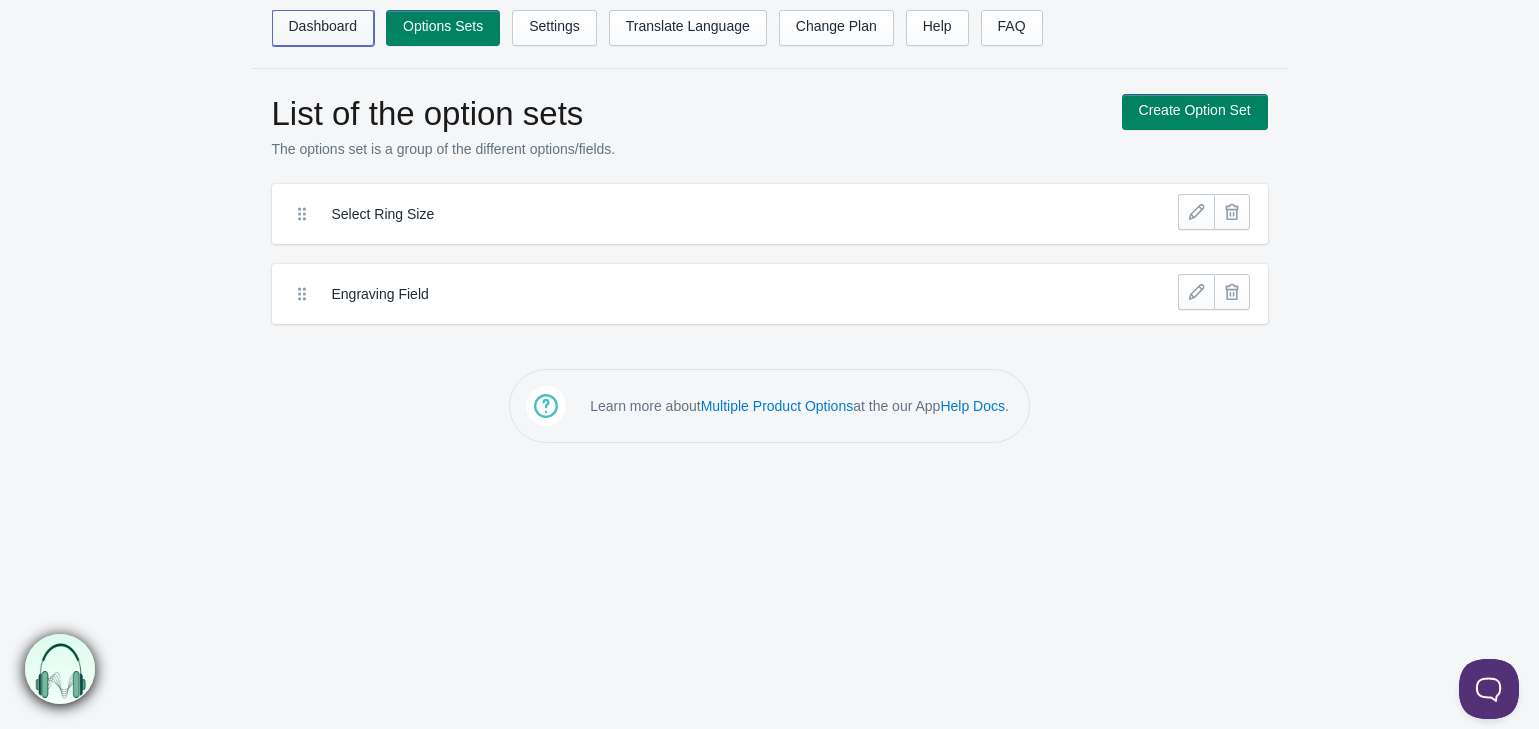 click on "Dashboard" at bounding box center [323, 28] 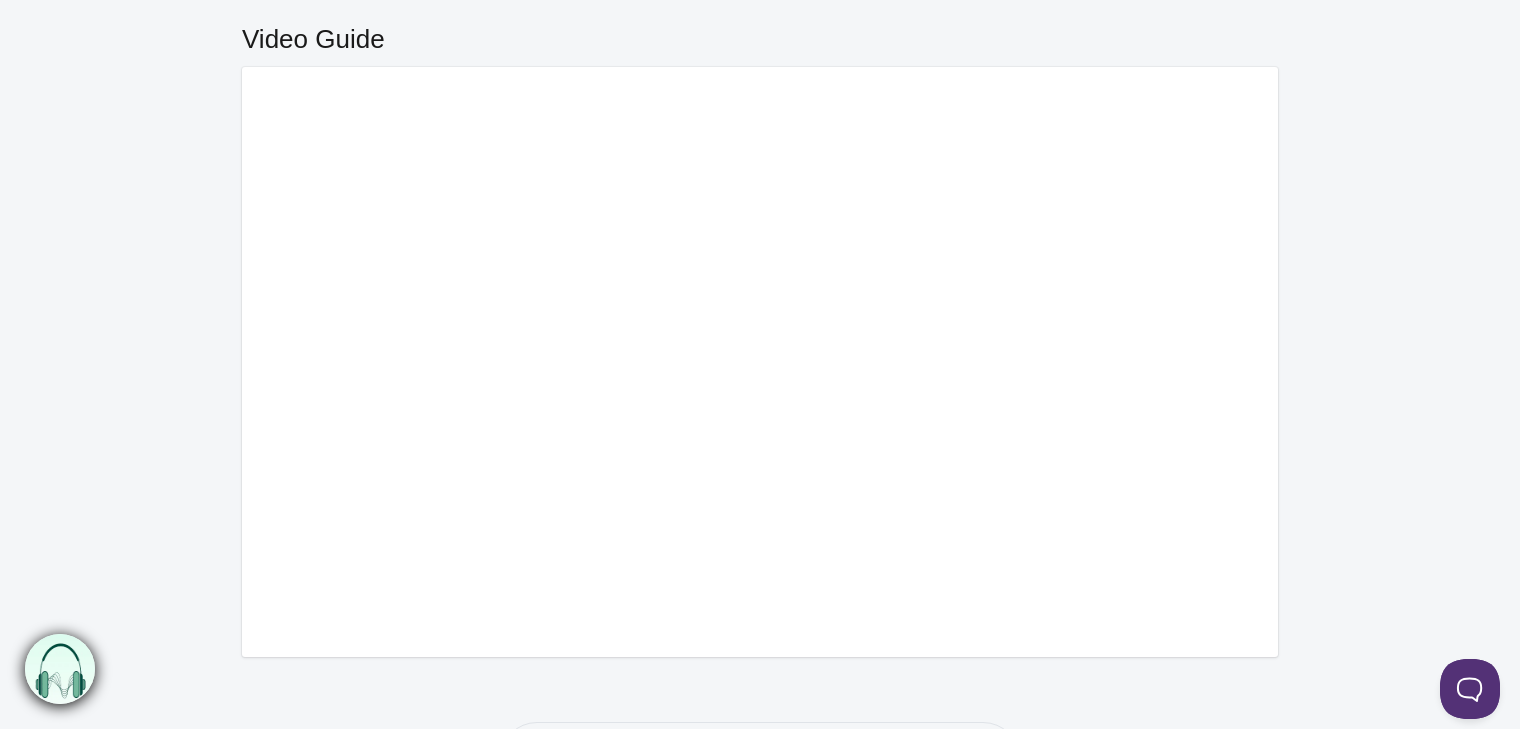 scroll, scrollTop: 0, scrollLeft: 0, axis: both 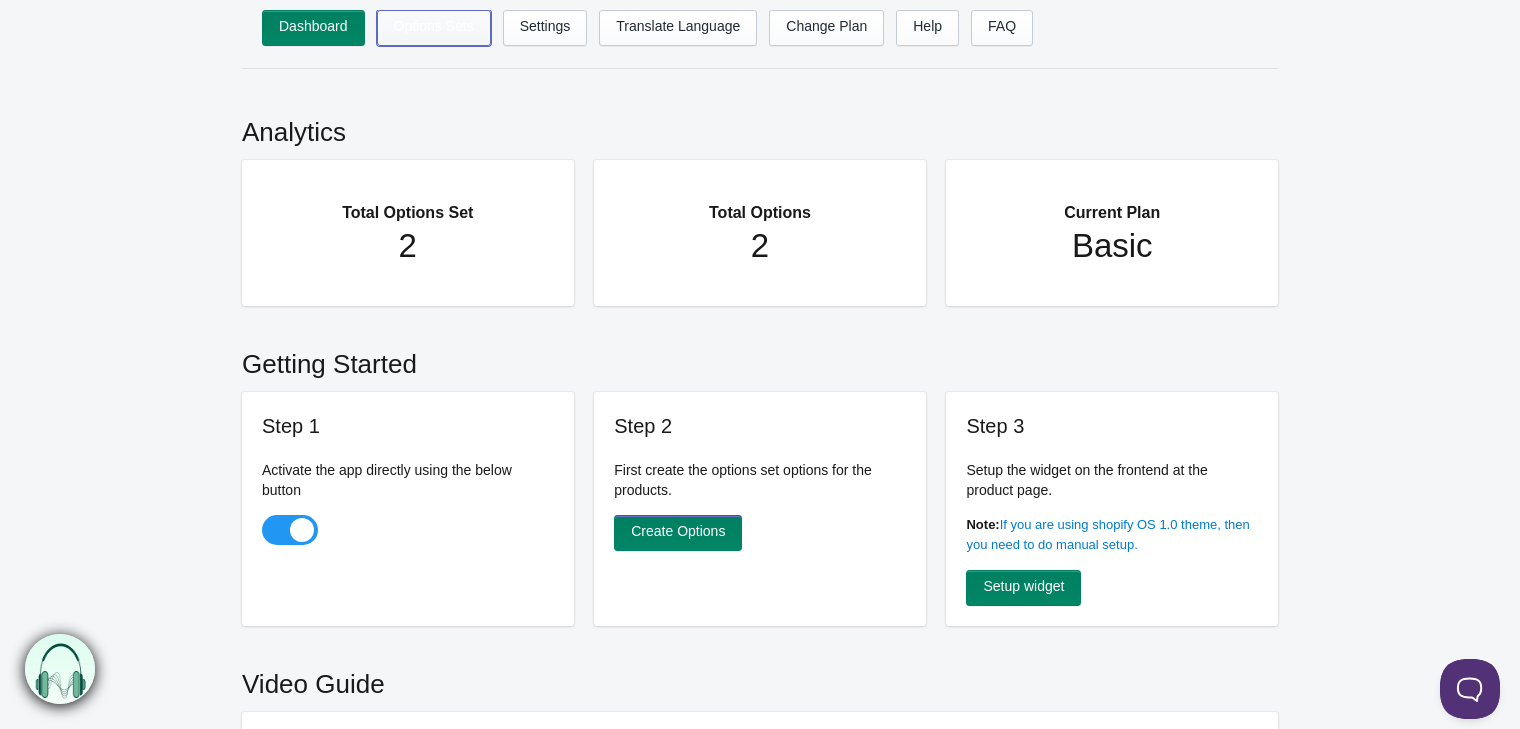 click on "Options Sets" at bounding box center [434, 28] 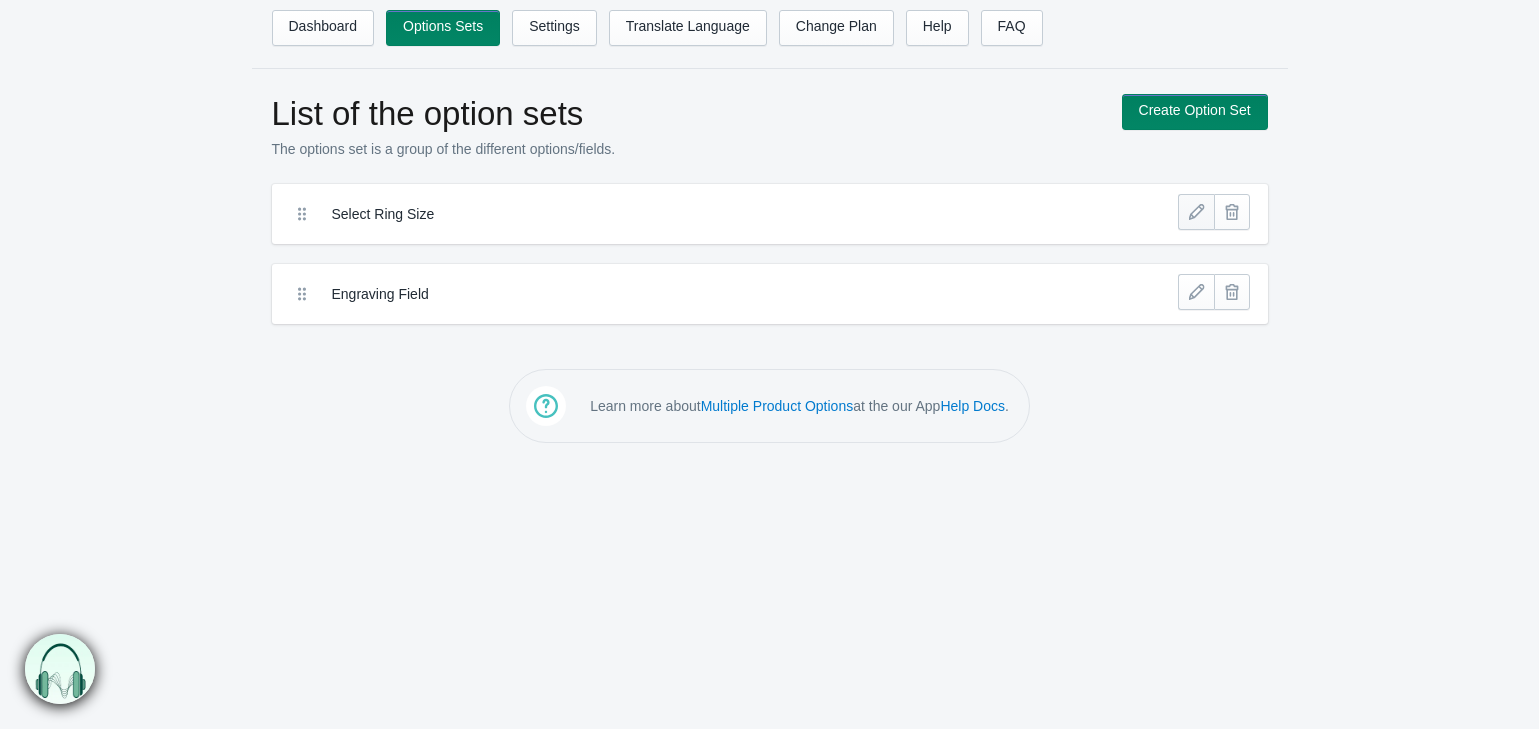 scroll, scrollTop: 0, scrollLeft: 0, axis: both 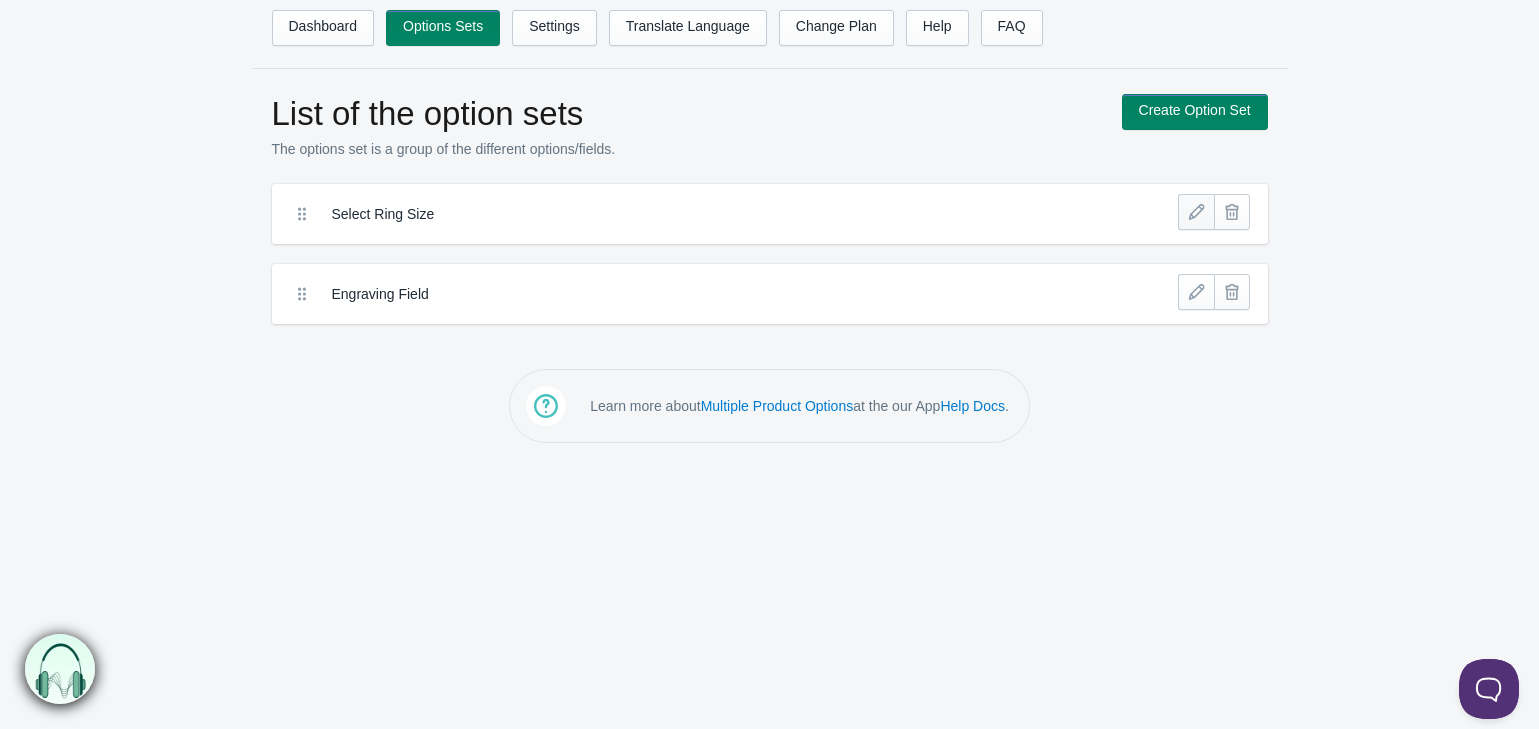 click at bounding box center (1196, 212) 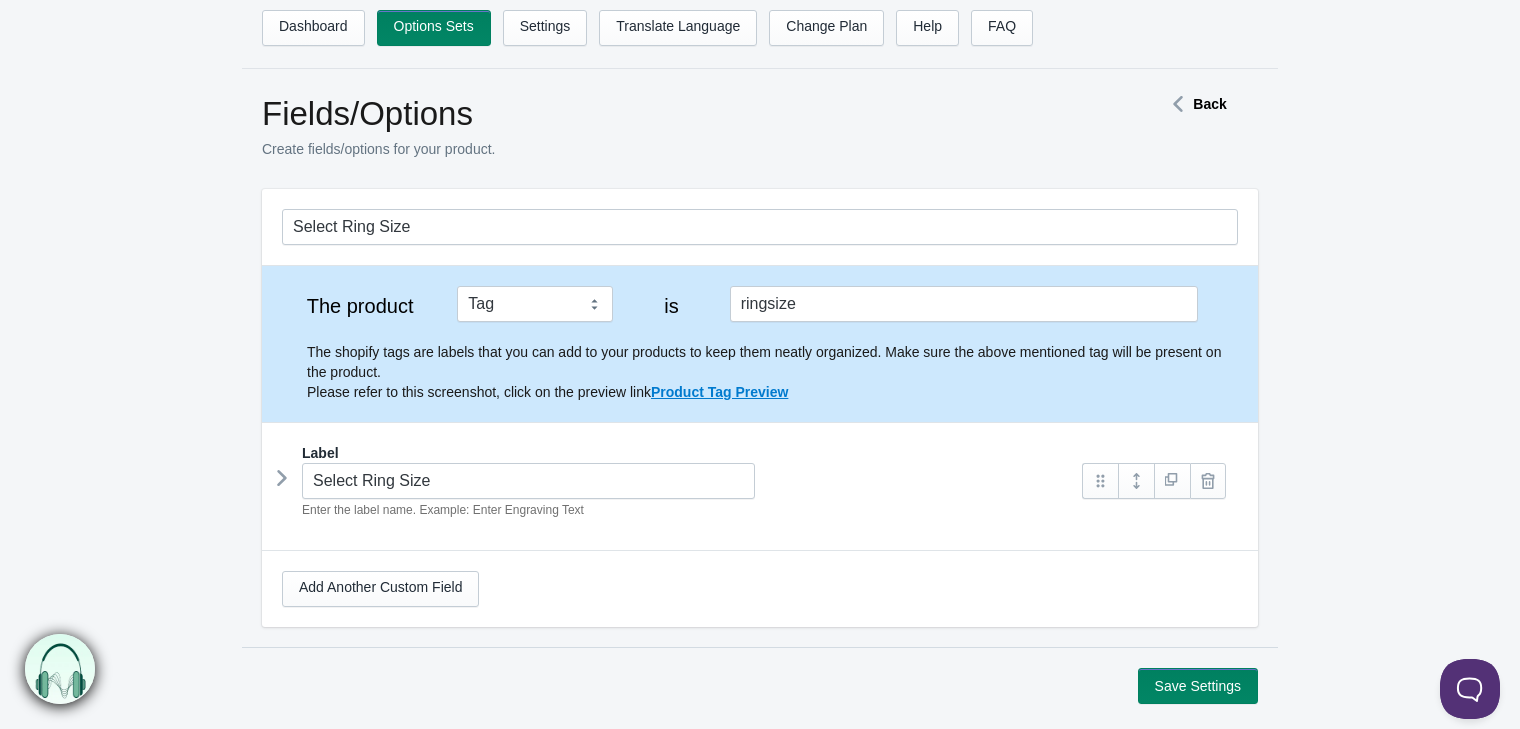 scroll, scrollTop: 0, scrollLeft: 0, axis: both 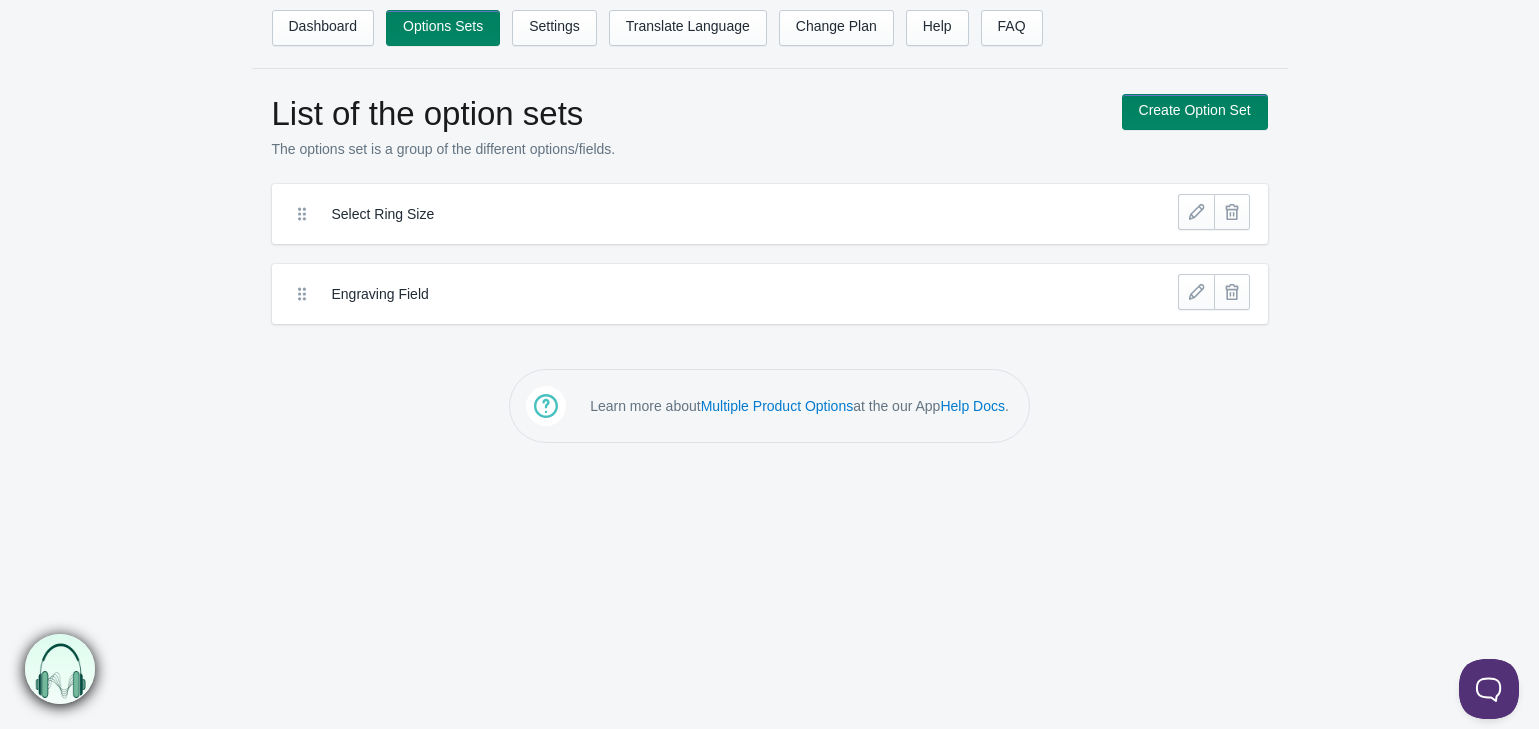 click on "Engraving Field" at bounding box center [696, 294] 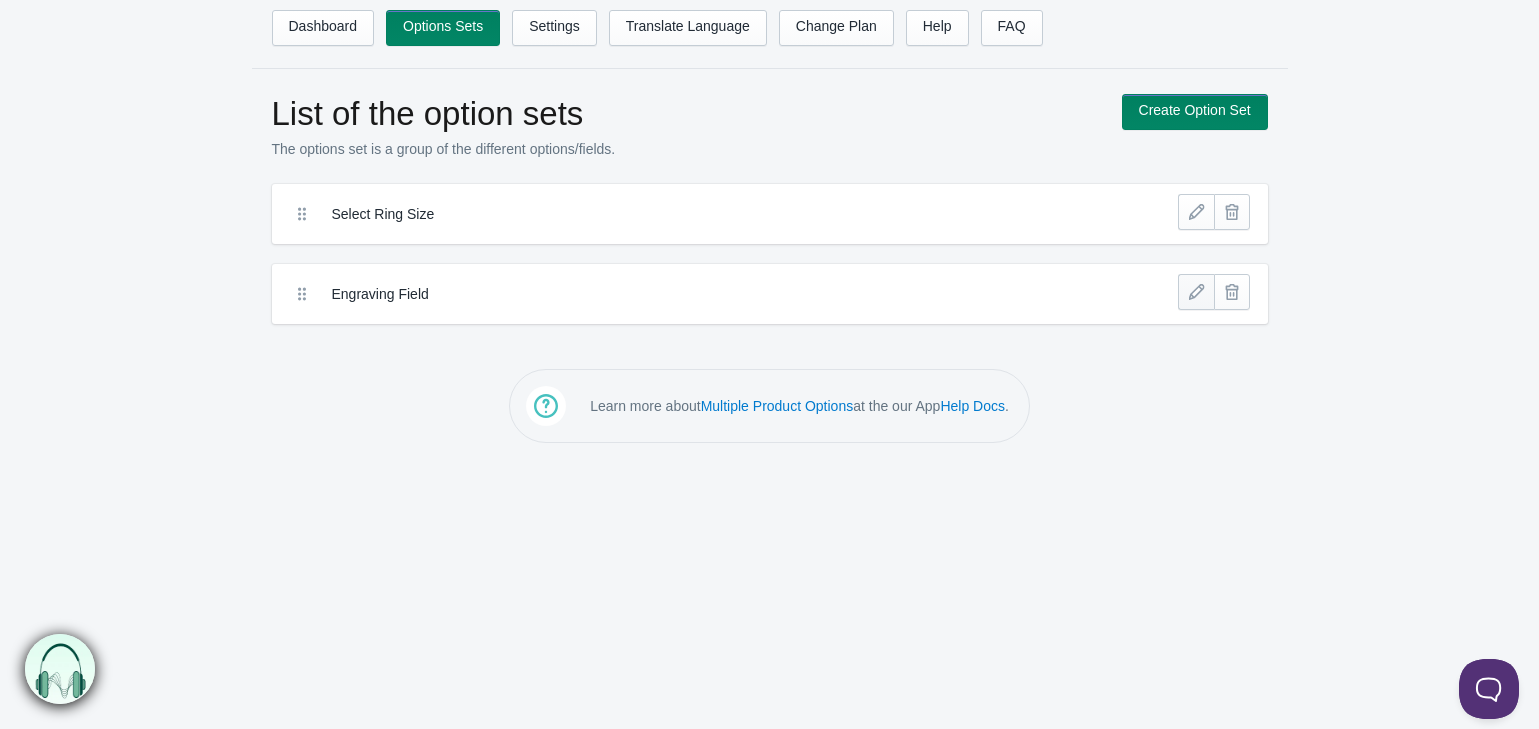 click at bounding box center (1196, 292) 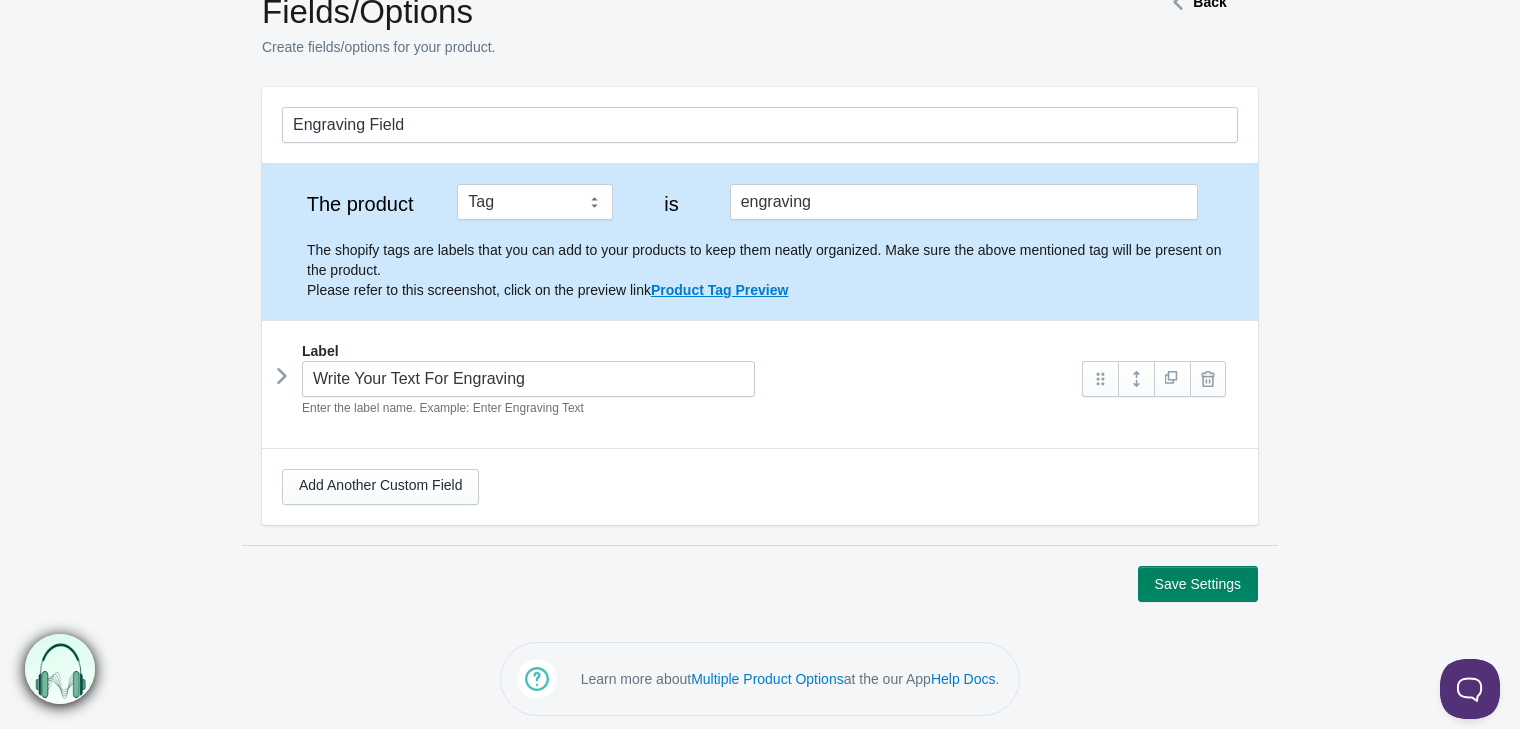 scroll, scrollTop: 0, scrollLeft: 0, axis: both 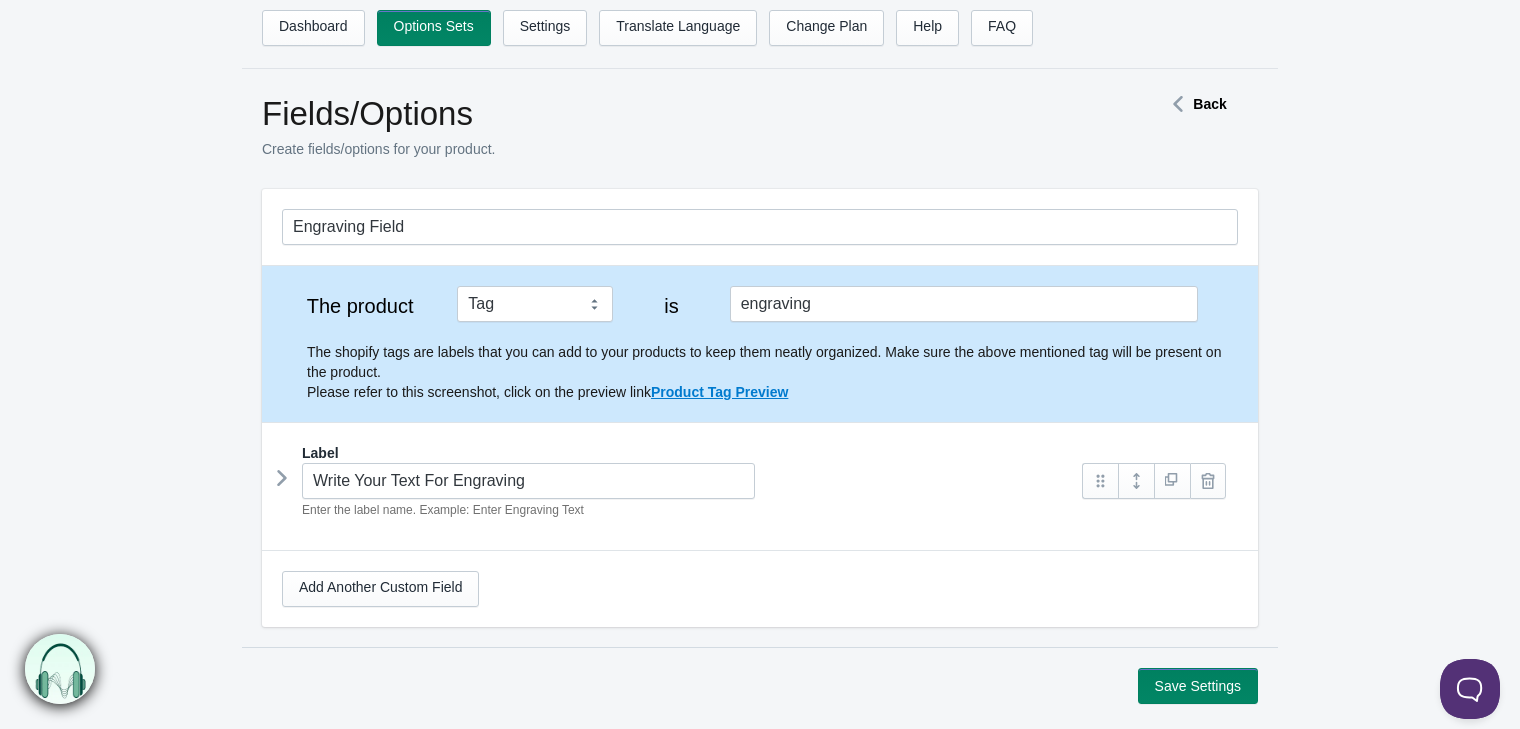 click on "Label
Write Your Text For Engraving
Enter the label name. Example: Enter Engraving Text
Field Name Input Type" at bounding box center (760, 479) 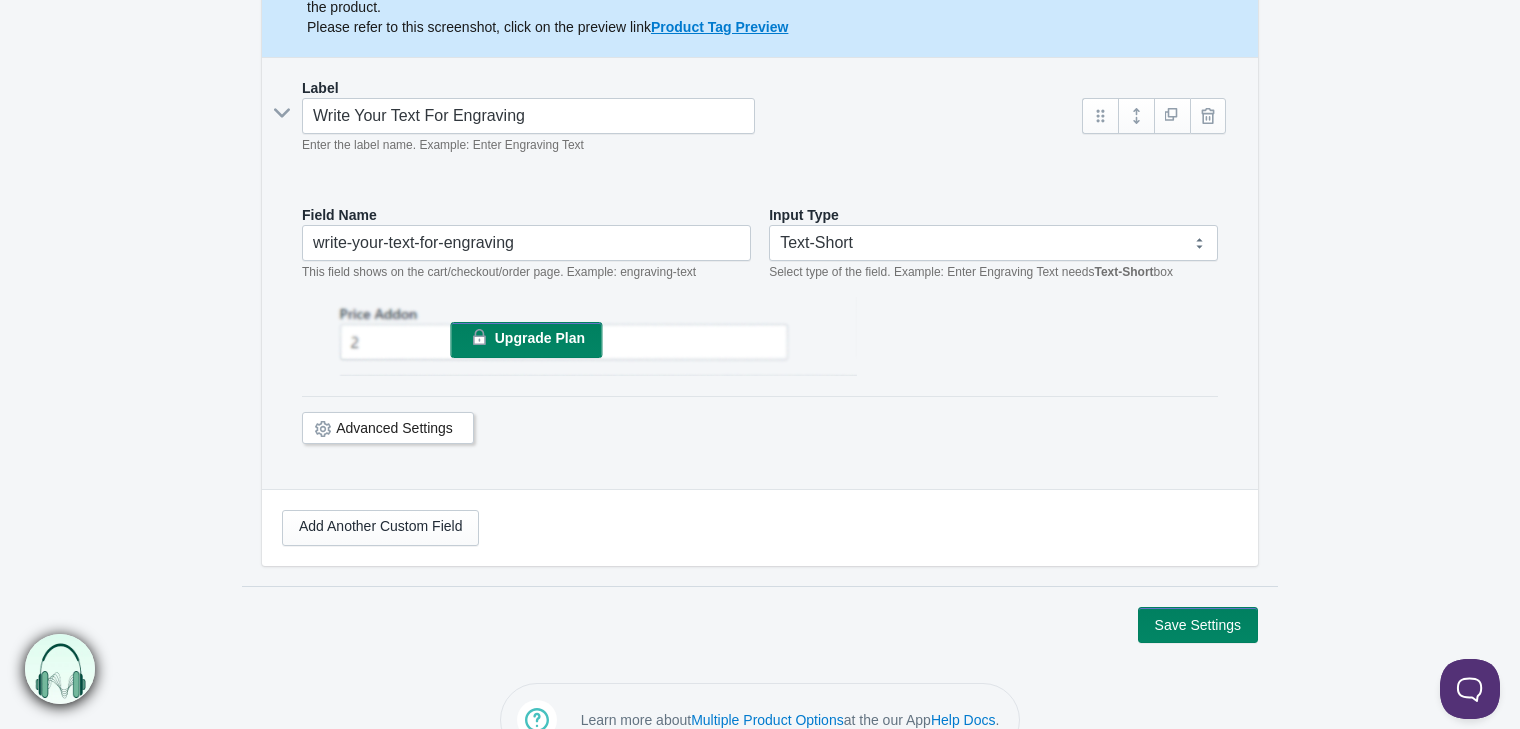 scroll, scrollTop: 291, scrollLeft: 0, axis: vertical 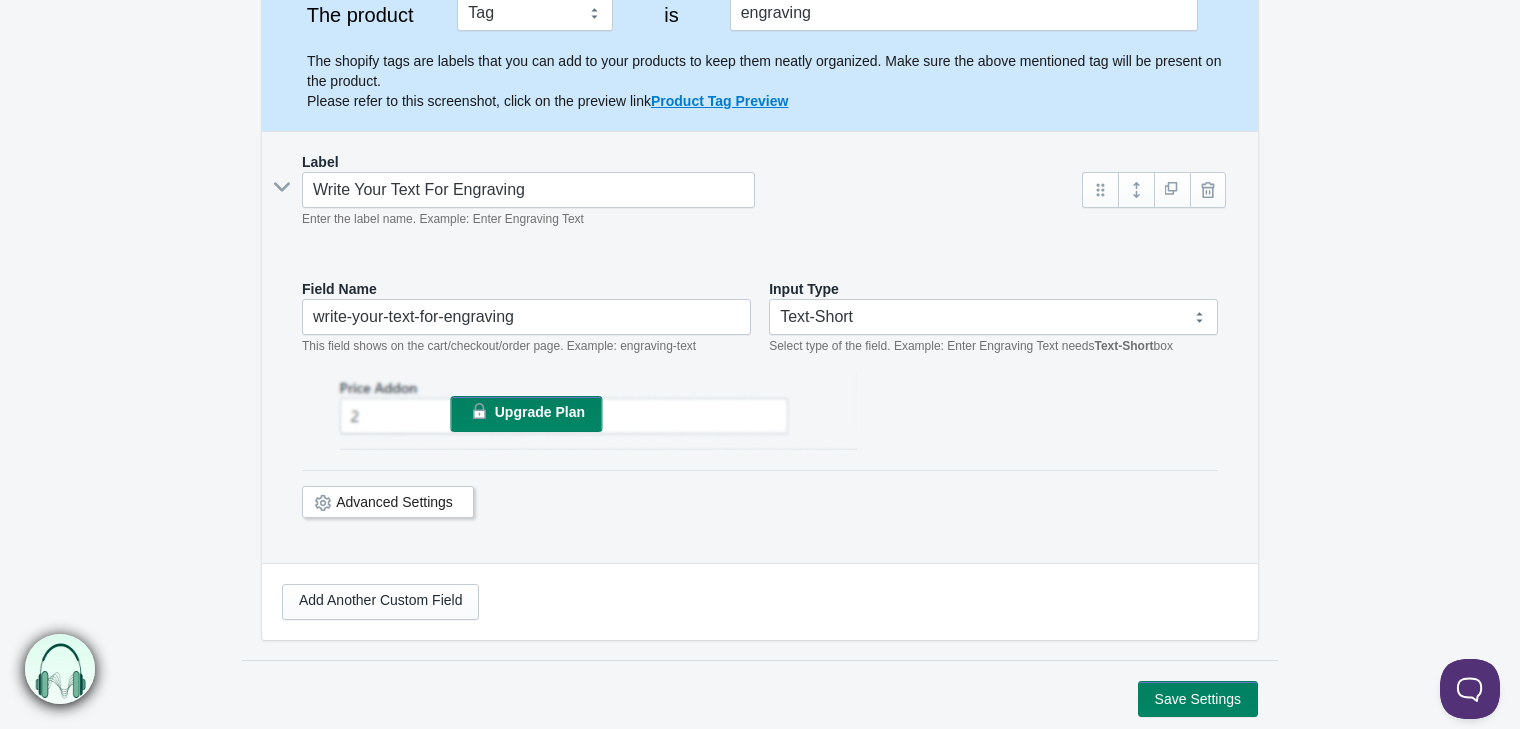 click on "Advanced Settings" at bounding box center (394, 502) 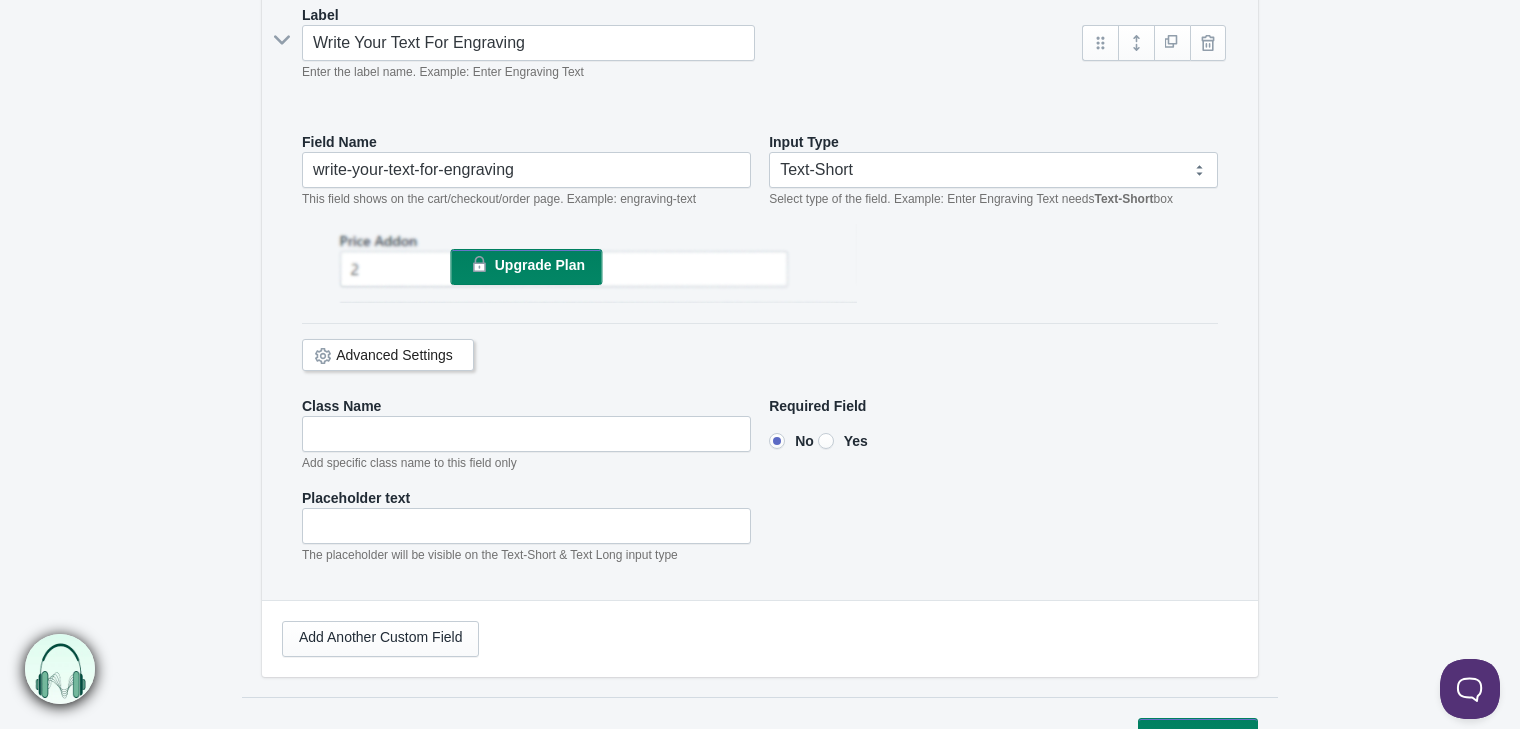 scroll, scrollTop: 517, scrollLeft: 0, axis: vertical 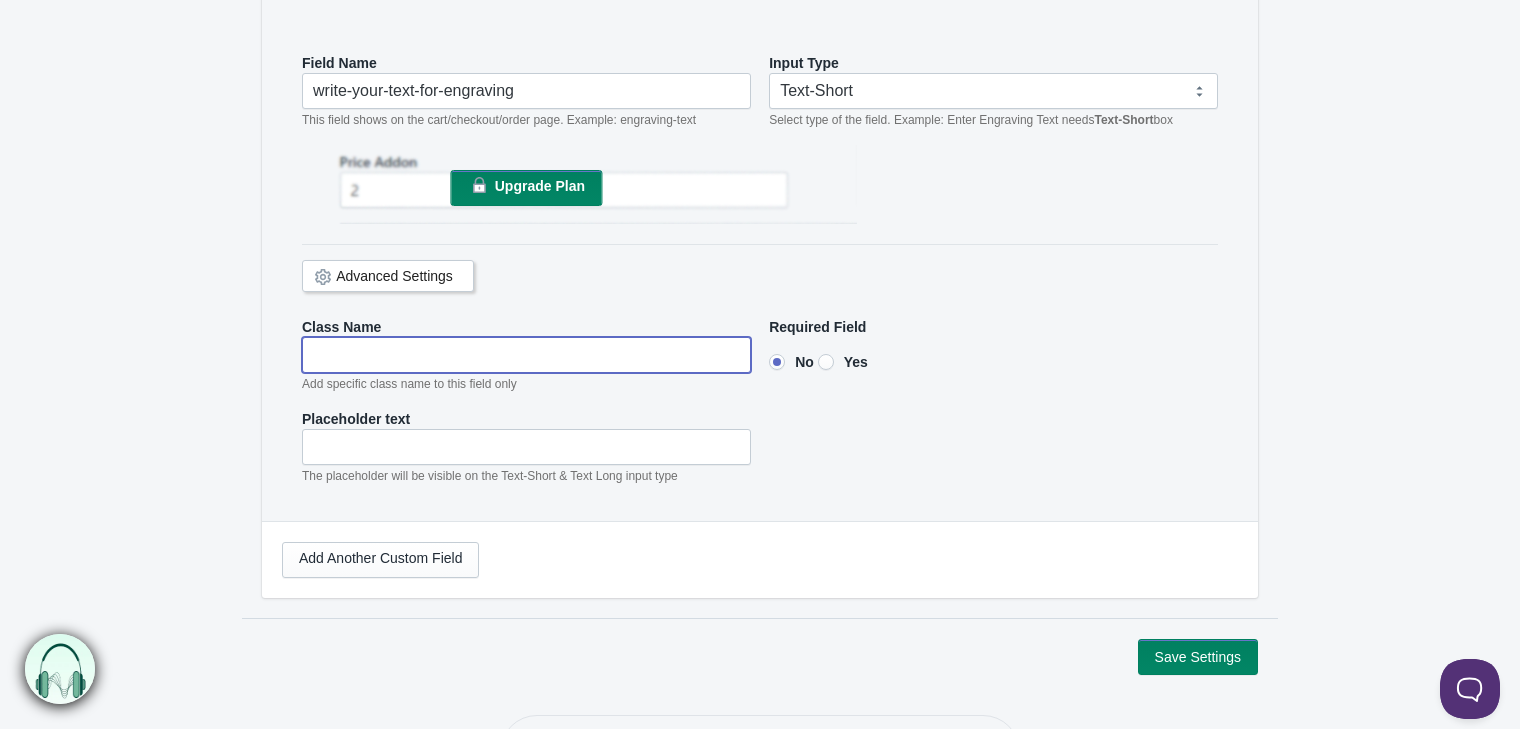 click at bounding box center [526, 355] 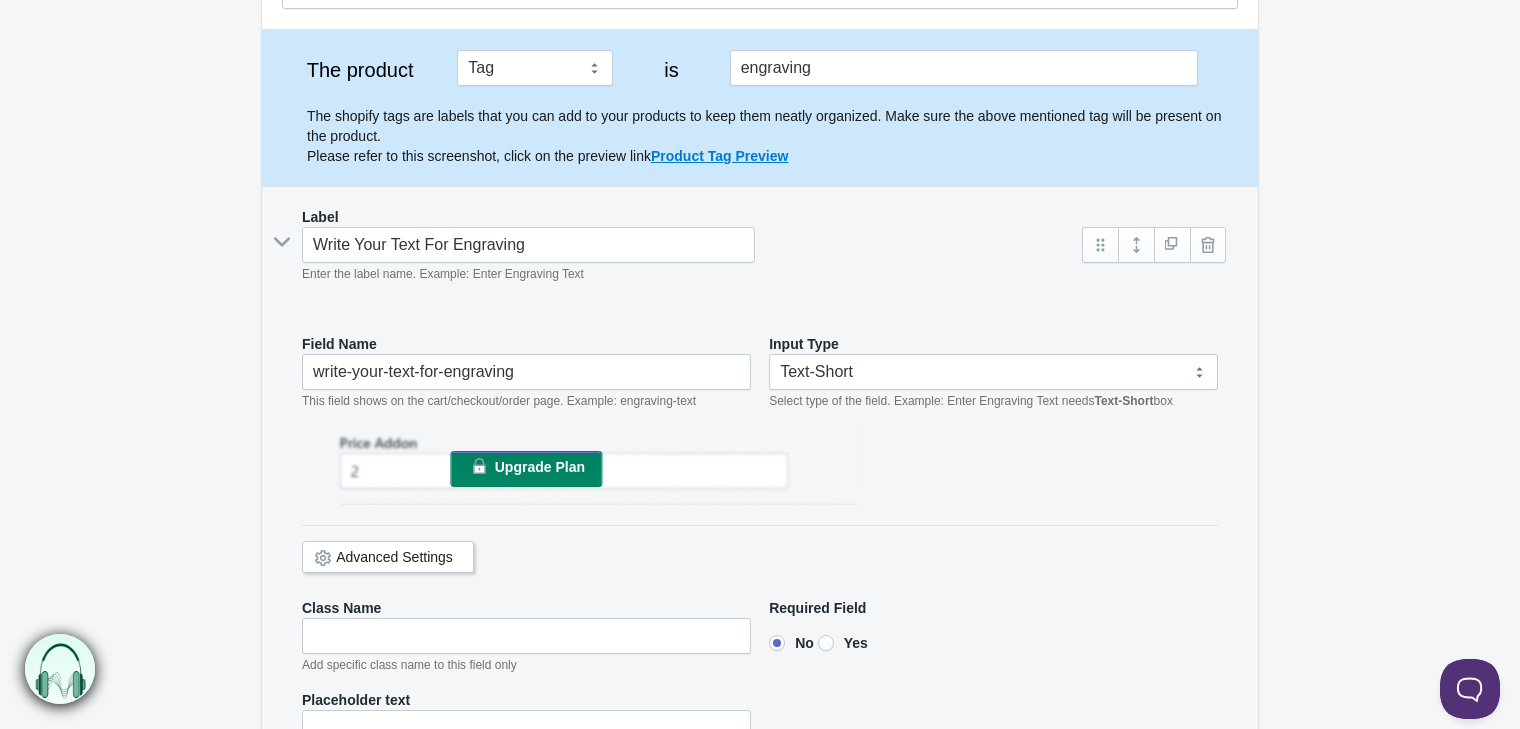 scroll, scrollTop: 0, scrollLeft: 0, axis: both 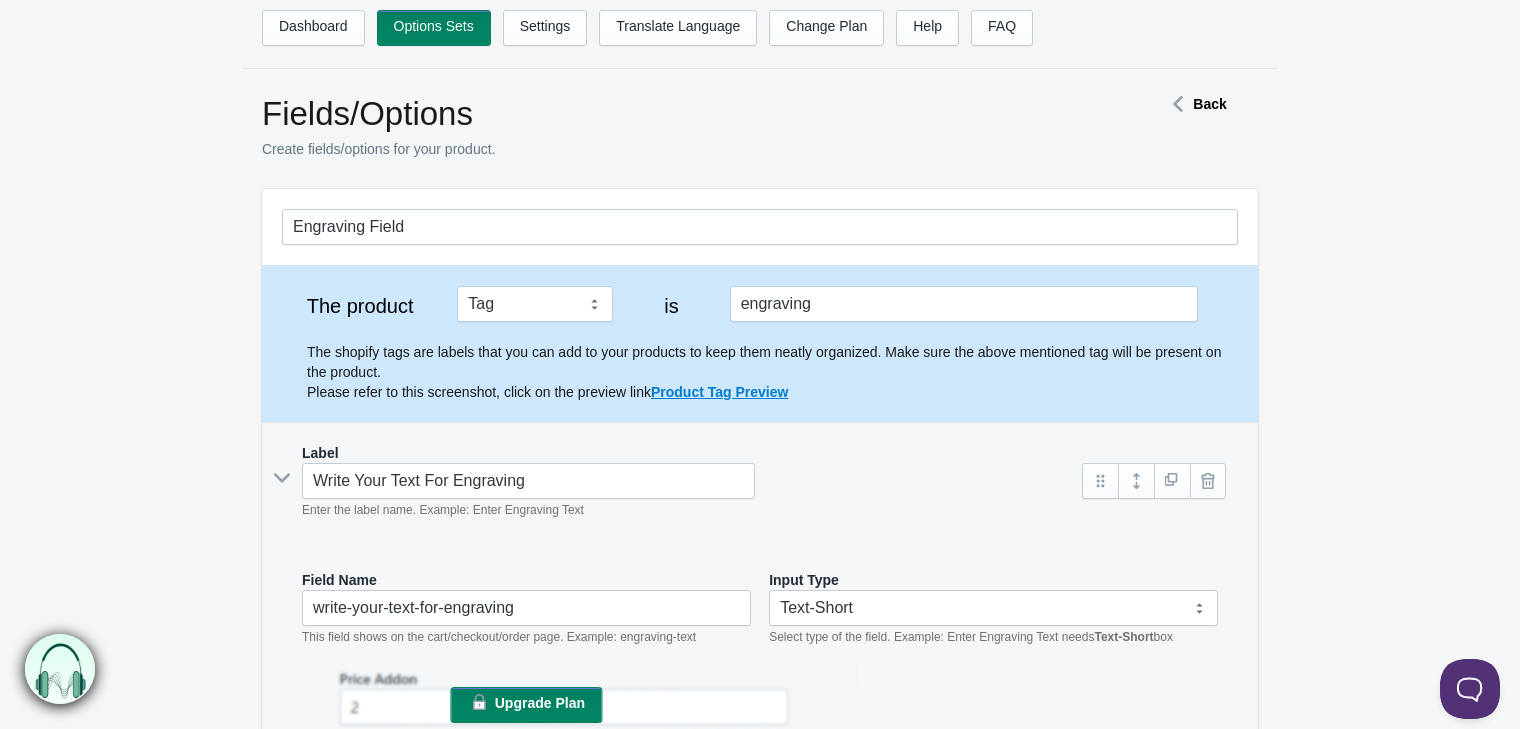 click on "Back" at bounding box center [1209, 104] 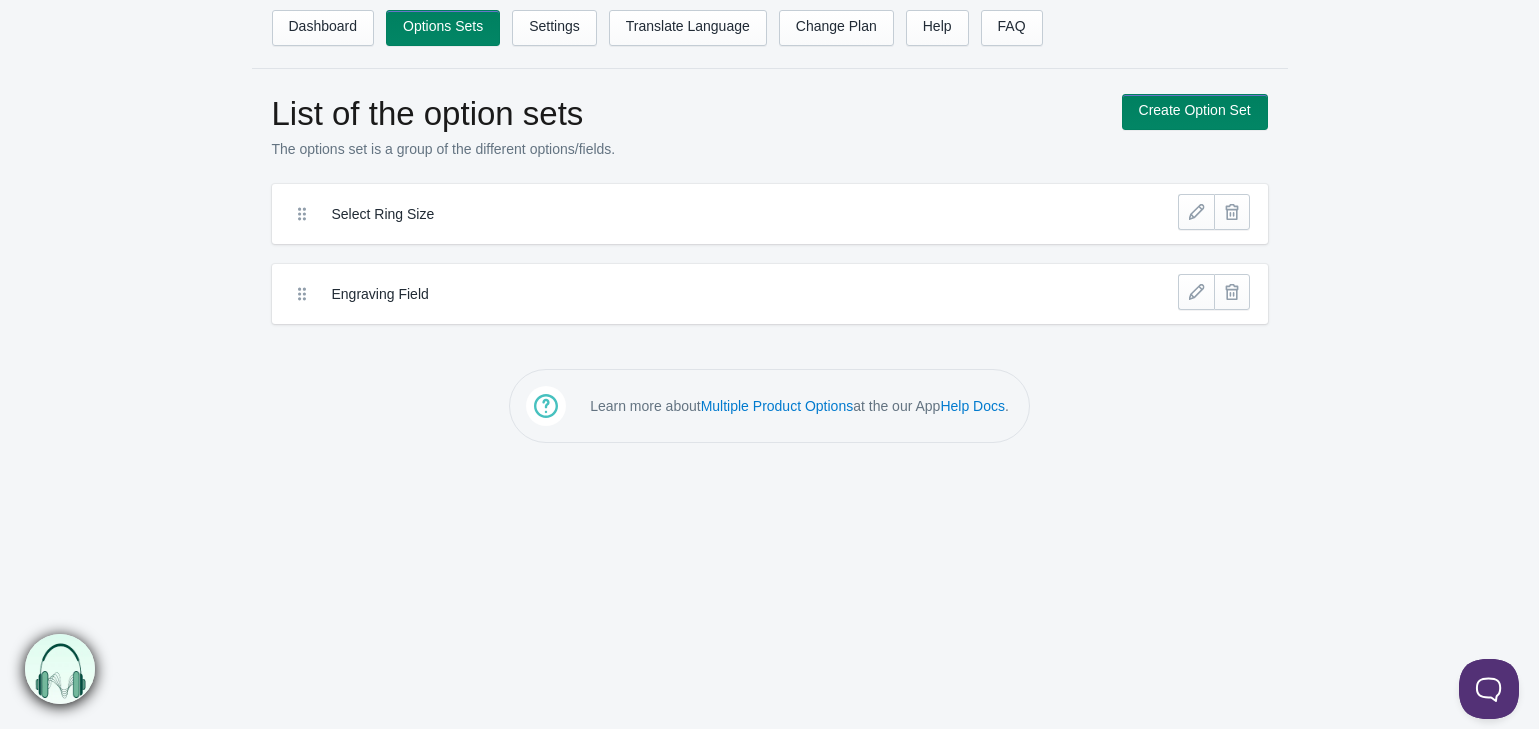 scroll, scrollTop: 0, scrollLeft: 0, axis: both 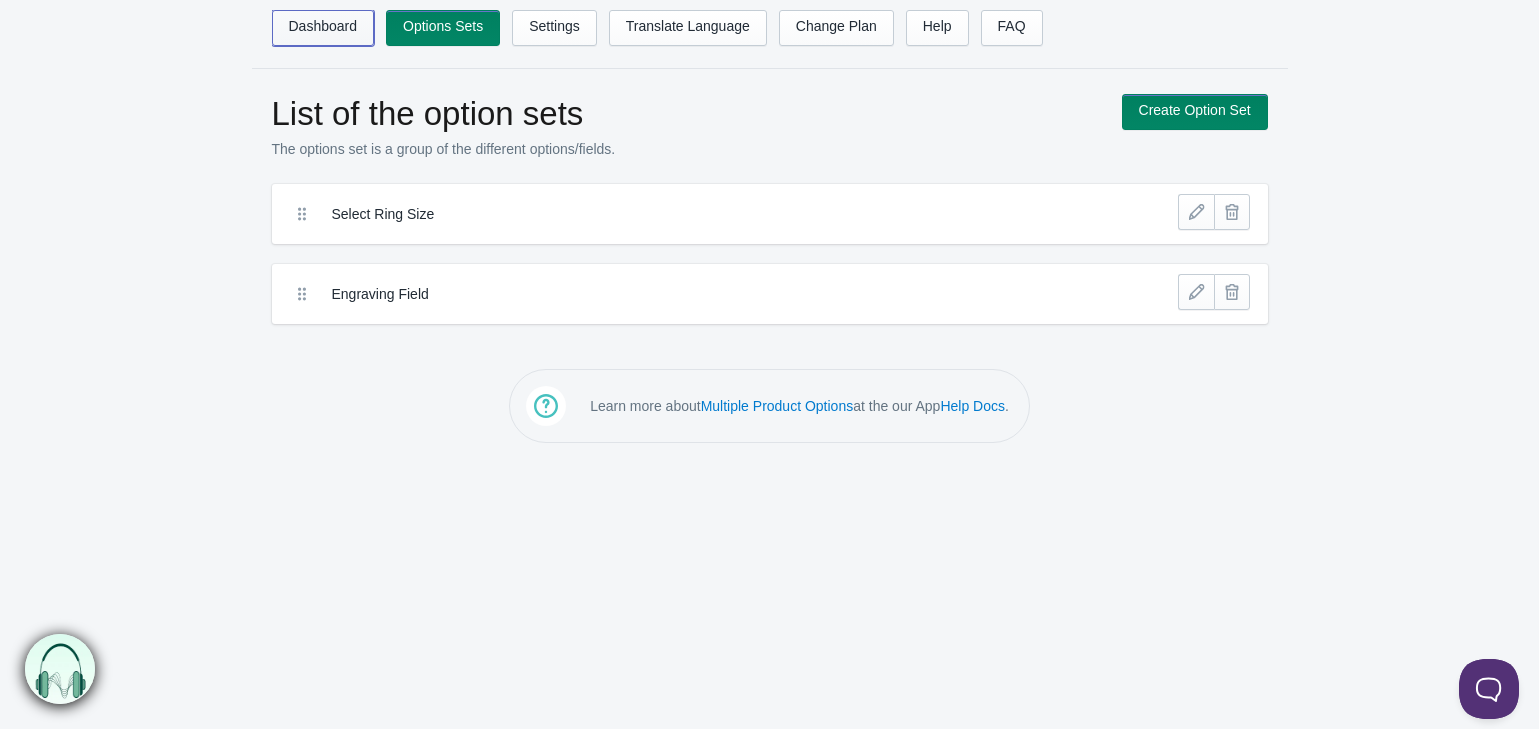 click on "Dashboard" at bounding box center (323, 28) 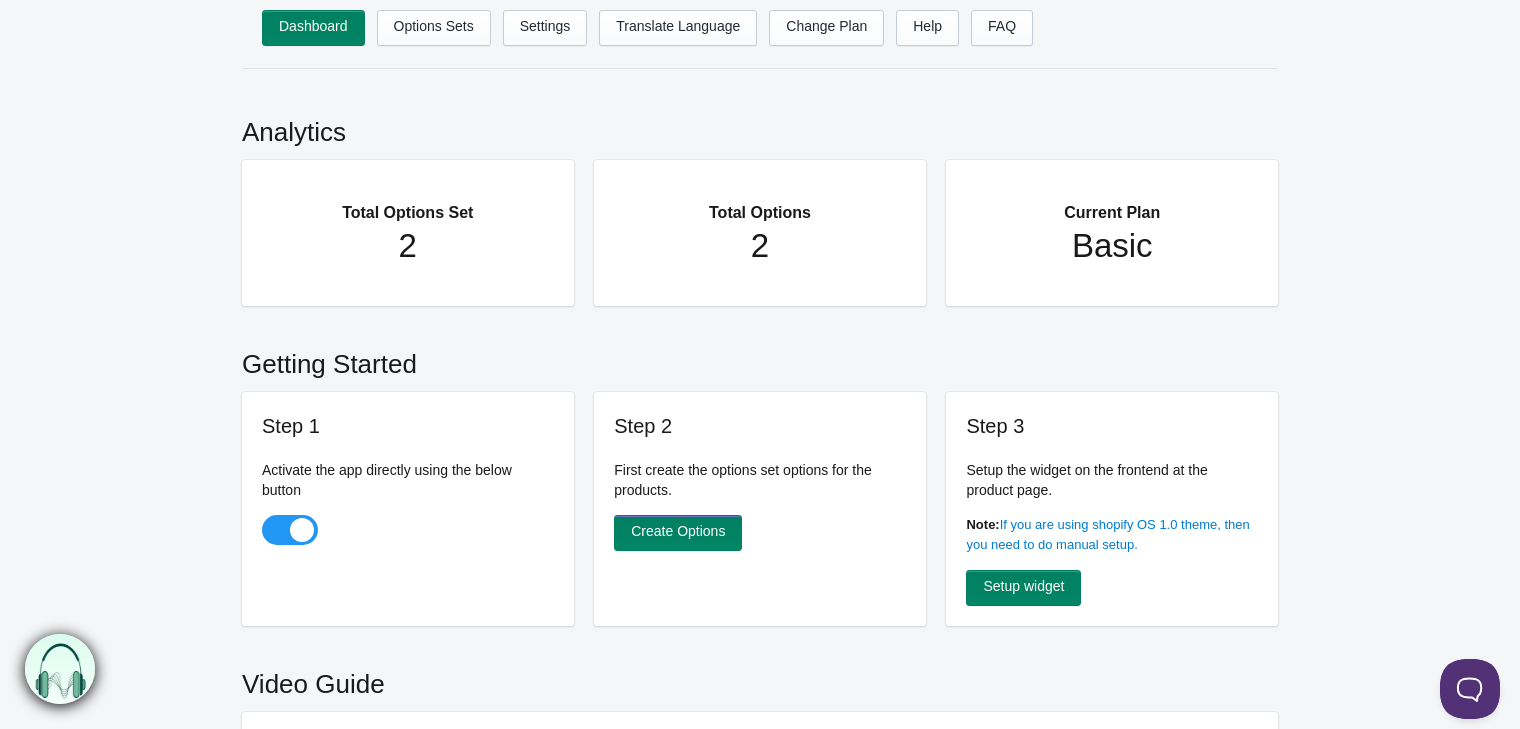 scroll, scrollTop: 0, scrollLeft: 0, axis: both 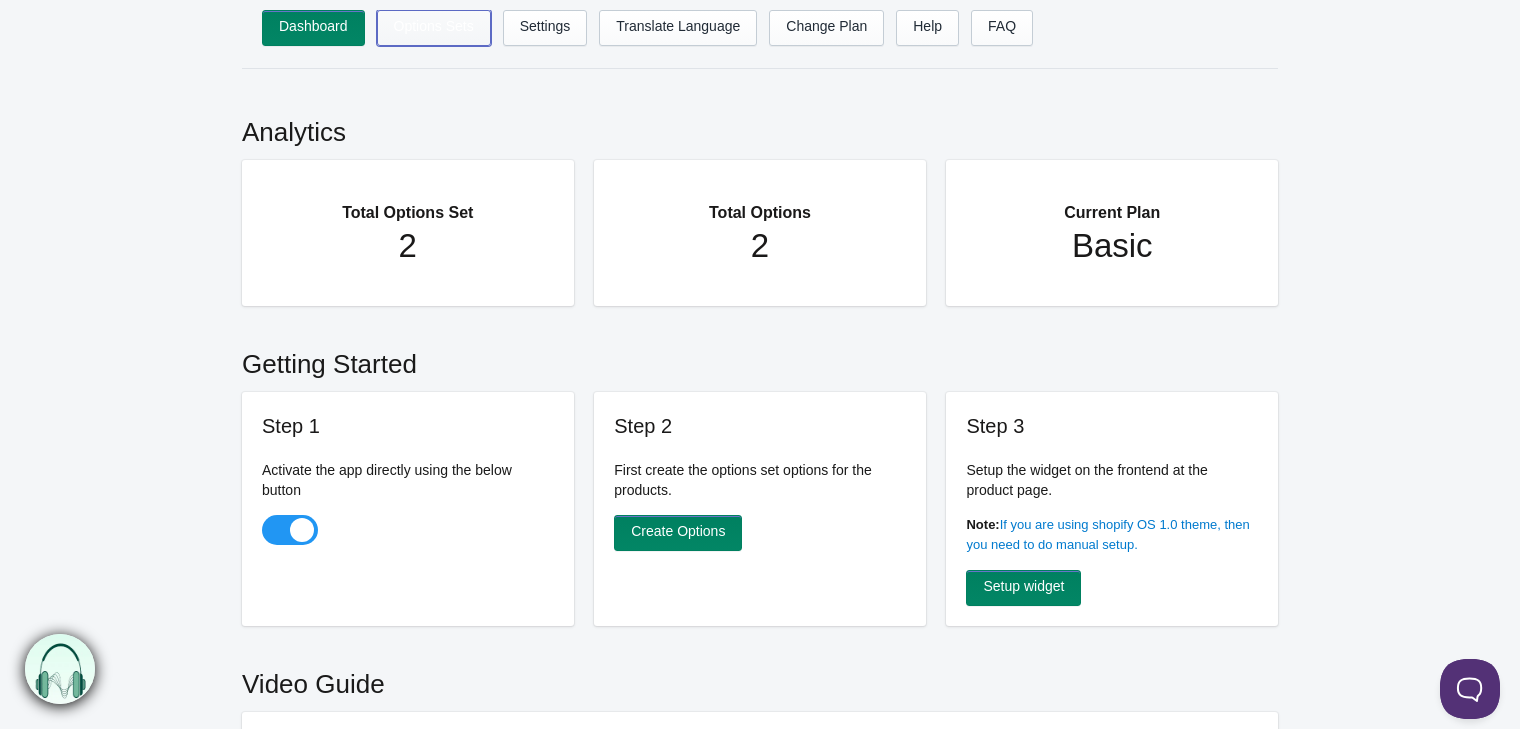click on "Options Sets" at bounding box center (434, 28) 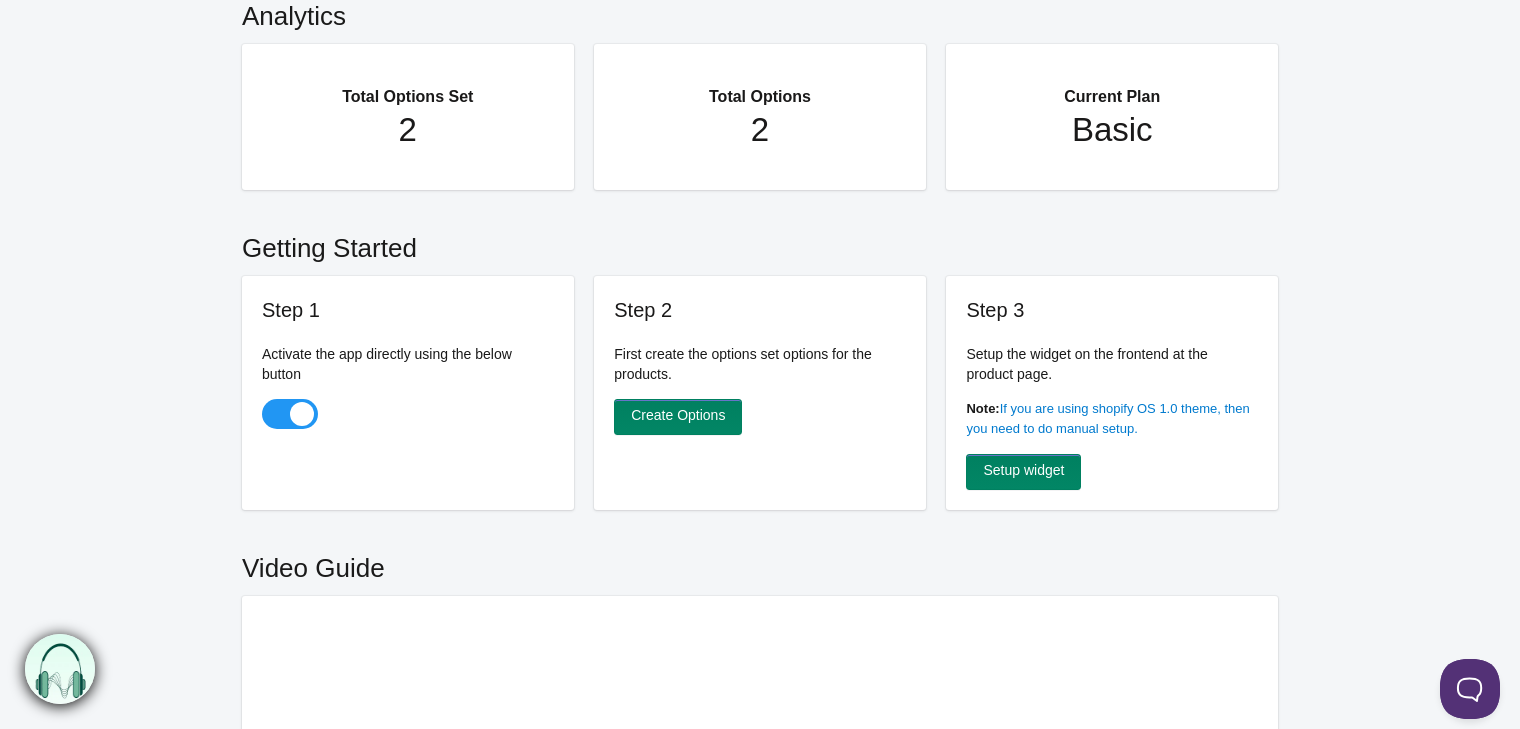scroll, scrollTop: 0, scrollLeft: 0, axis: both 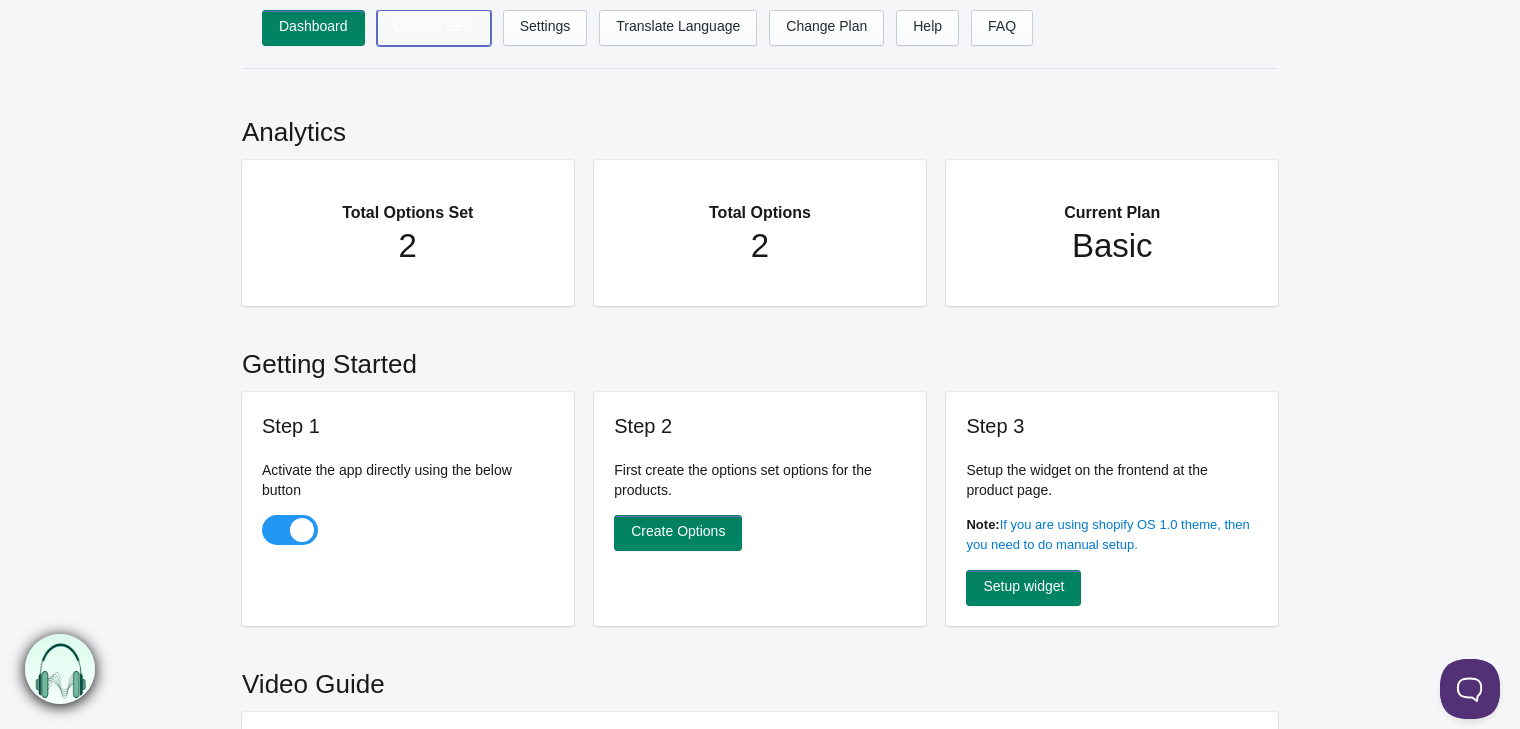 click on "Options Sets" at bounding box center [434, 28] 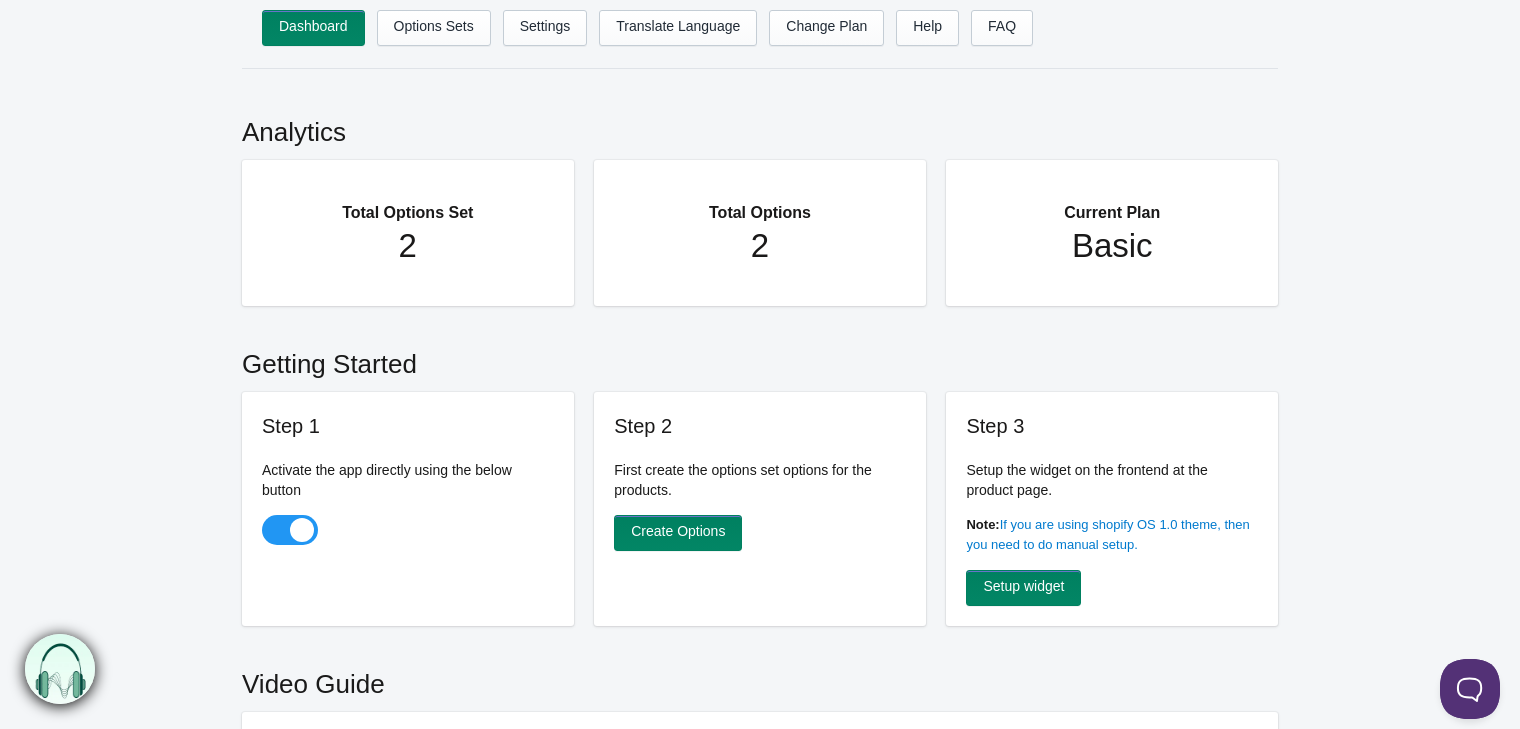 scroll, scrollTop: 0, scrollLeft: 0, axis: both 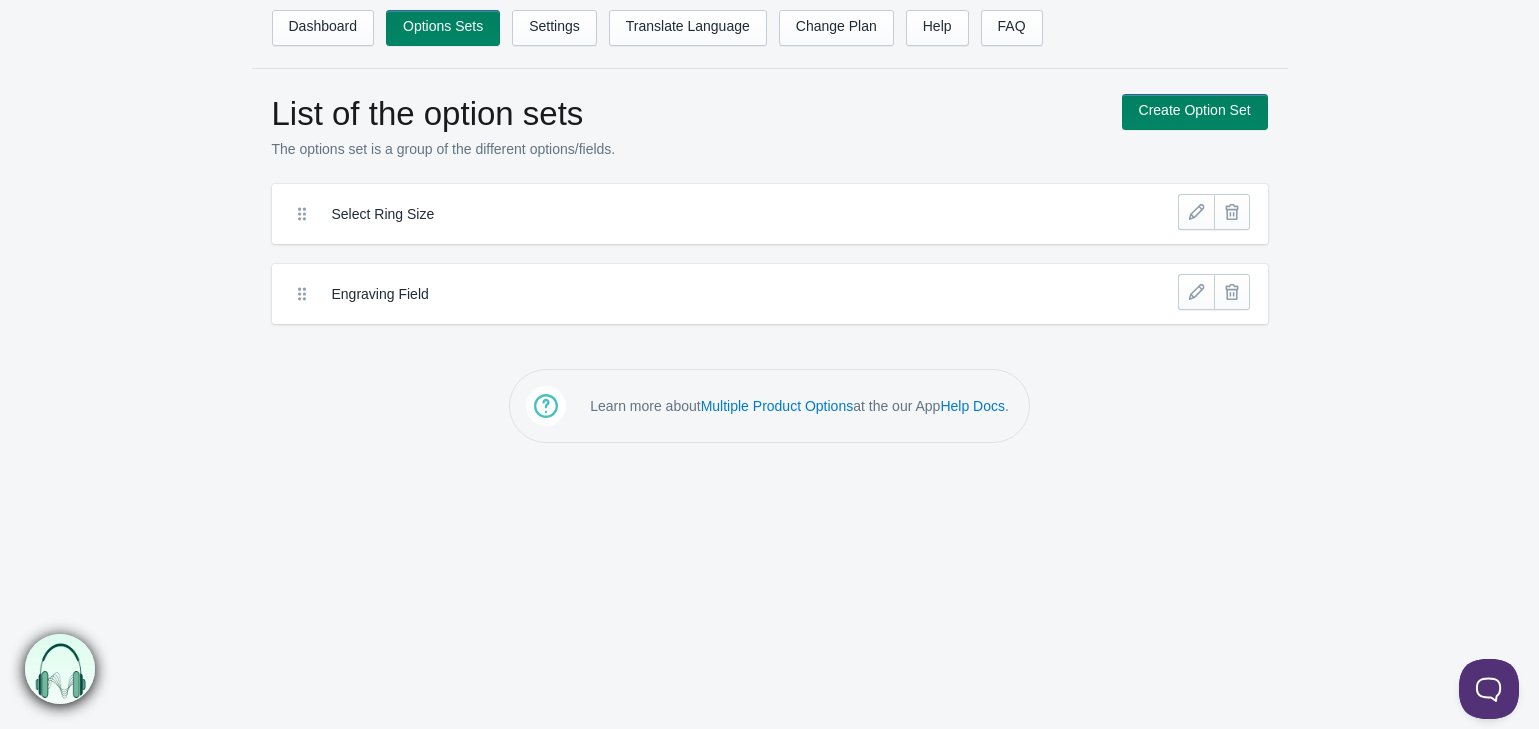 click on "Engraving Field" at bounding box center (696, 294) 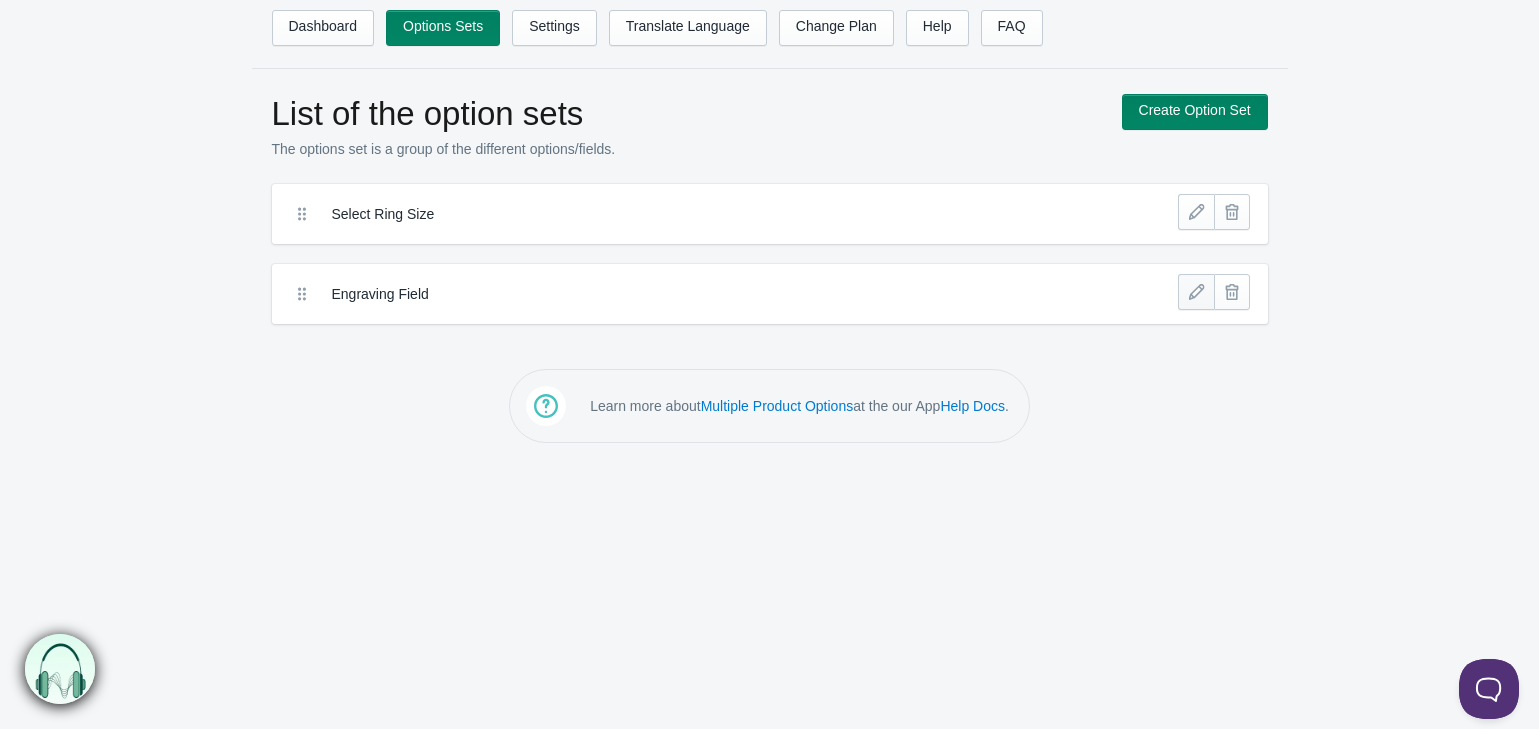 click at bounding box center (1196, 292) 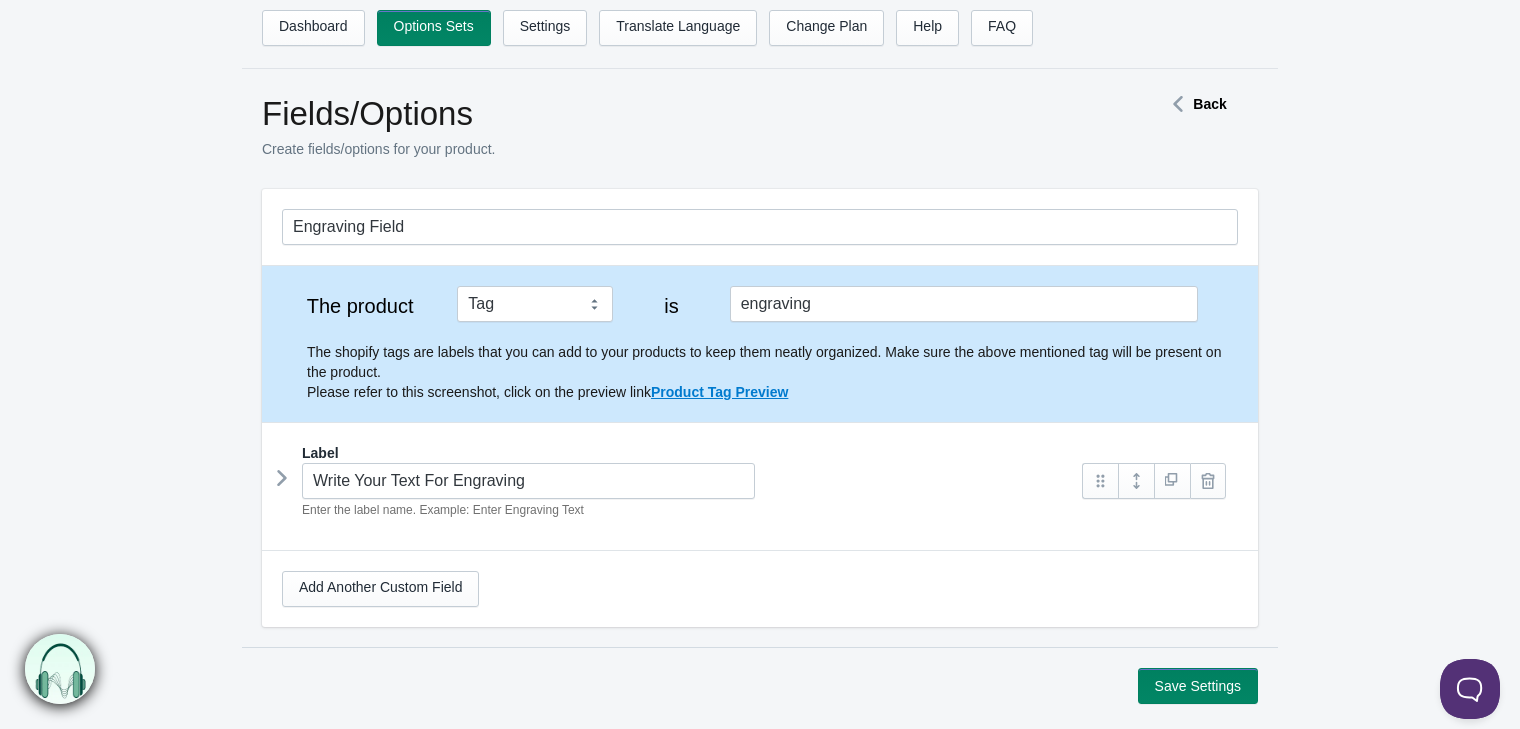 scroll, scrollTop: 102, scrollLeft: 0, axis: vertical 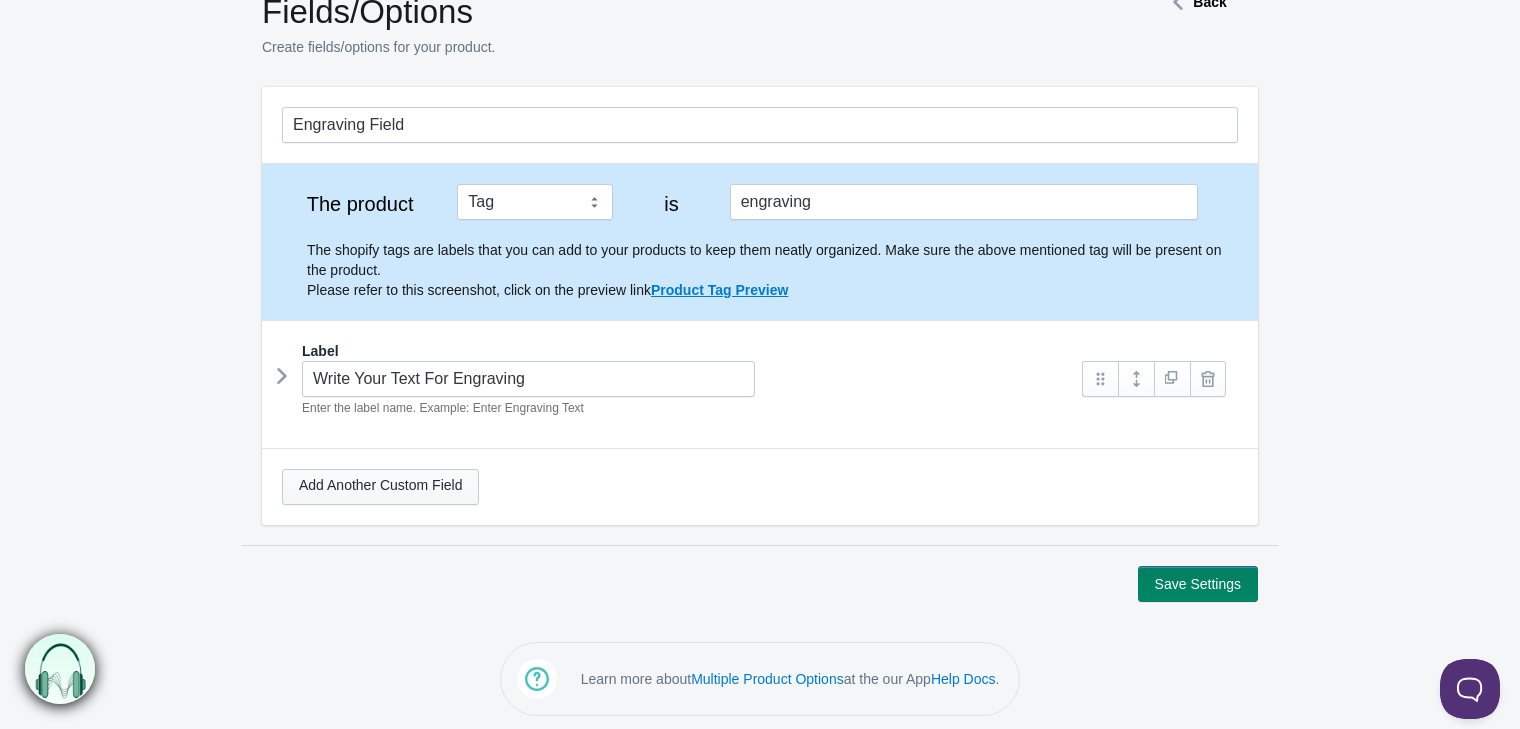 click on "Add Another Custom Field" at bounding box center (380, 487) 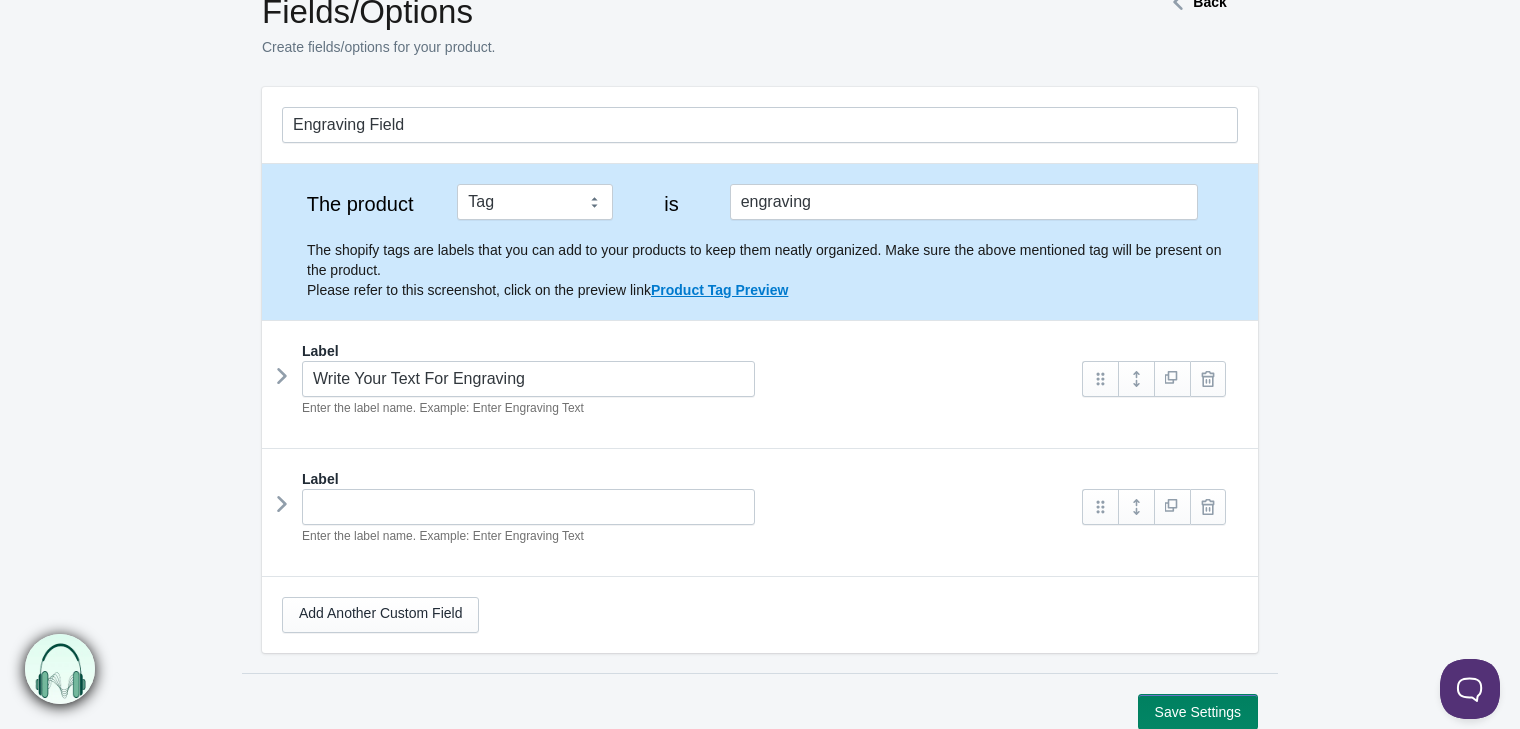 click at bounding box center [282, 504] 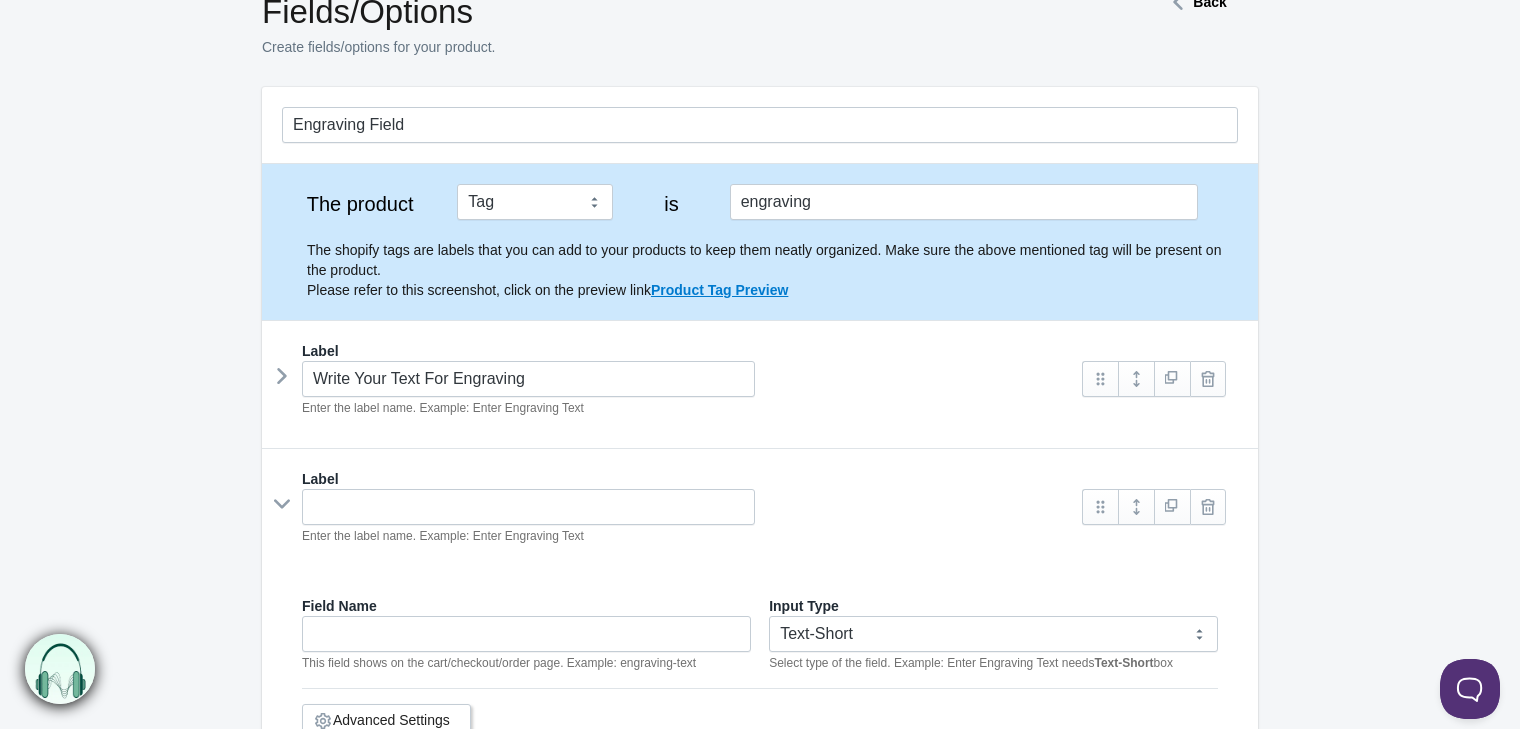 scroll, scrollTop: 353, scrollLeft: 0, axis: vertical 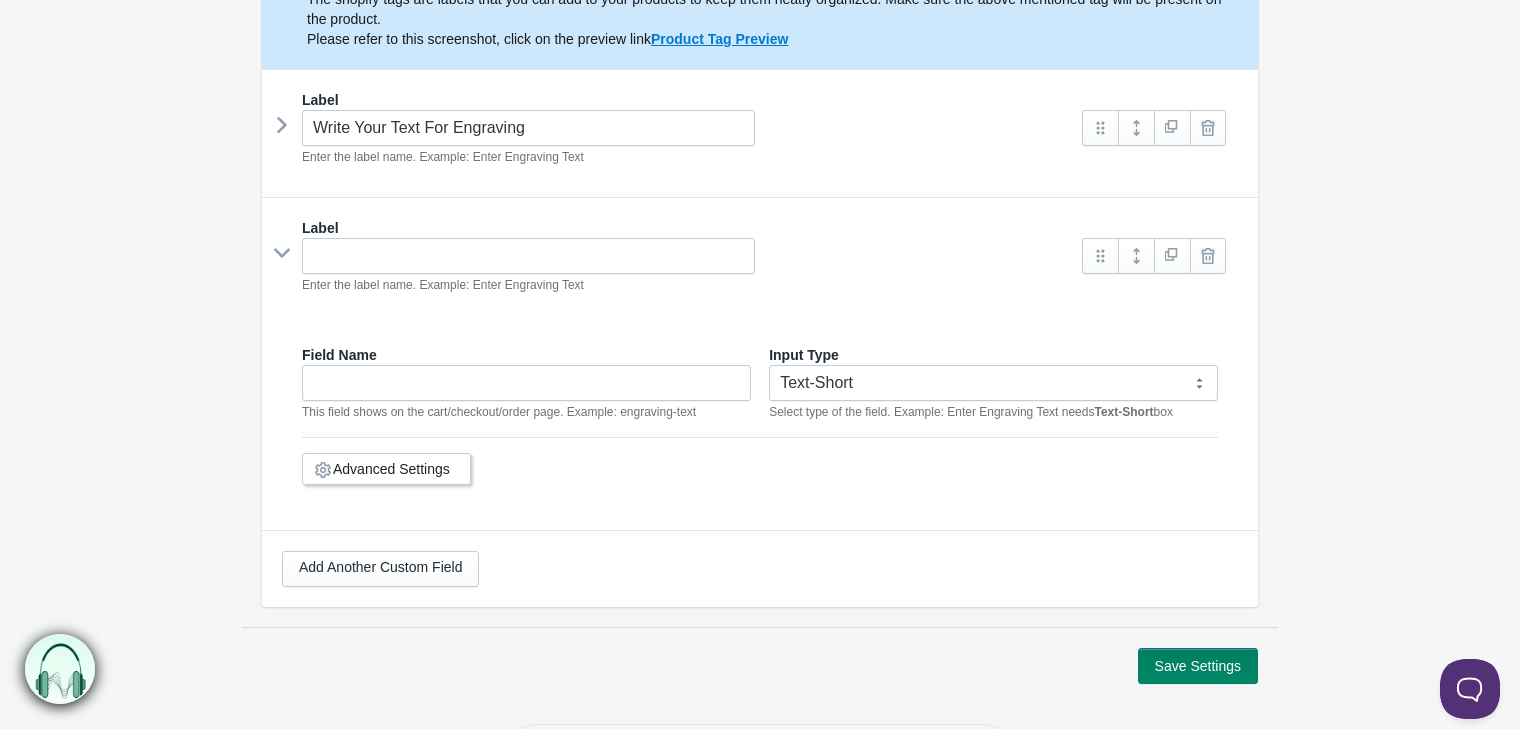 click at bounding box center (282, 253) 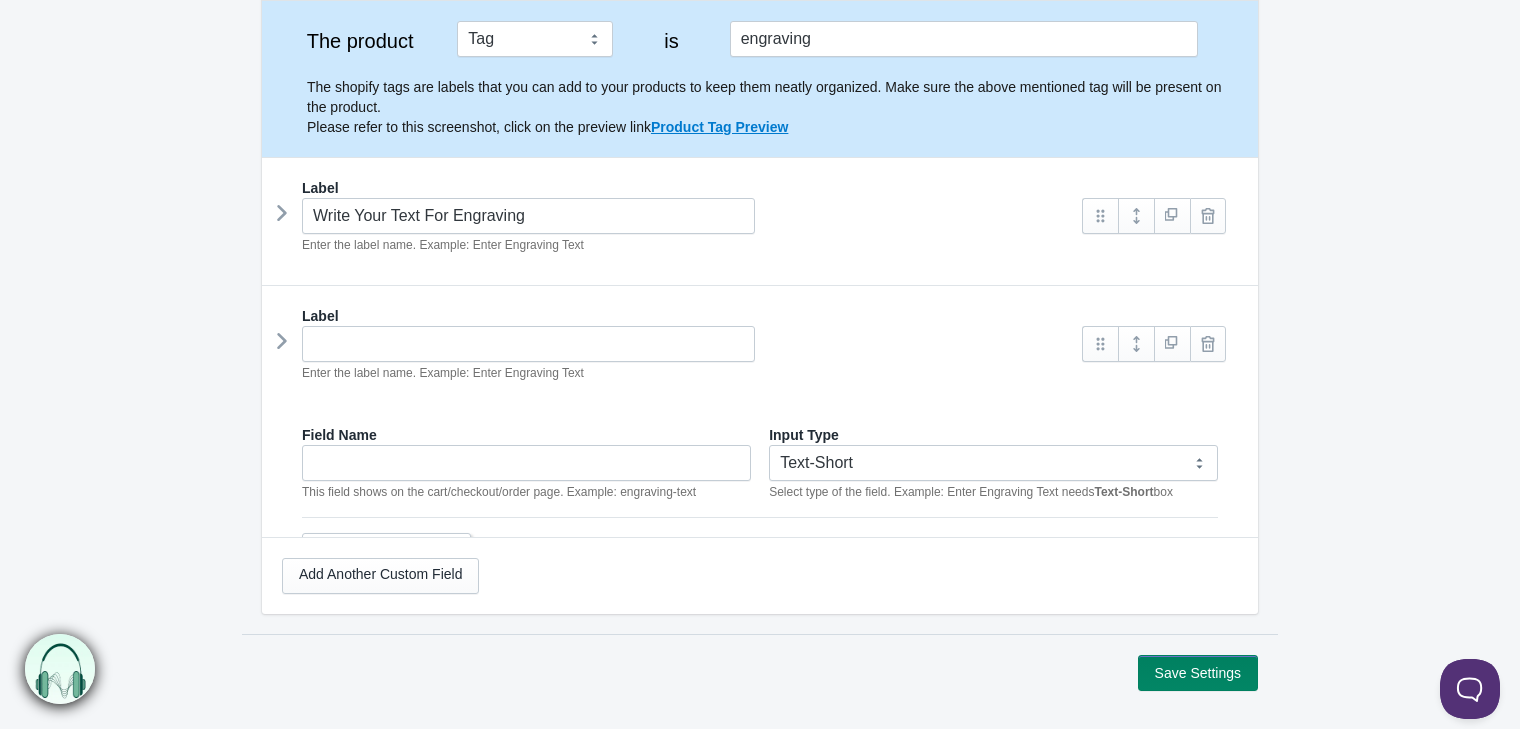 scroll, scrollTop: 228, scrollLeft: 0, axis: vertical 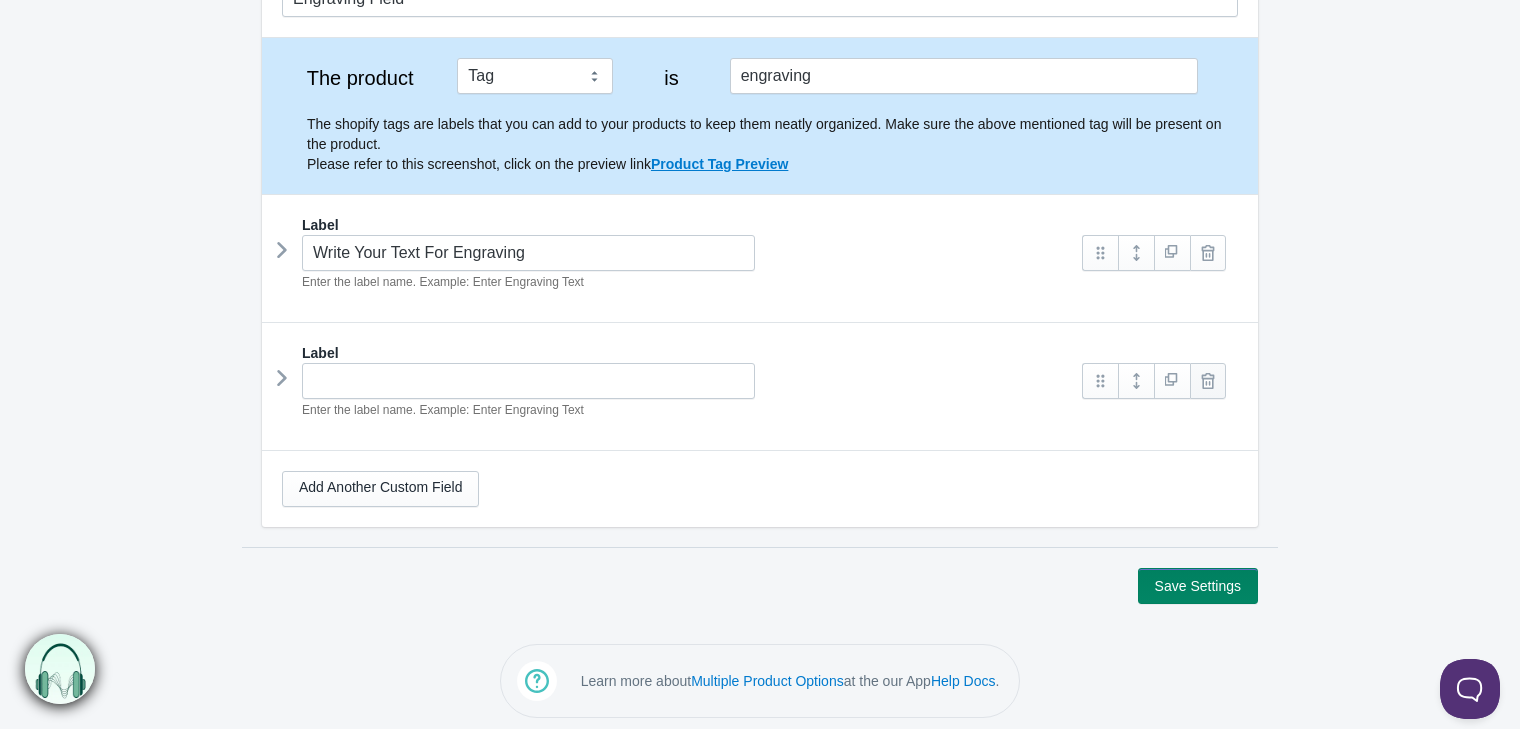 click at bounding box center (1208, 381) 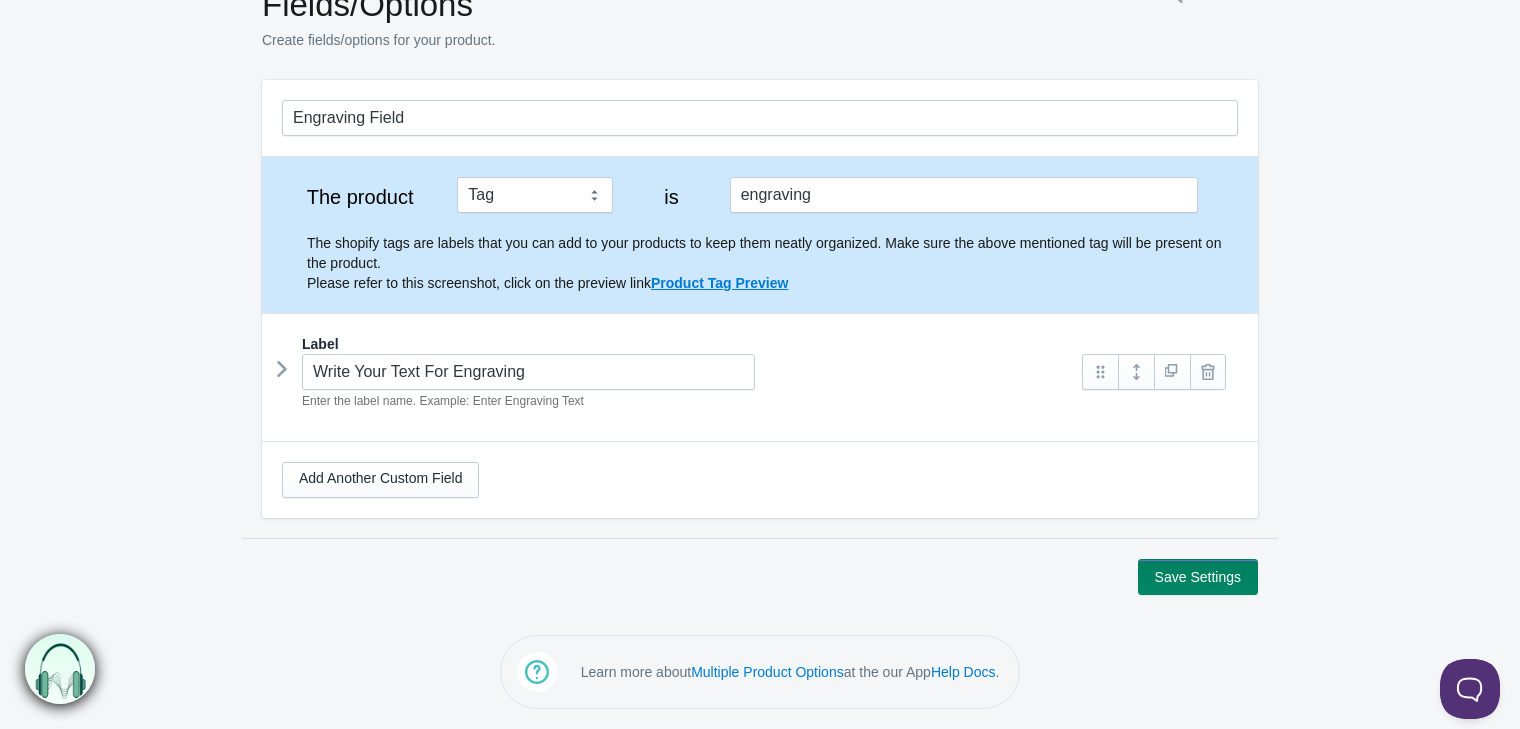 scroll, scrollTop: 102, scrollLeft: 0, axis: vertical 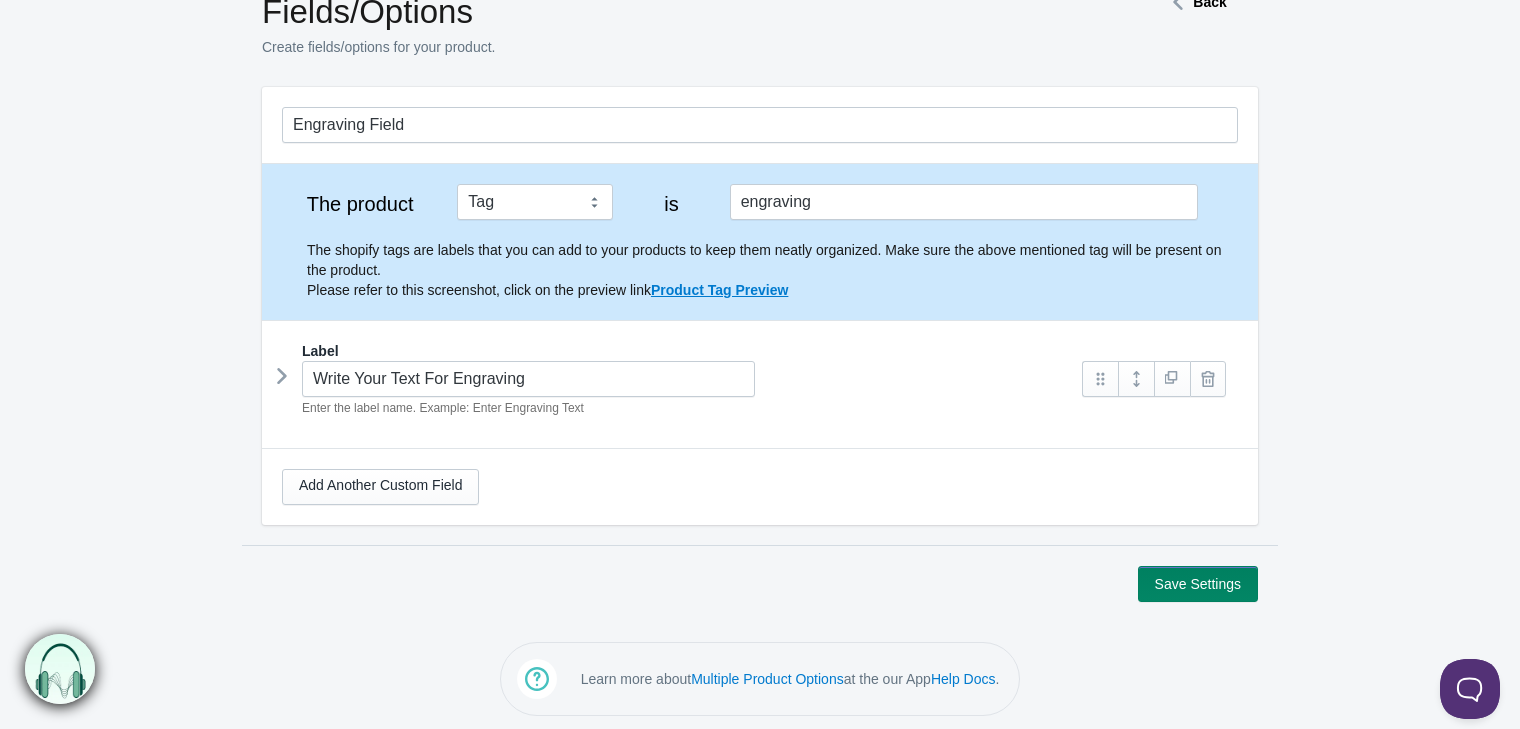 click at bounding box center [282, 376] 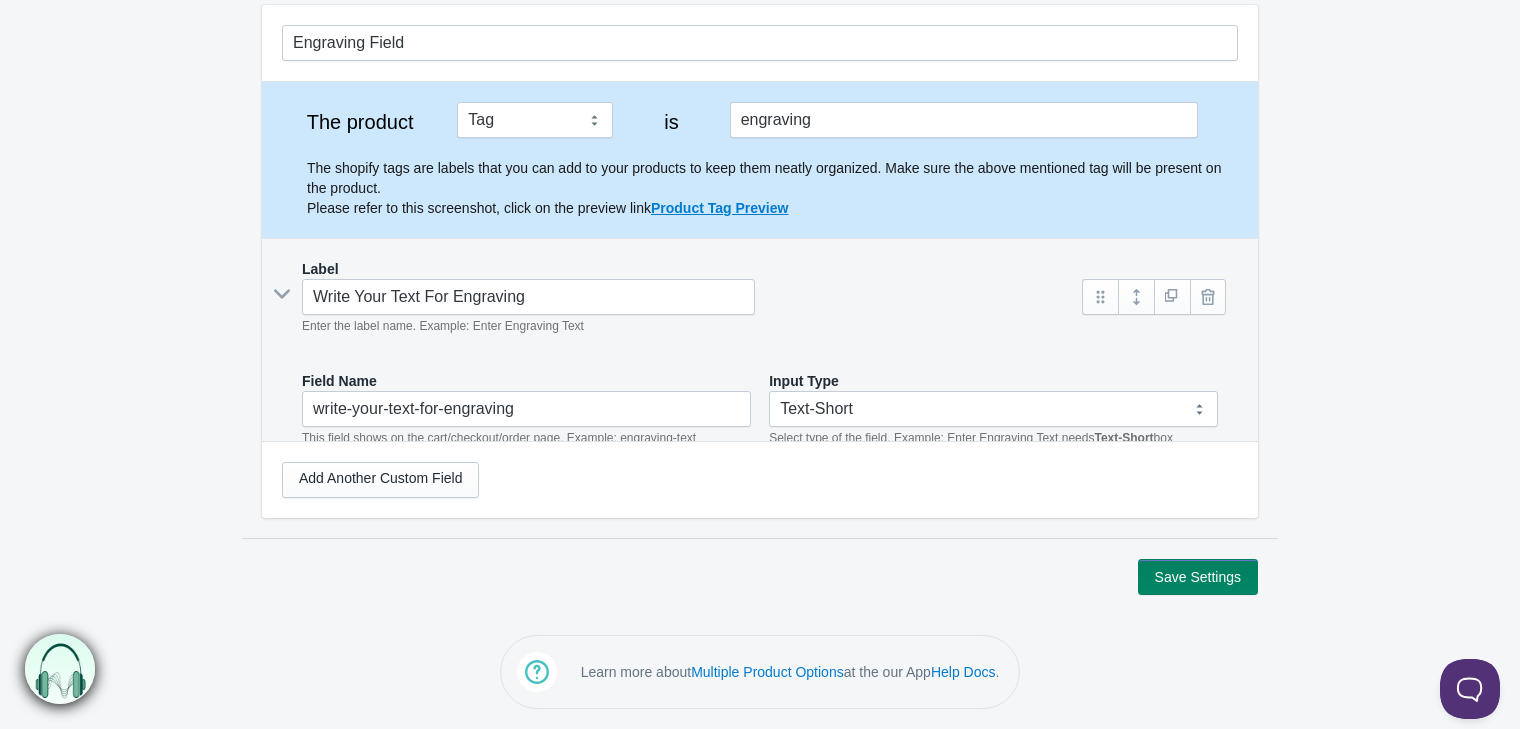 scroll, scrollTop: 353, scrollLeft: 0, axis: vertical 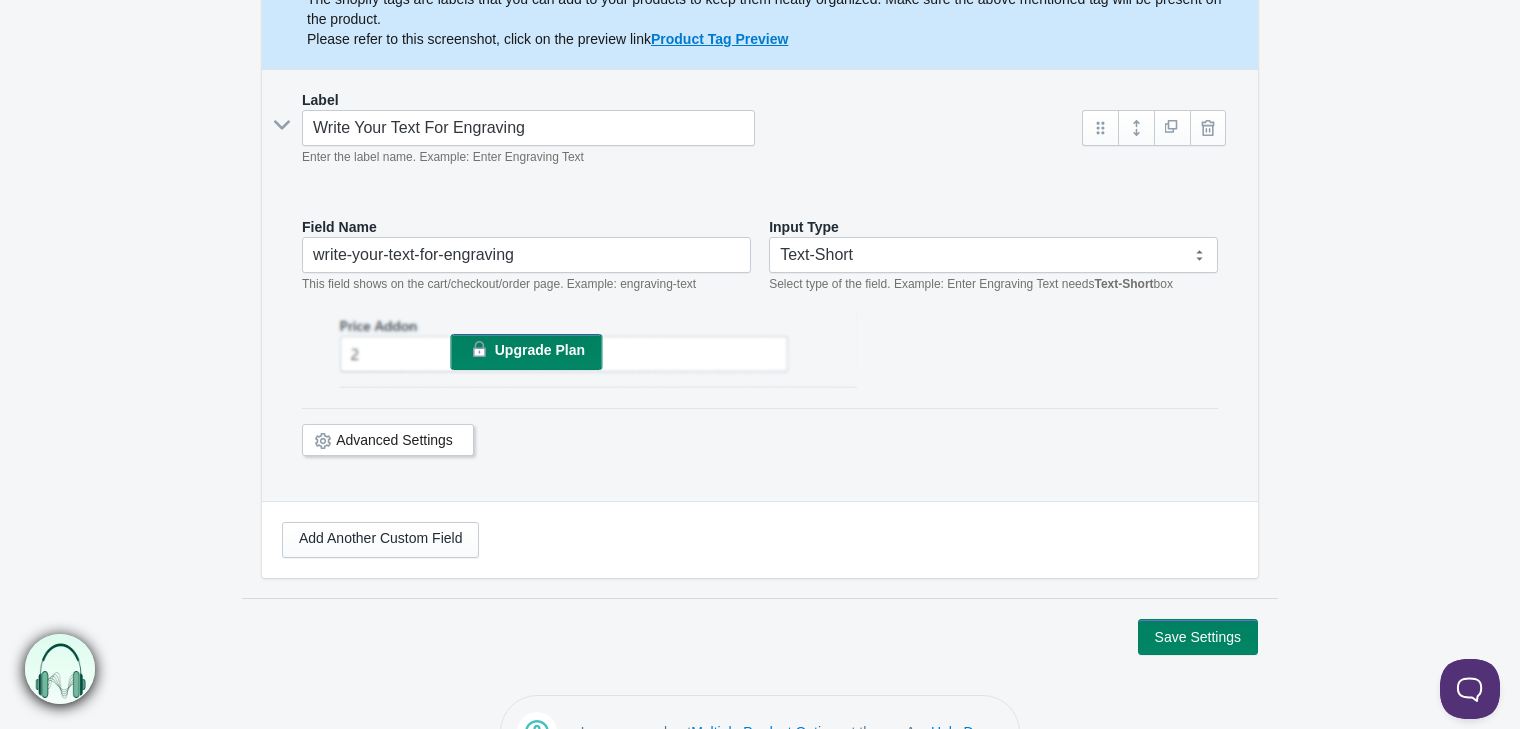 click on "Advanced Settings" at bounding box center [388, 440] 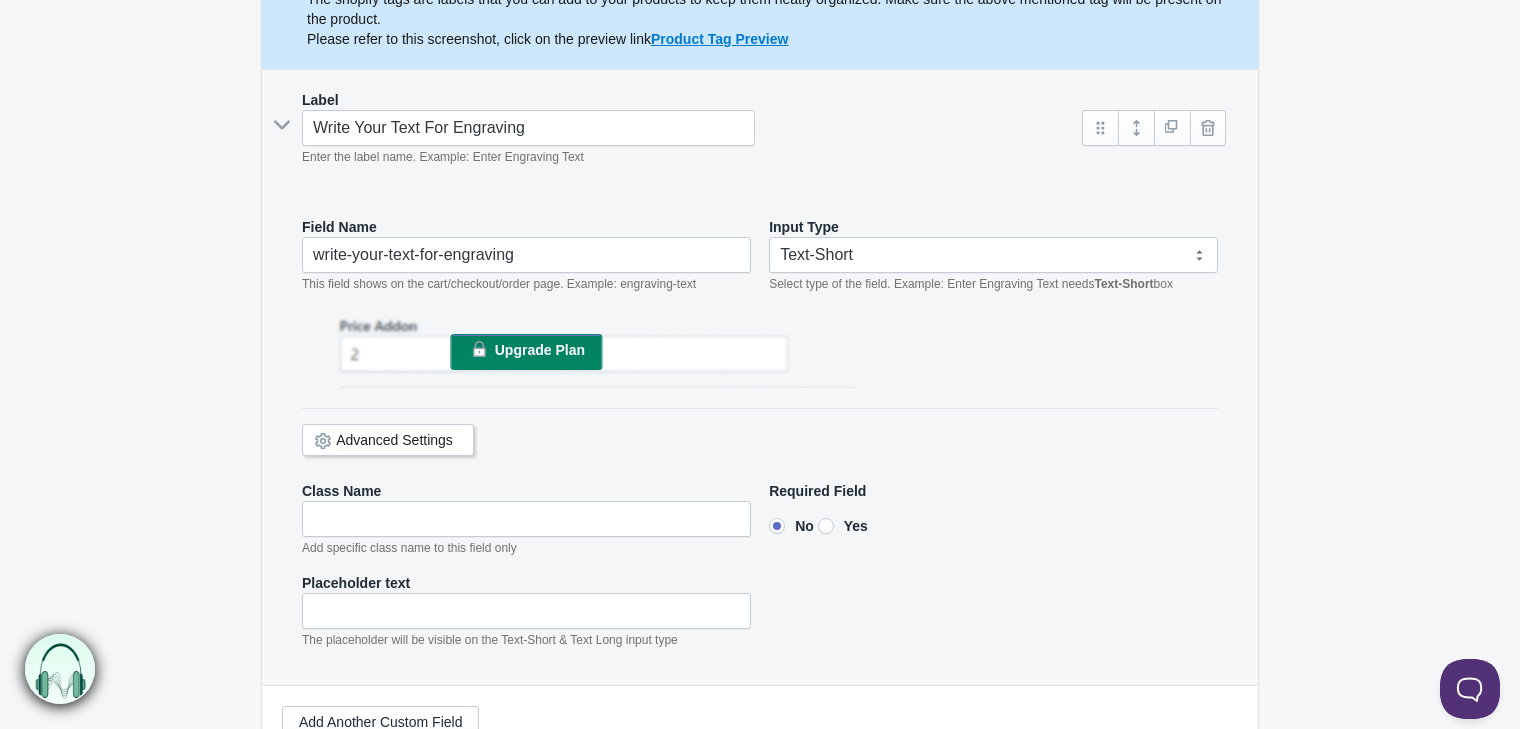 scroll, scrollTop: 585, scrollLeft: 0, axis: vertical 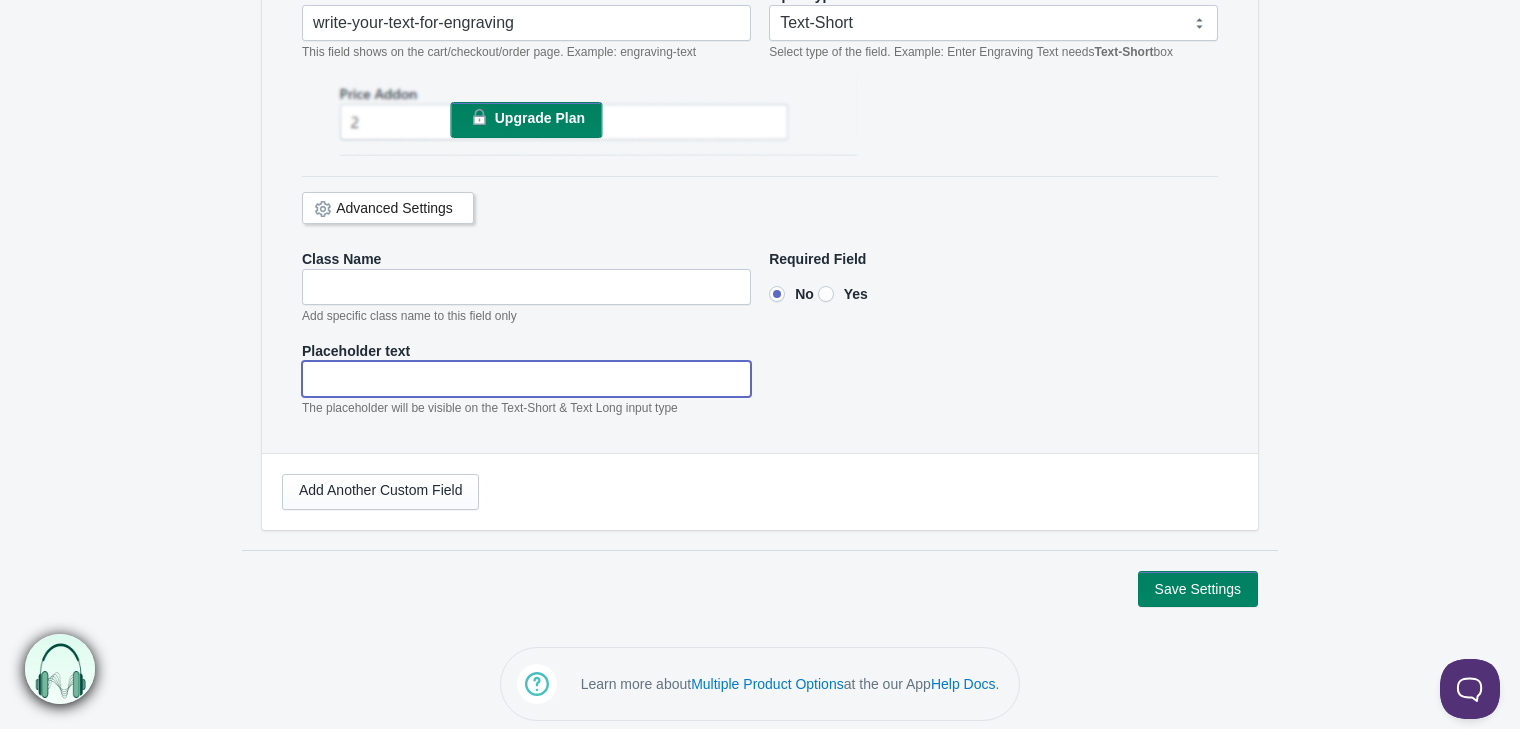 click at bounding box center [526, 379] 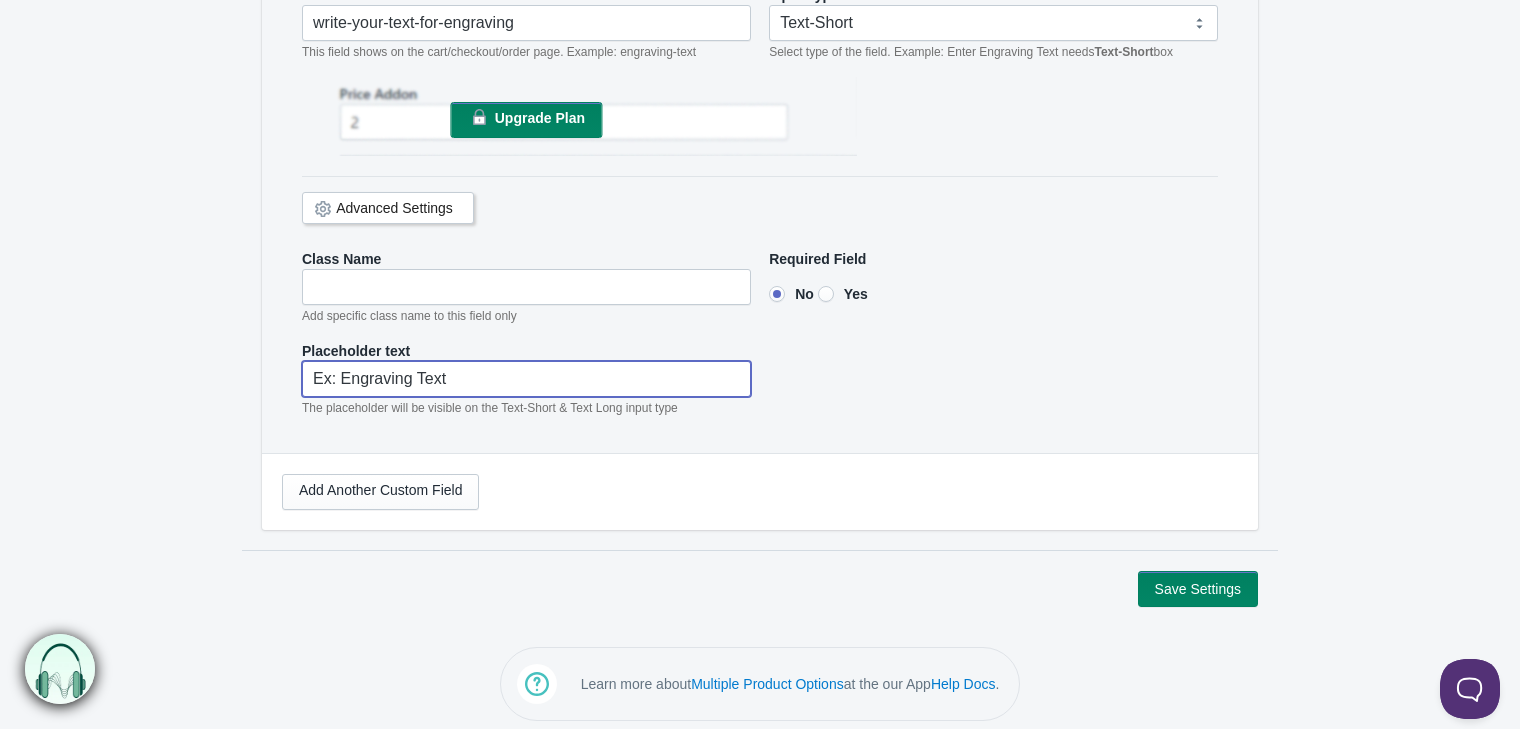 type on "Ex: Engraving Text" 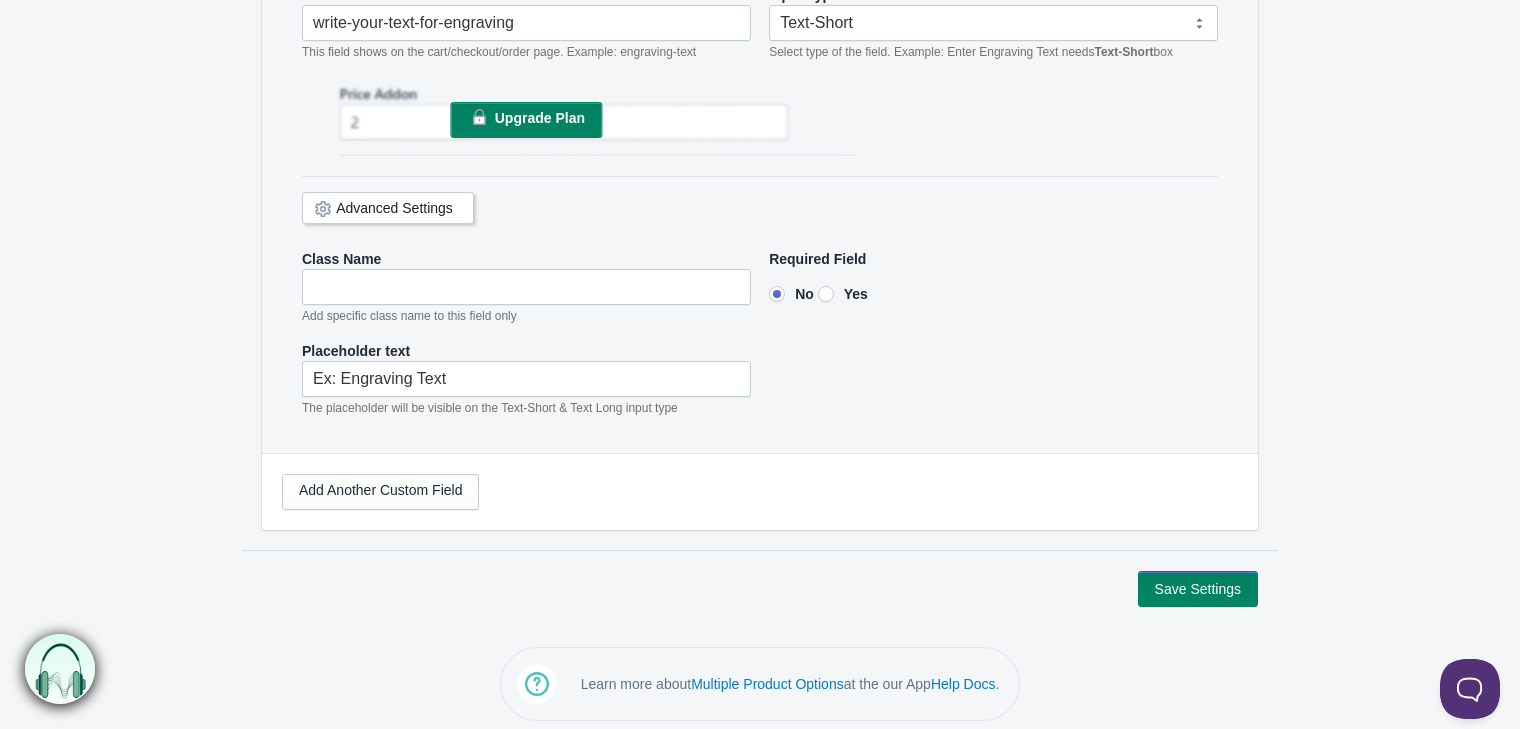 click on "Yes" at bounding box center [826, 294] 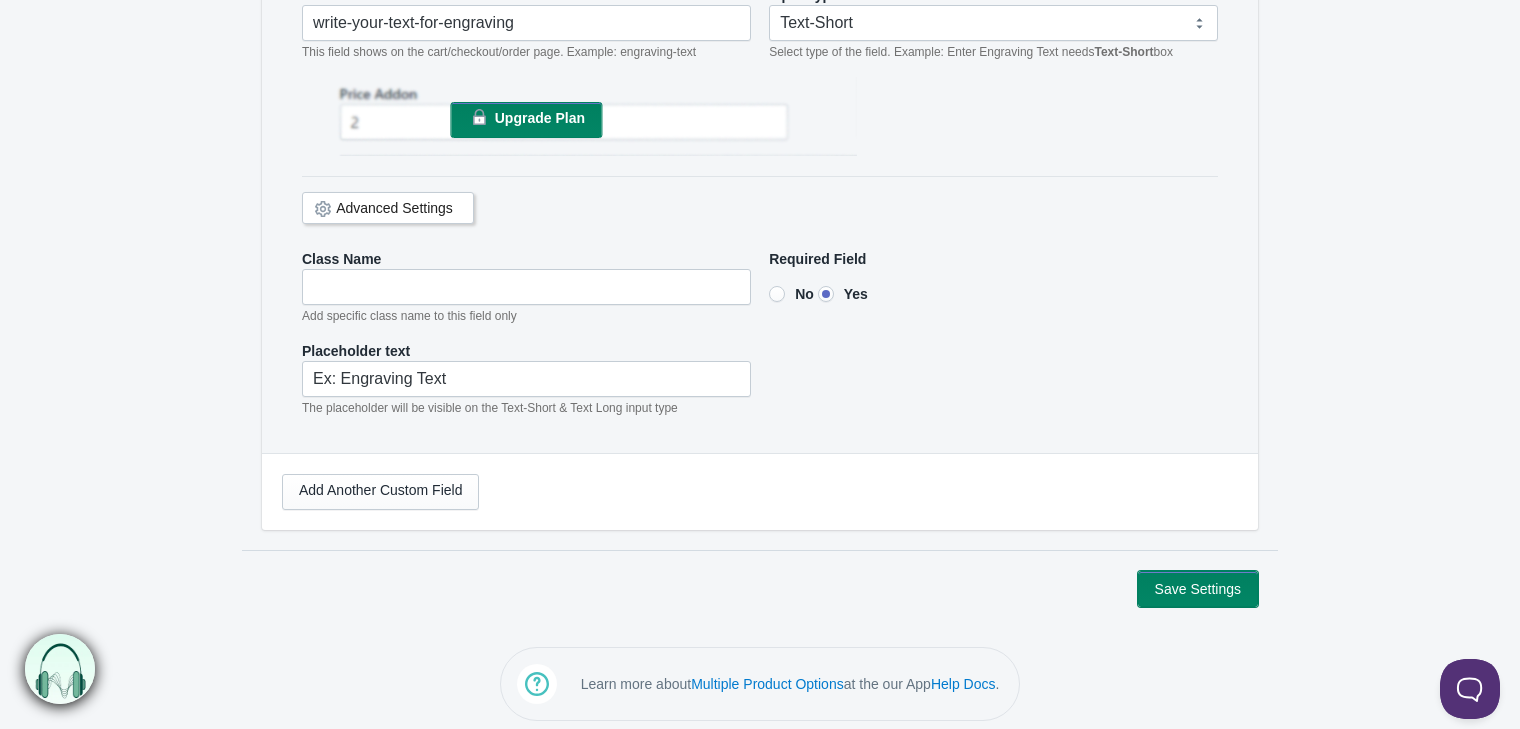 click on "Save Settings" at bounding box center [1198, 589] 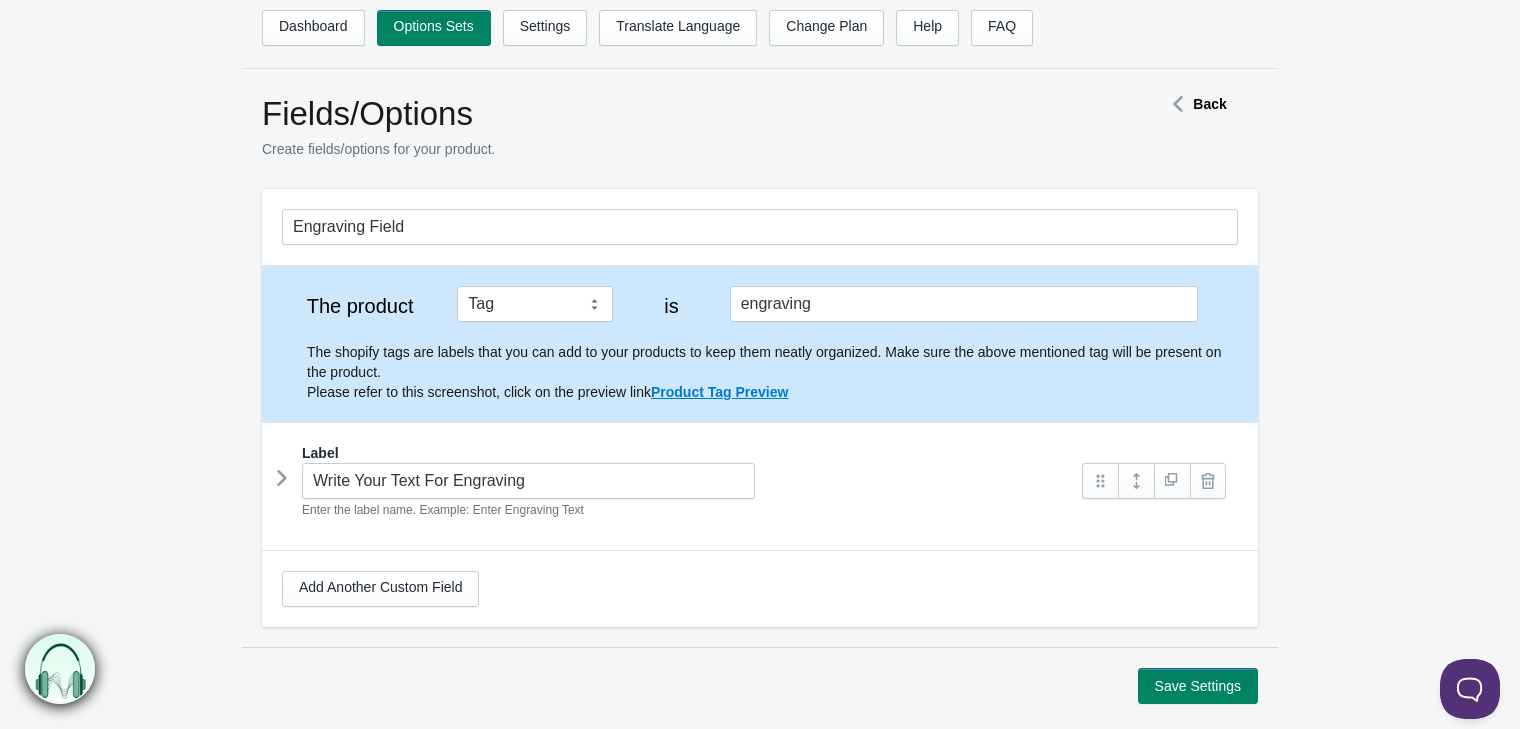 scroll, scrollTop: 0, scrollLeft: 0, axis: both 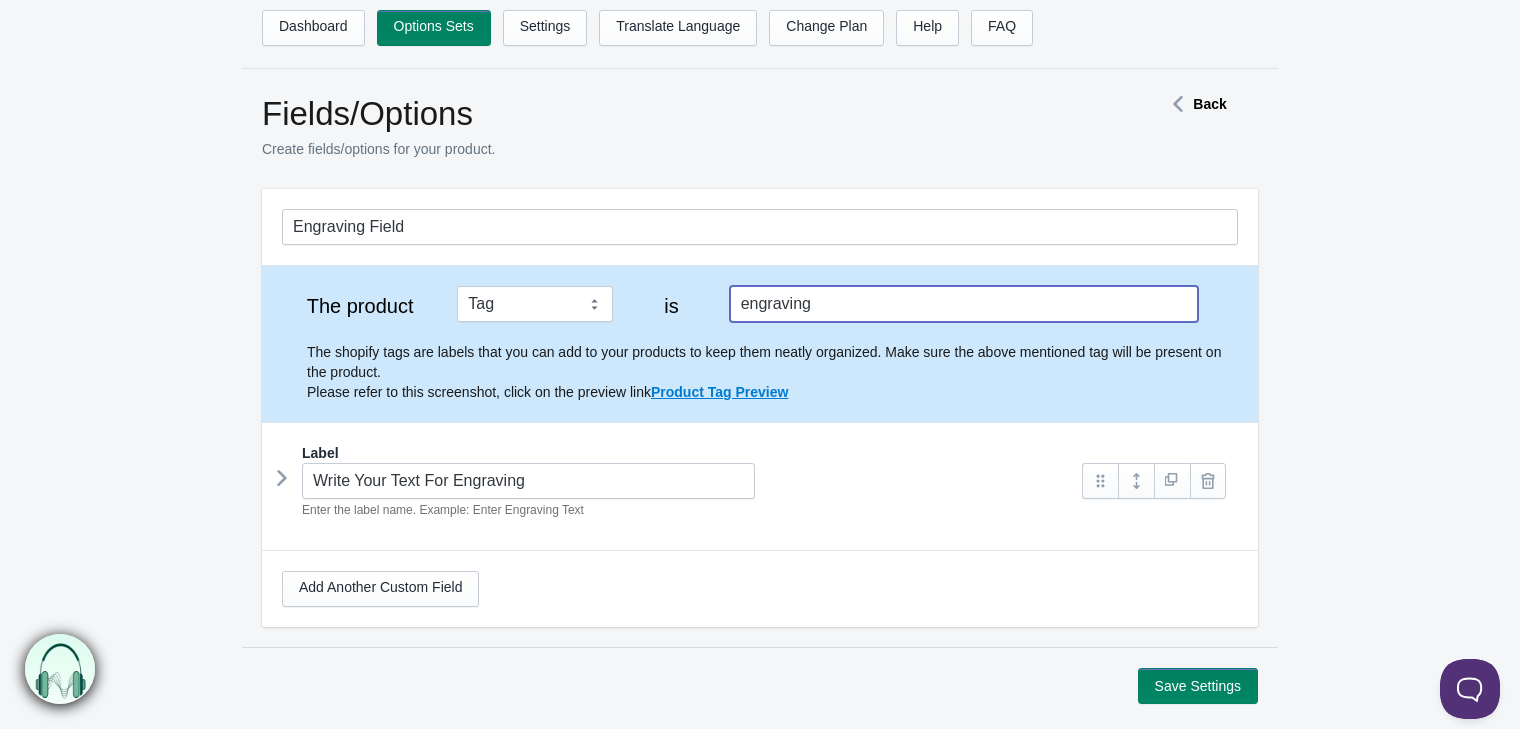 click on "engraving" at bounding box center (964, 304) 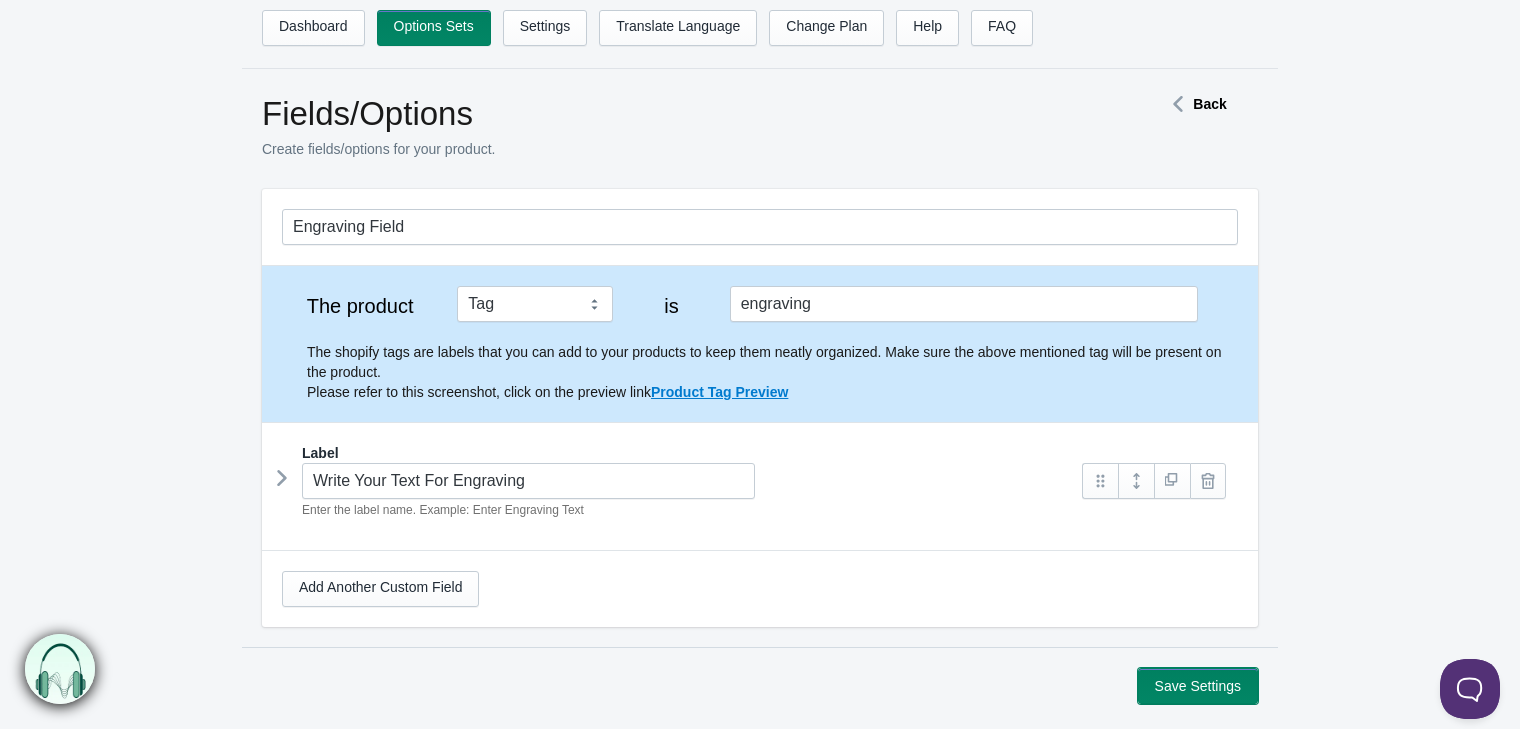 click on "Save Settings" at bounding box center (1198, 686) 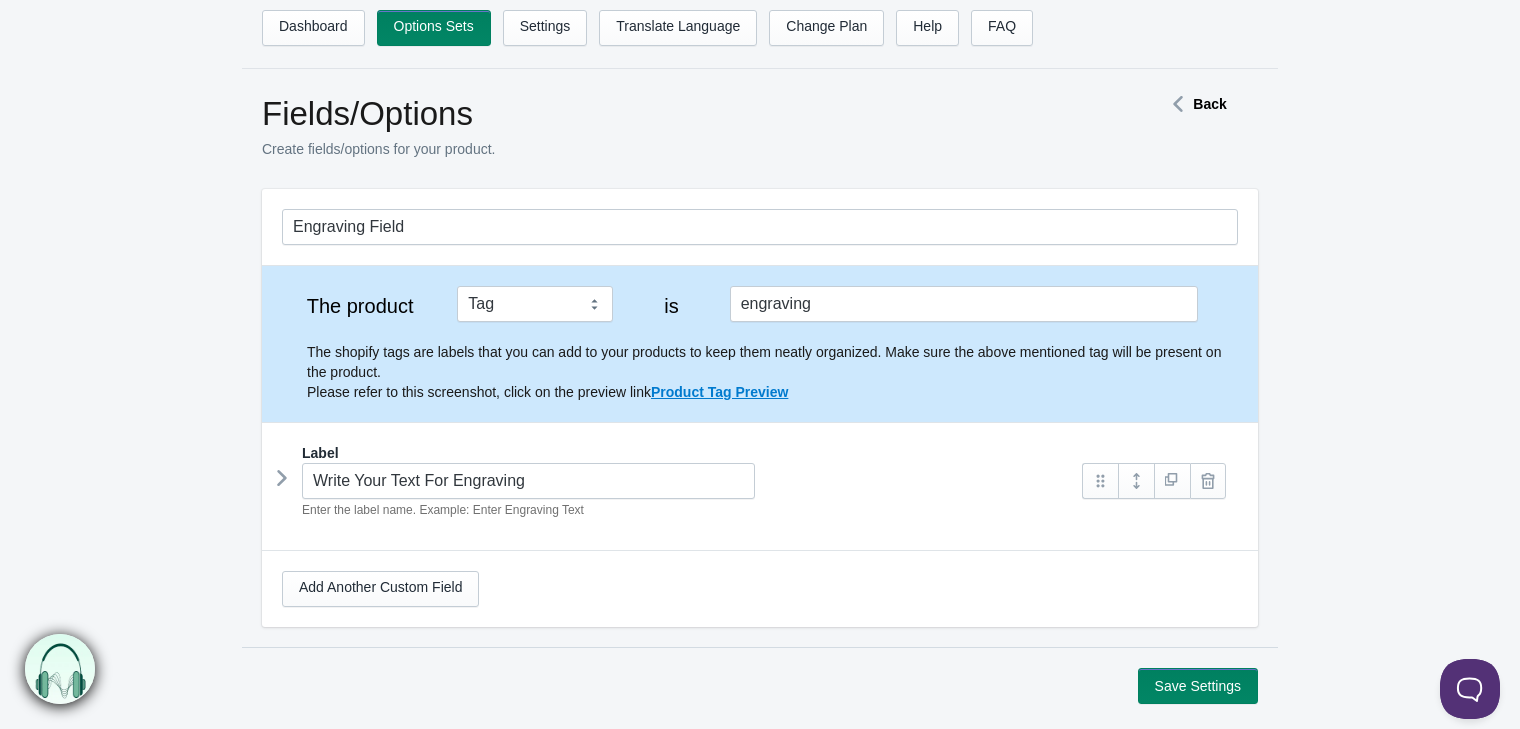 scroll, scrollTop: 0, scrollLeft: 0, axis: both 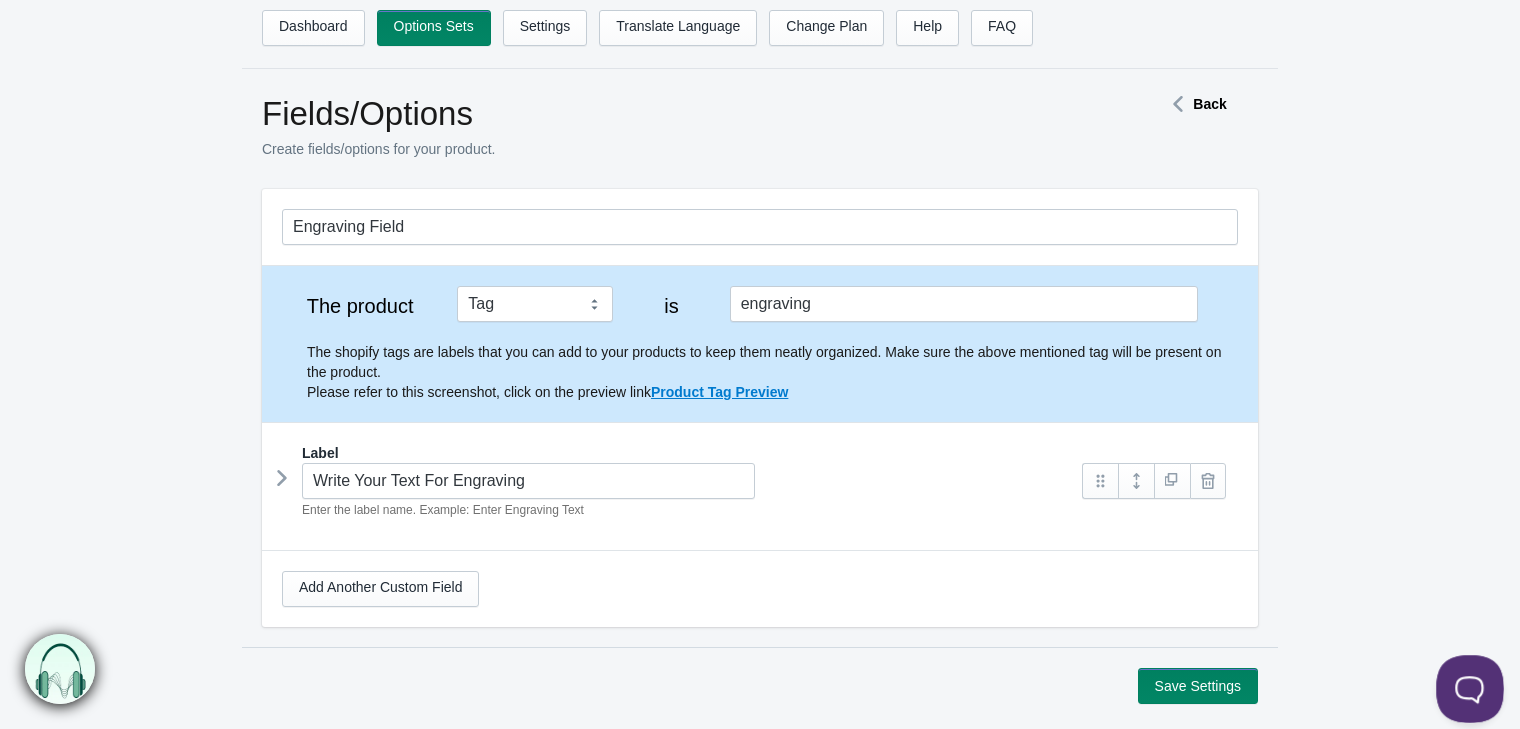 click at bounding box center [1466, 685] 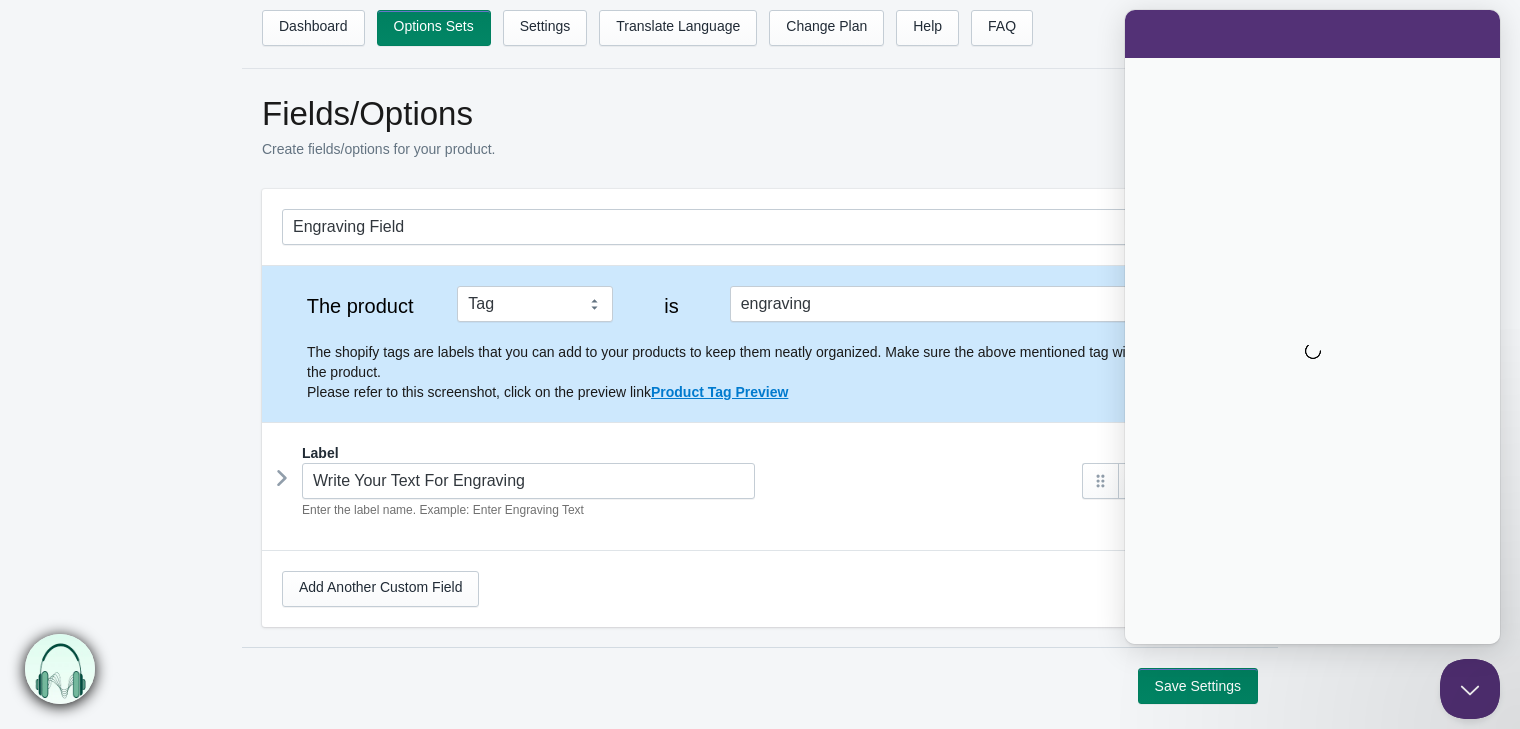 scroll, scrollTop: 0, scrollLeft: 0, axis: both 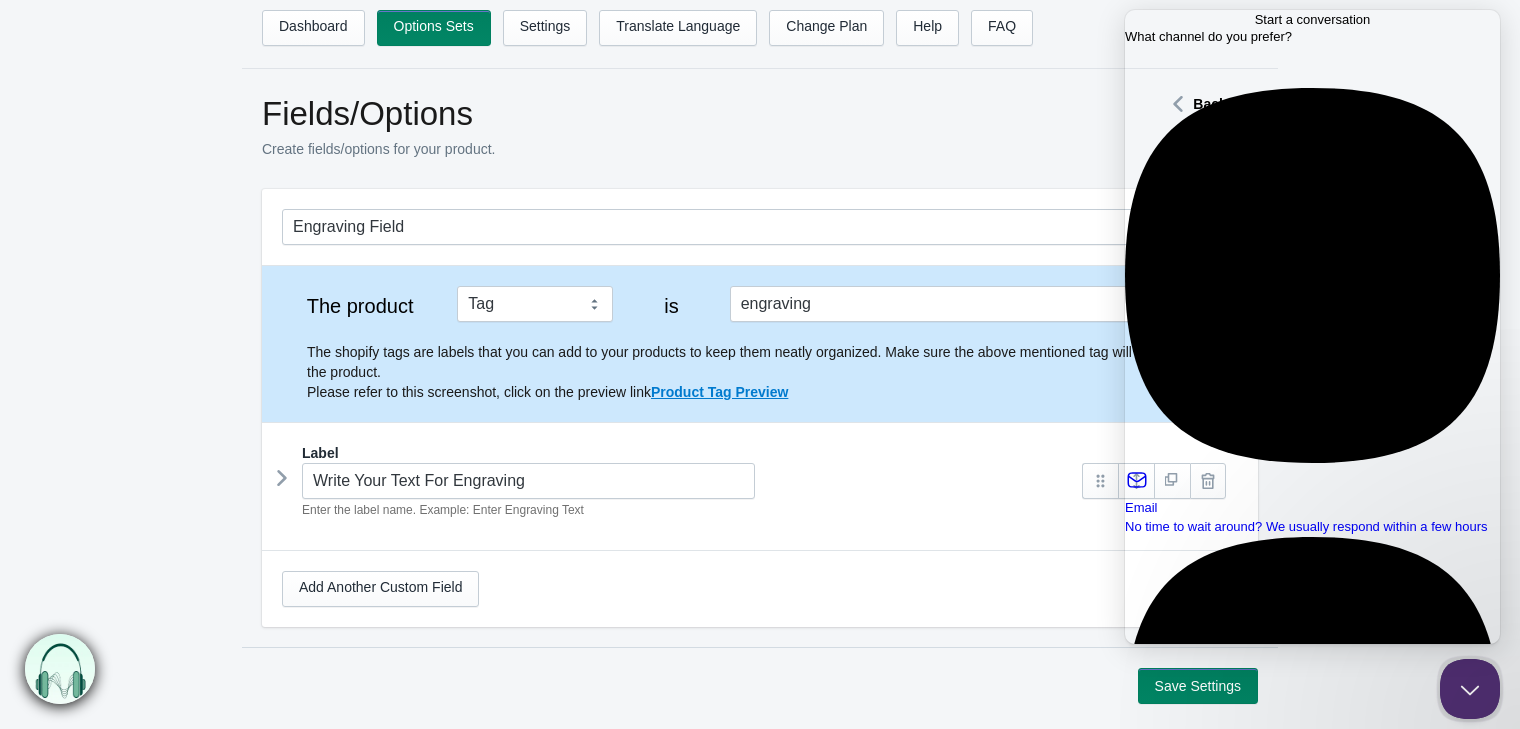 click on "We’re online right now, talk with our team in real-time" at bounding box center (1277, 975) 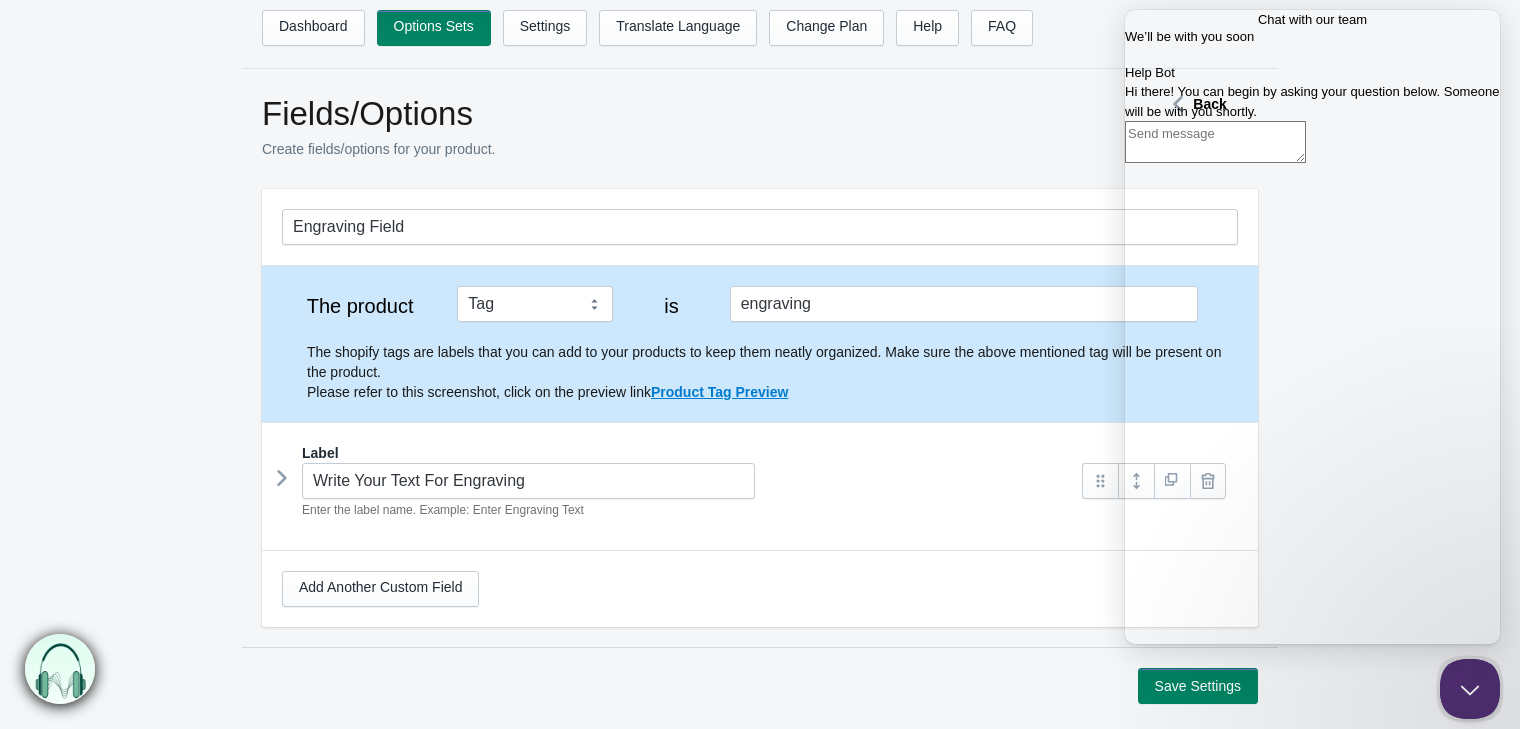 click at bounding box center (1215, 142) 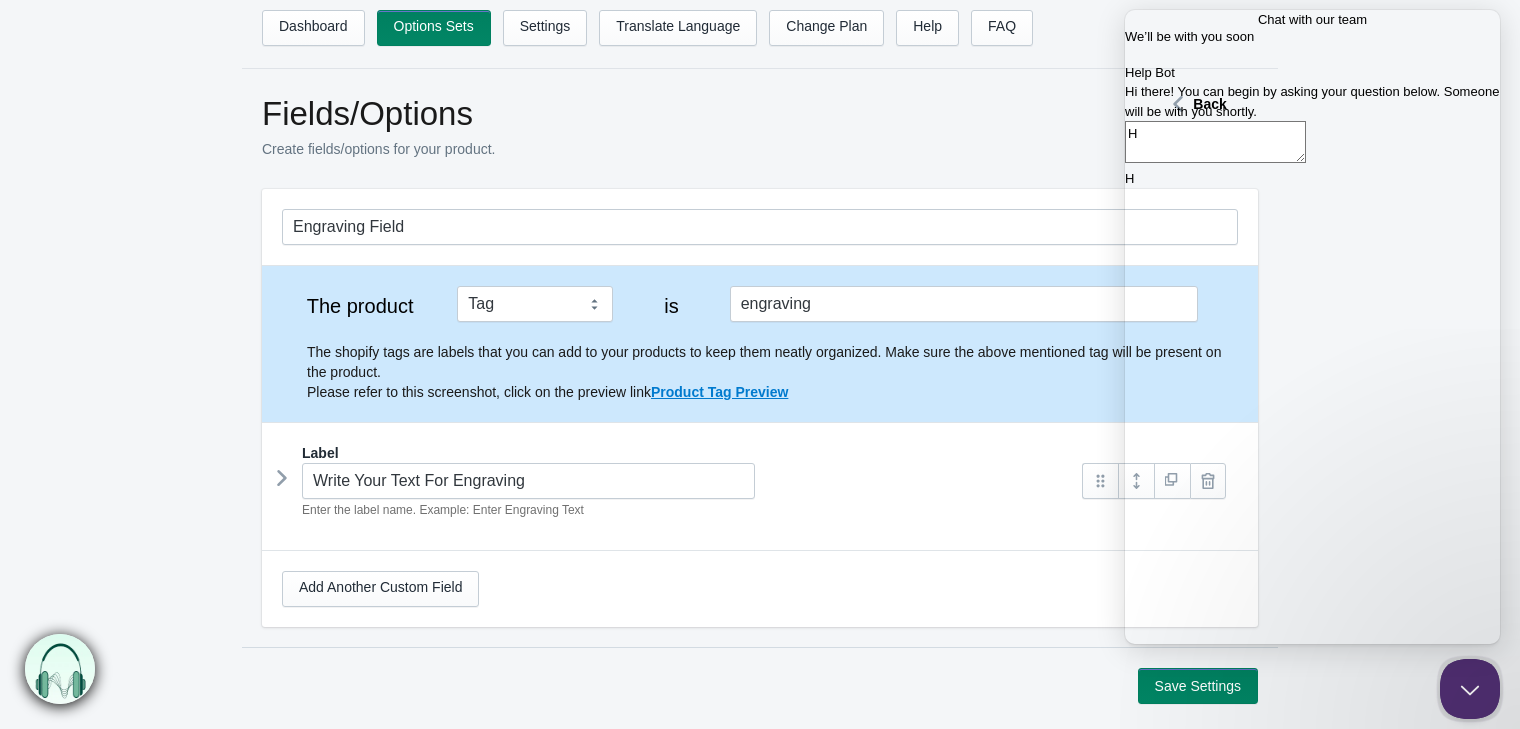 type on "Hi" 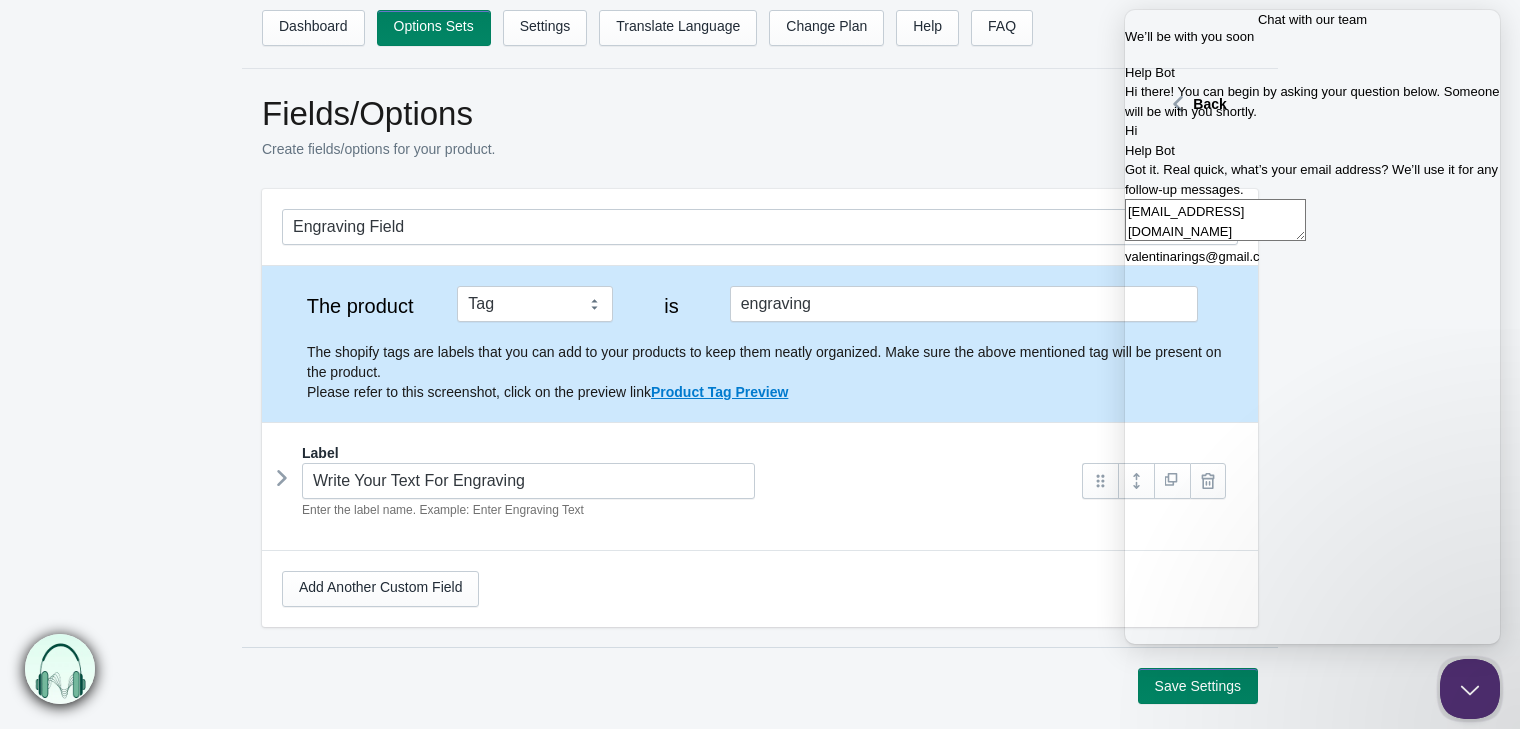 type on "[EMAIL_ADDRESS][DOMAIN_NAME]" 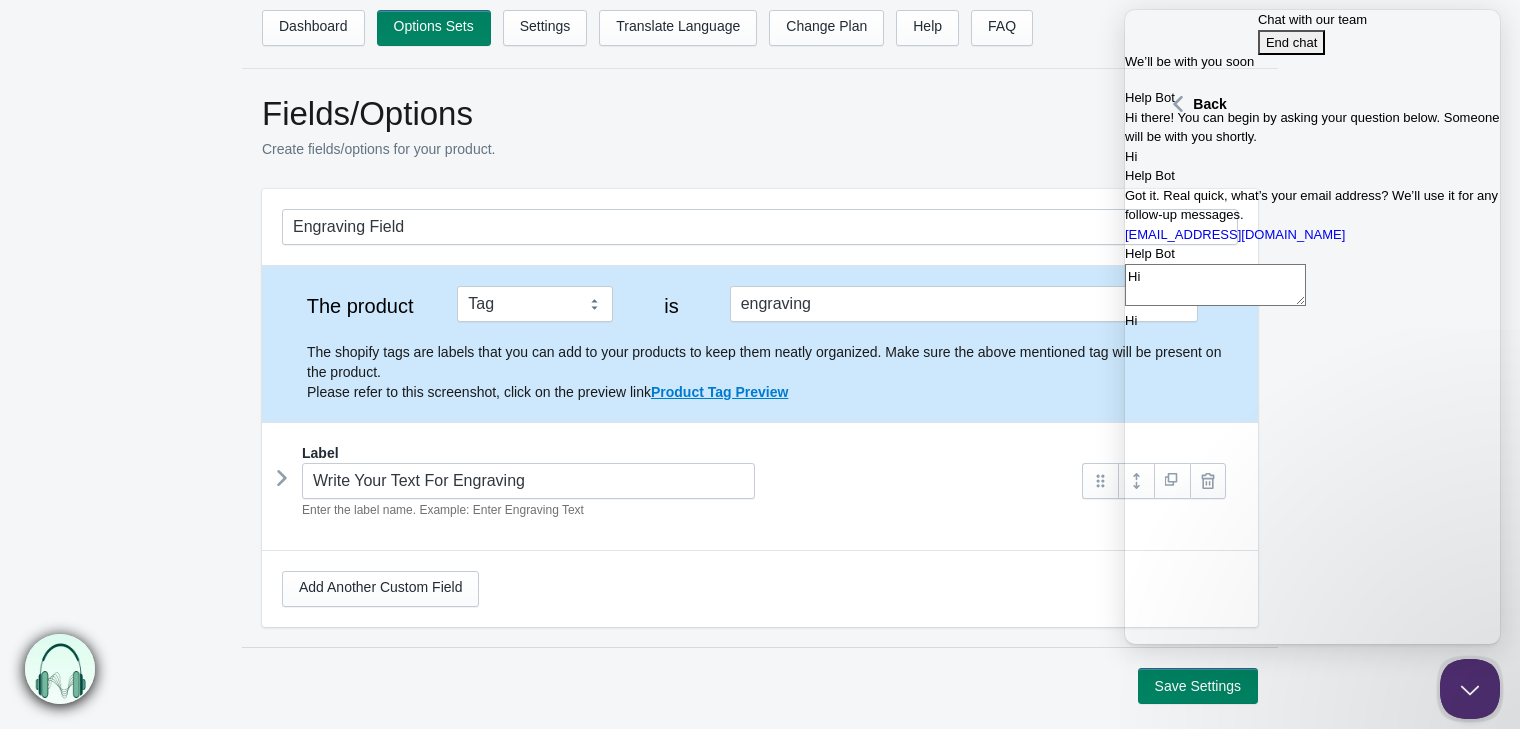 scroll, scrollTop: 108, scrollLeft: 0, axis: vertical 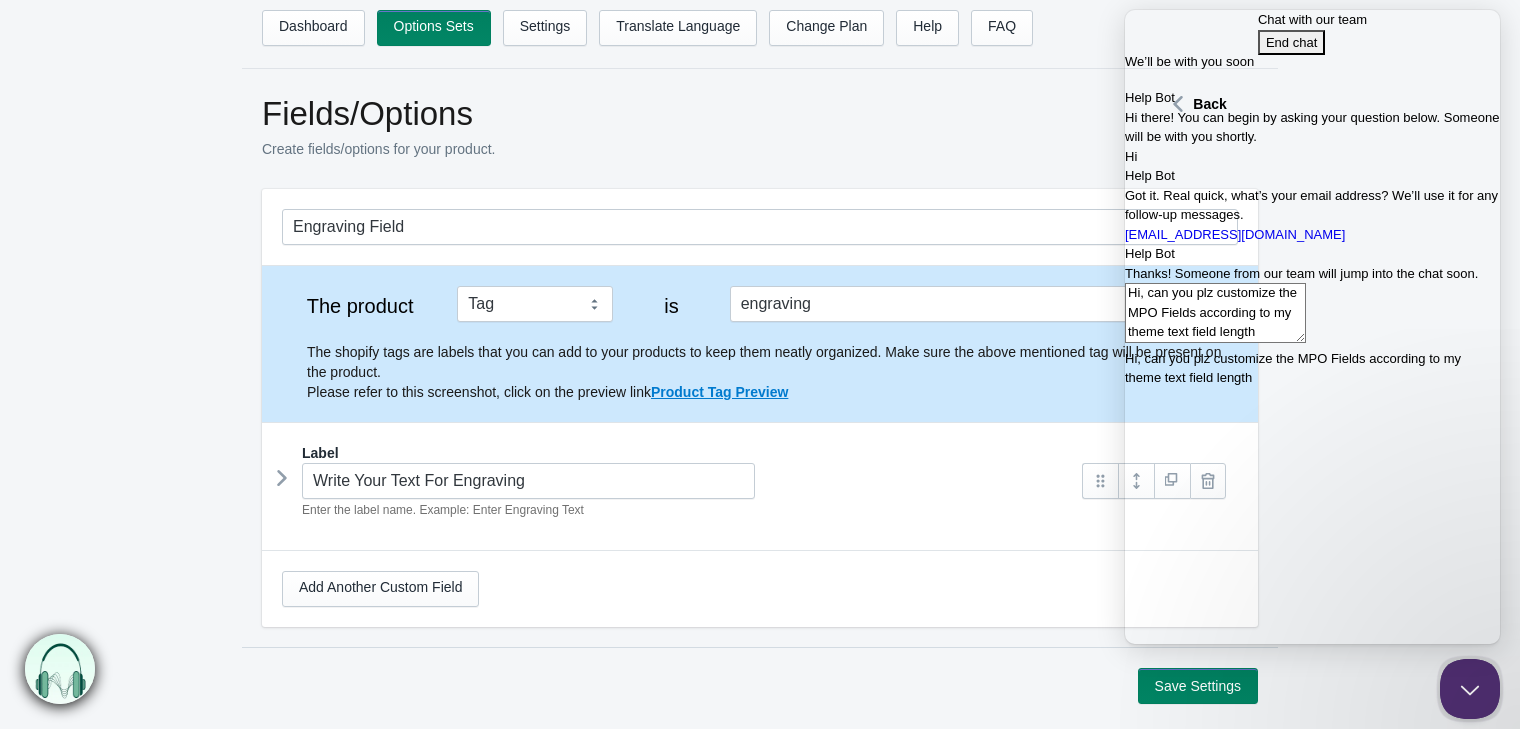 click on "Hi, can you plz customize the MPO Fields according to my theme text field length" at bounding box center [1215, 313] 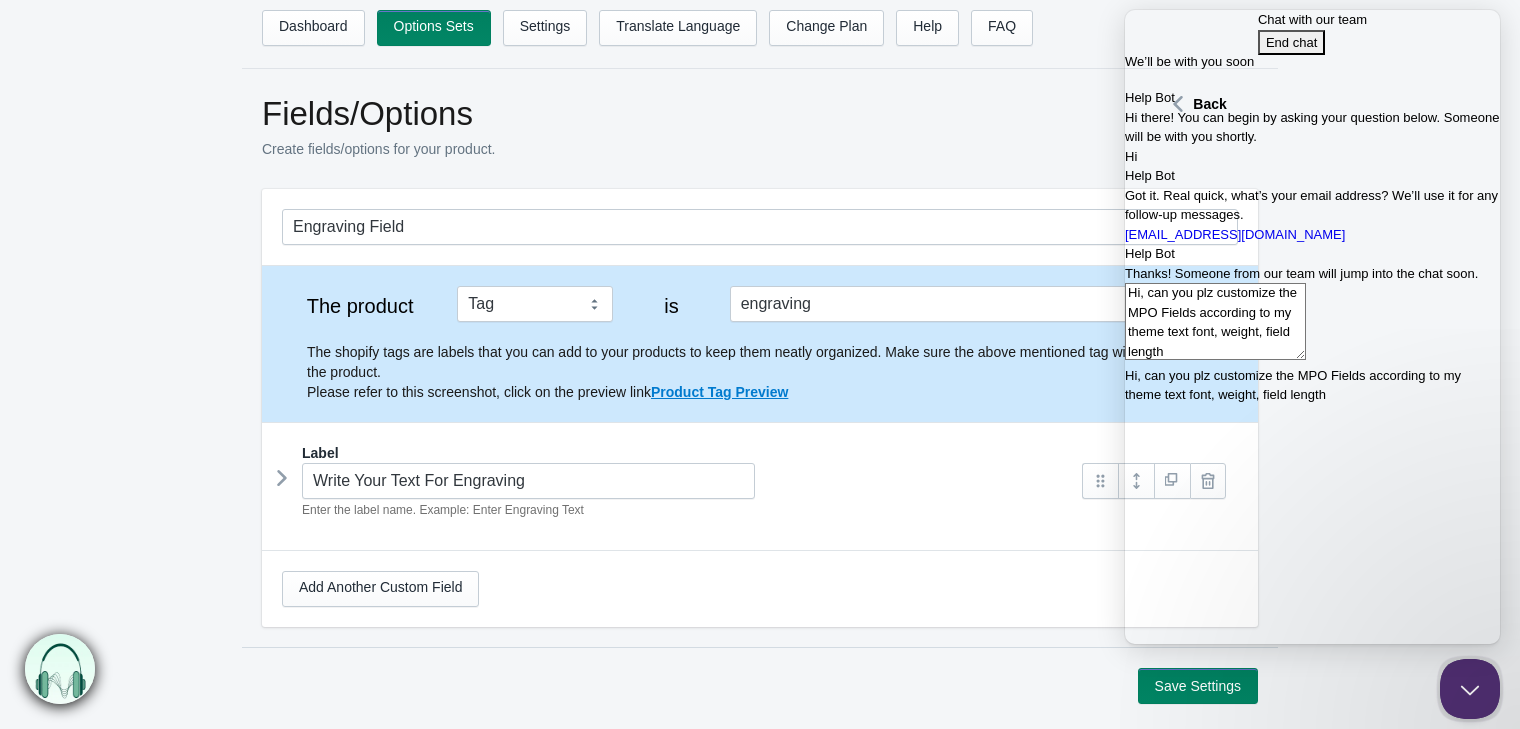 click on "Hi, can you plz customize the MPO Fields according to my theme text font, weight, field length" at bounding box center (1215, 321) 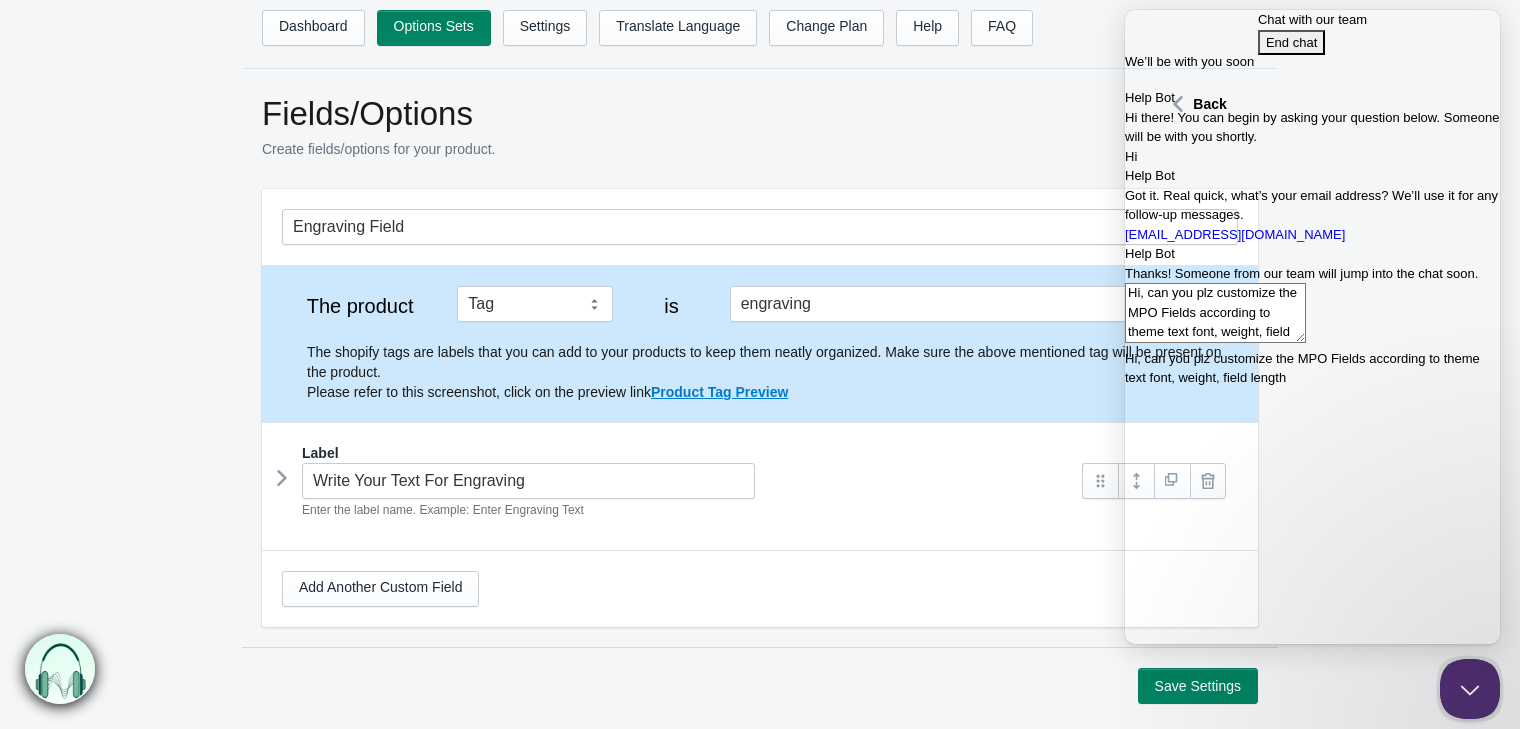 click on "Hi, can you plz customize the MPO Fields according to theme text font, weight, field length" at bounding box center (1215, 313) 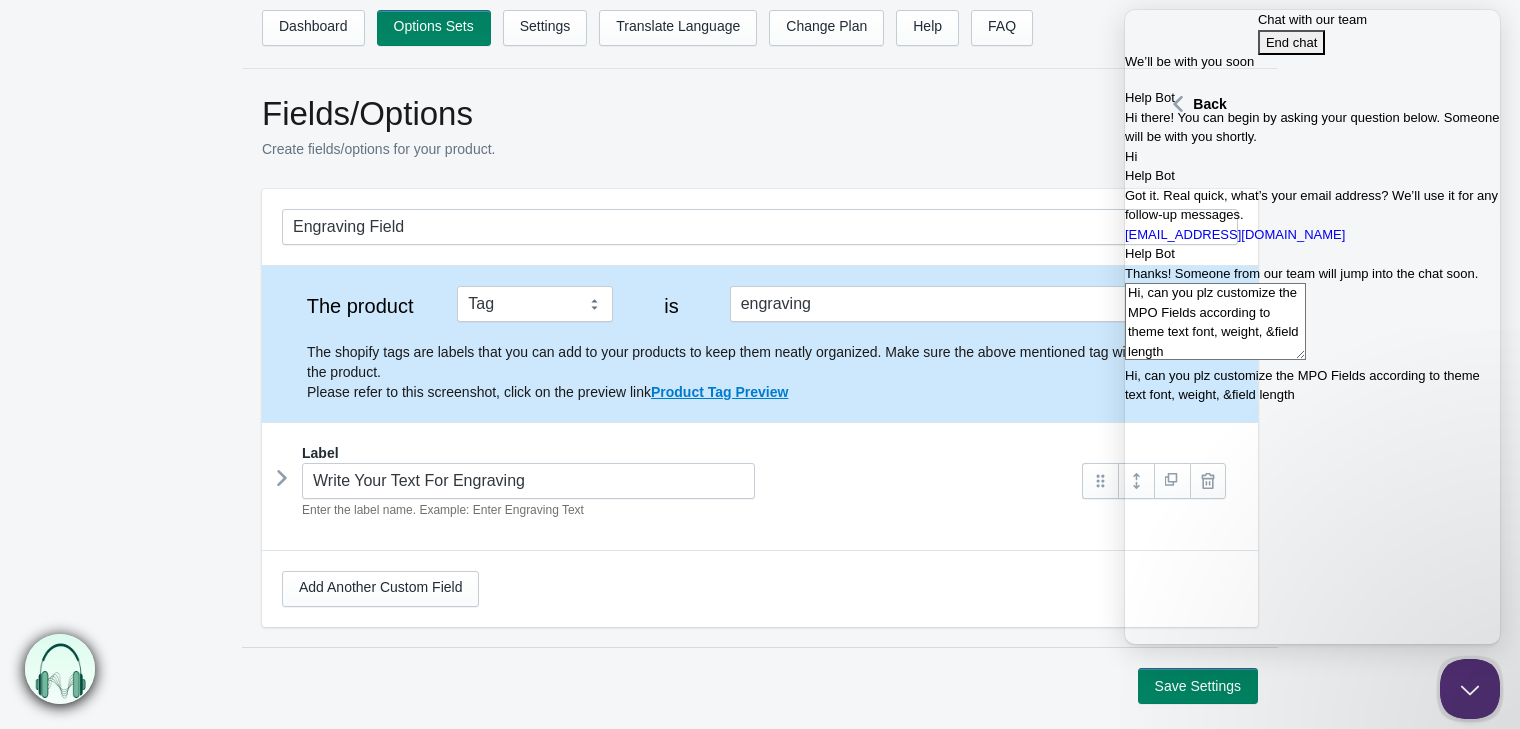 type on "Hi, can you plz customize the MPO Fields according to theme text font, weight, & field length" 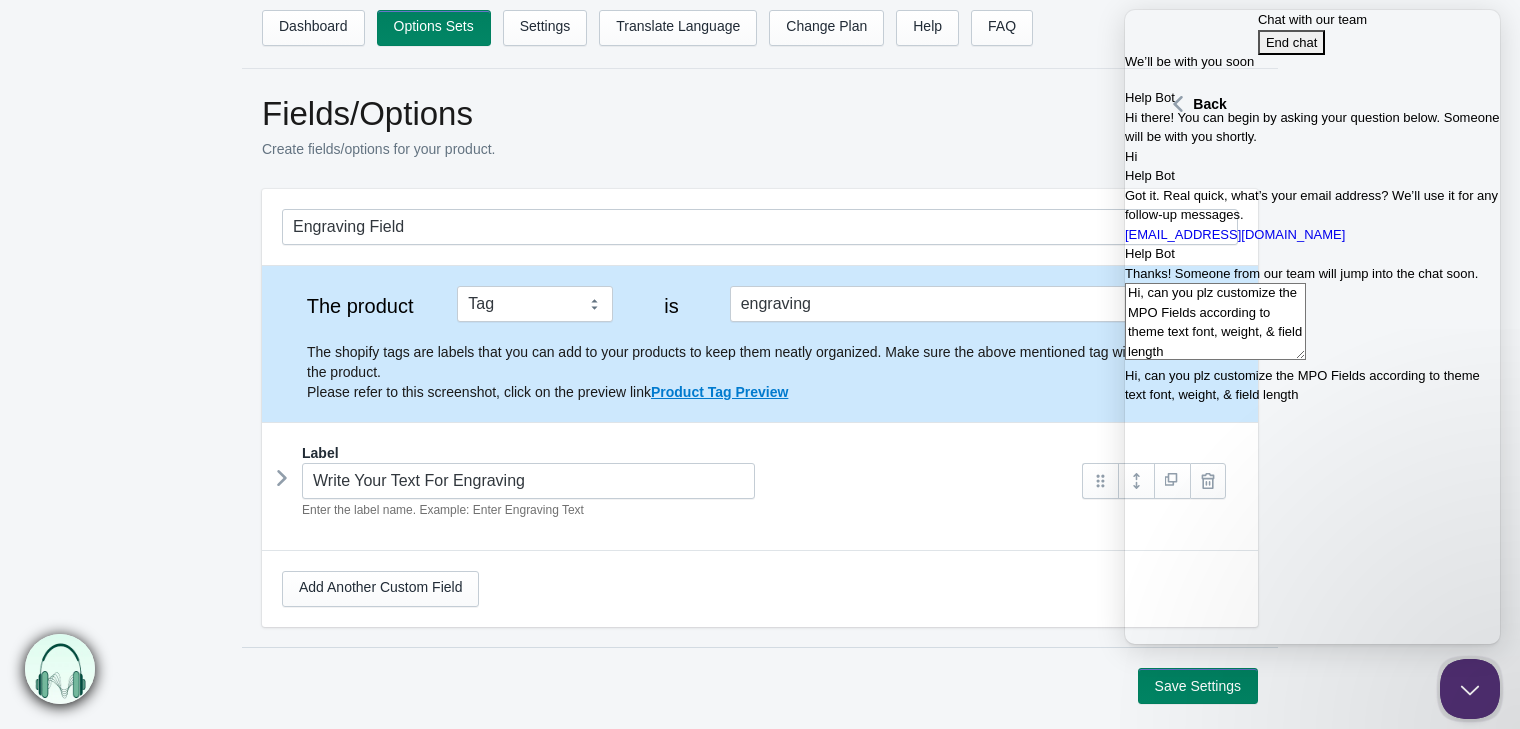 scroll, scrollTop: 102, scrollLeft: 0, axis: vertical 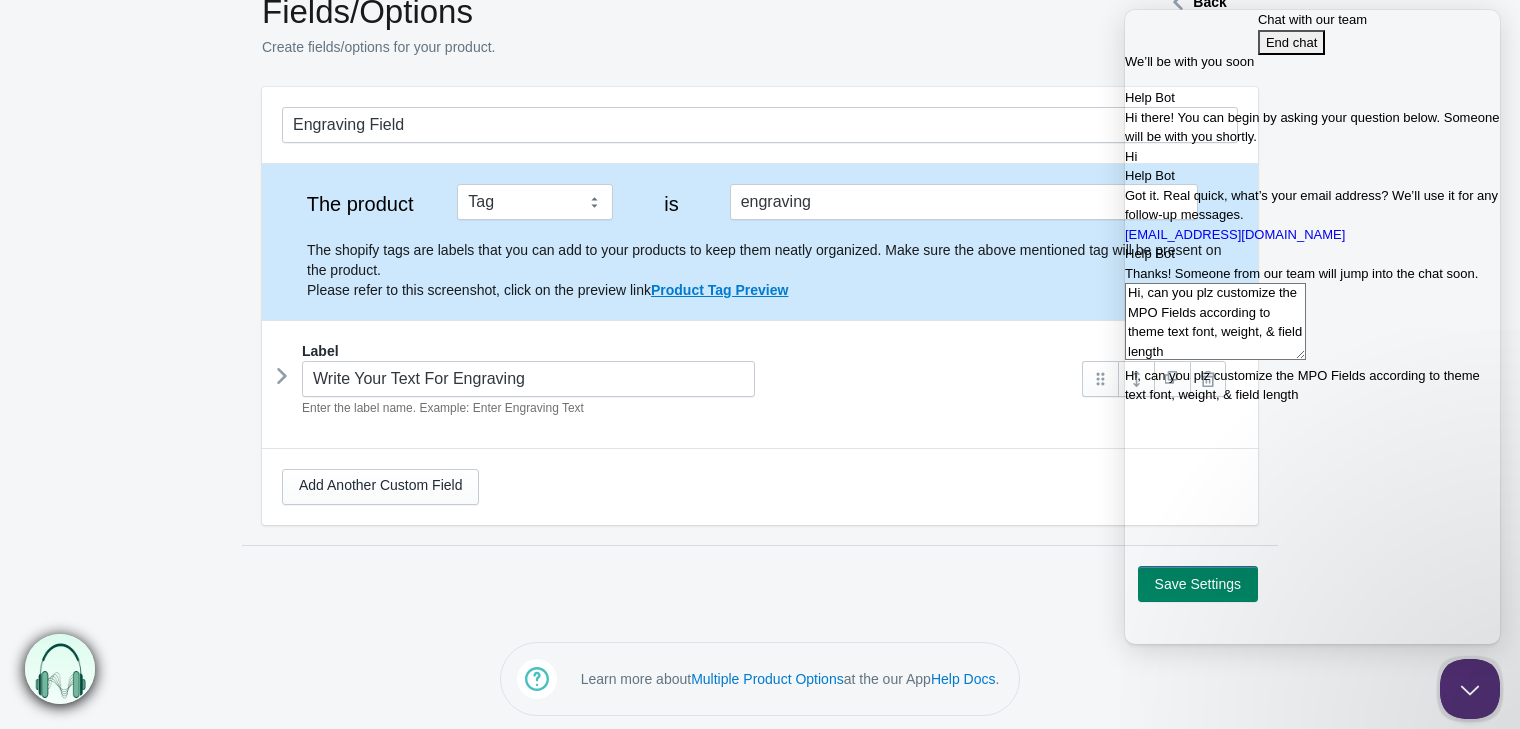 click on "Hi, can you plz customize the MPO Fields according to theme text font, weight, & field length" at bounding box center (1215, 321) 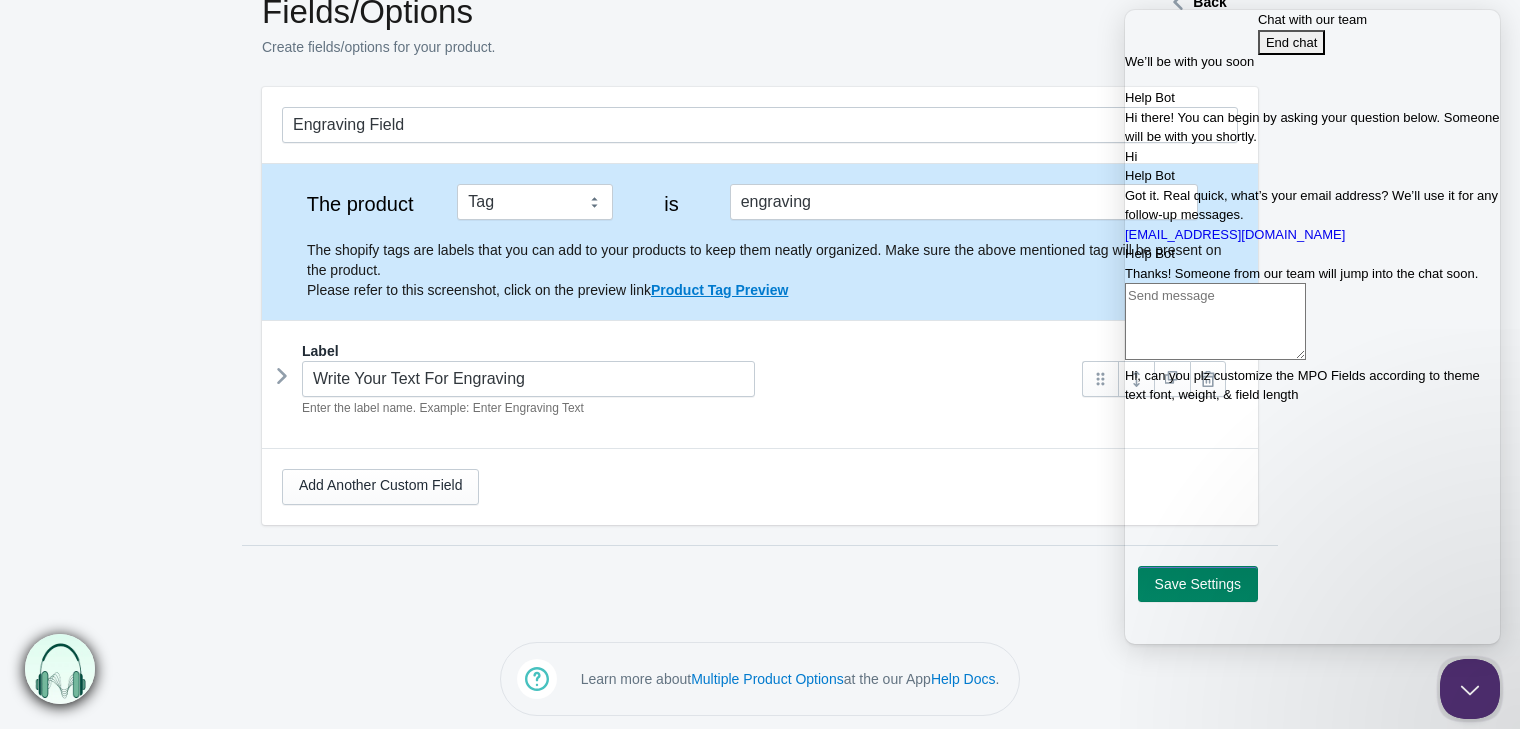 scroll, scrollTop: 0, scrollLeft: 0, axis: both 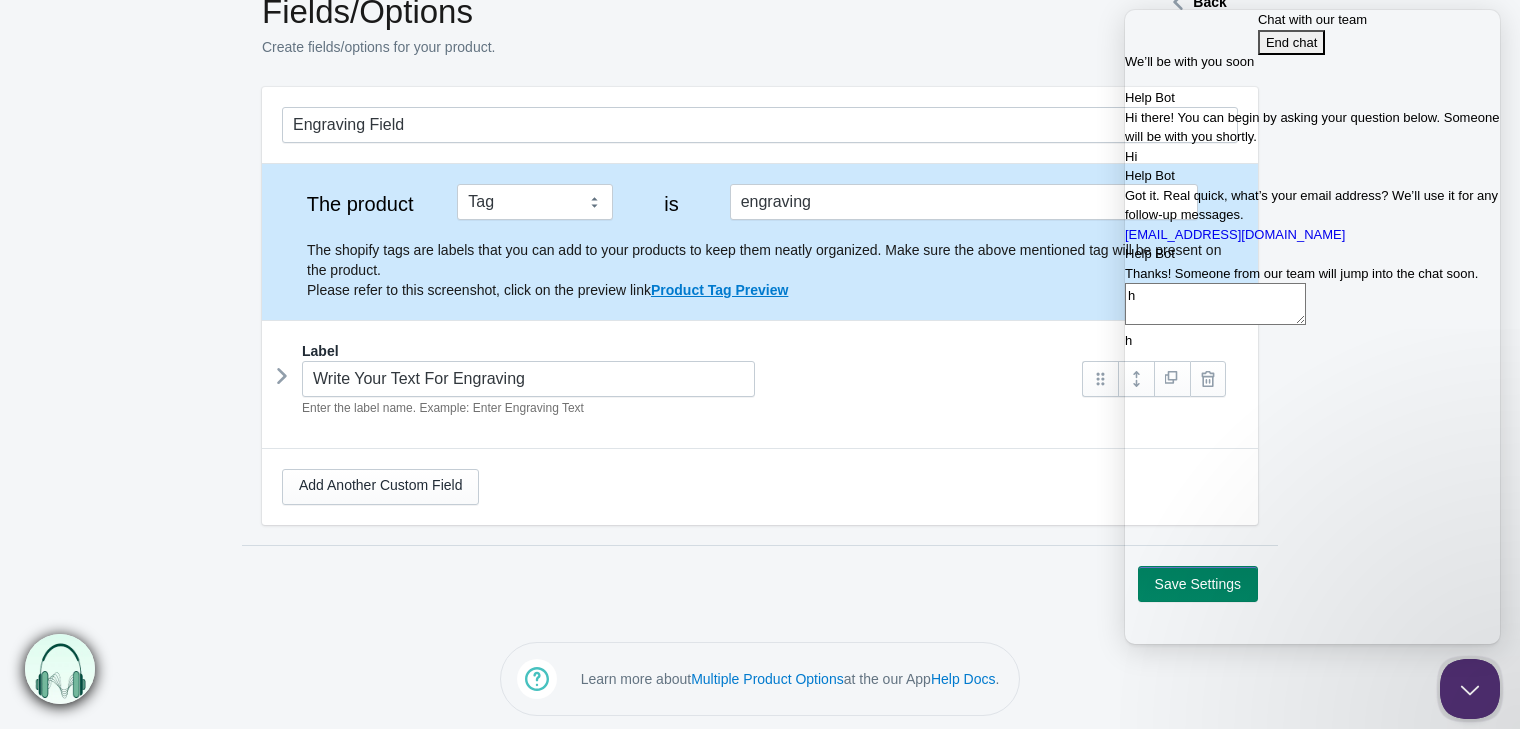 type on "hi" 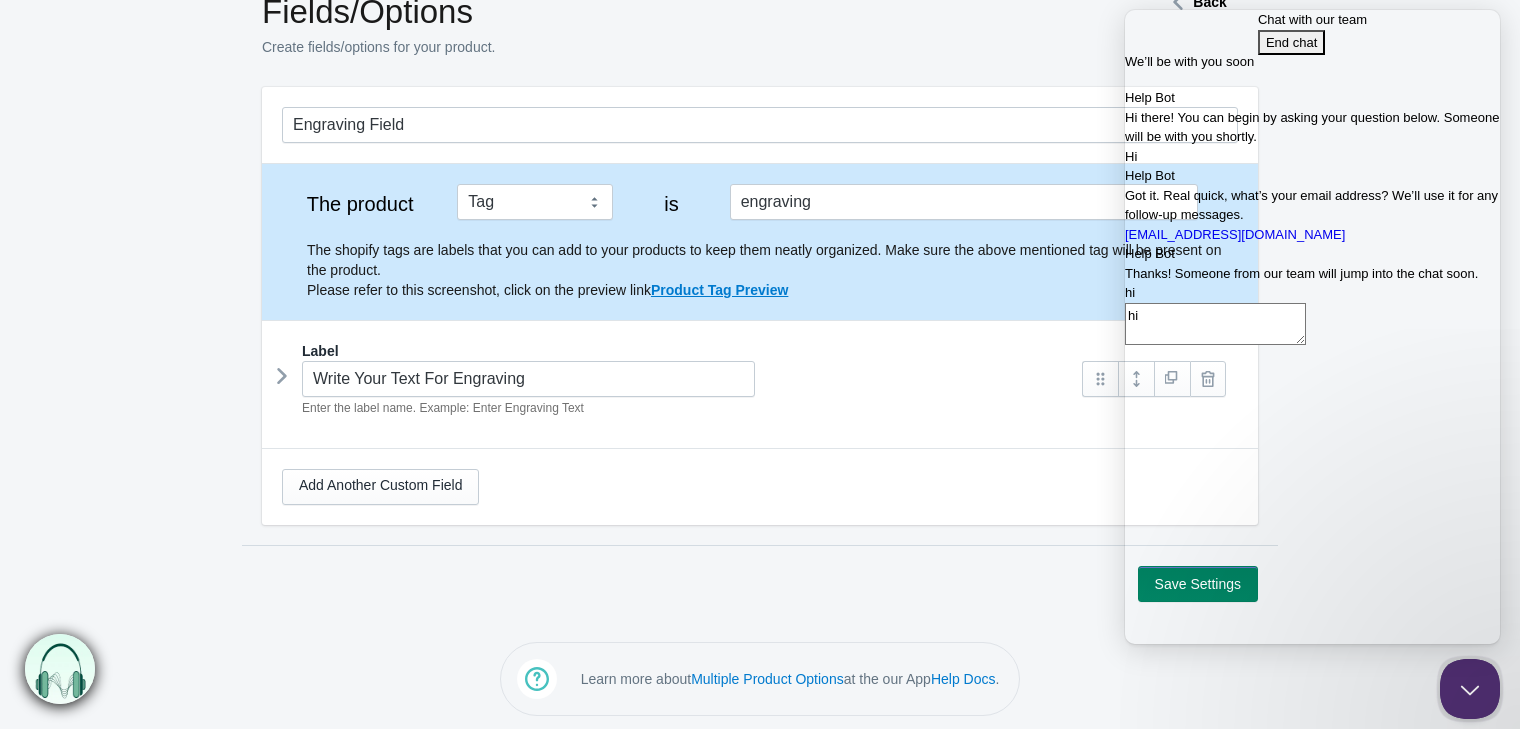 type 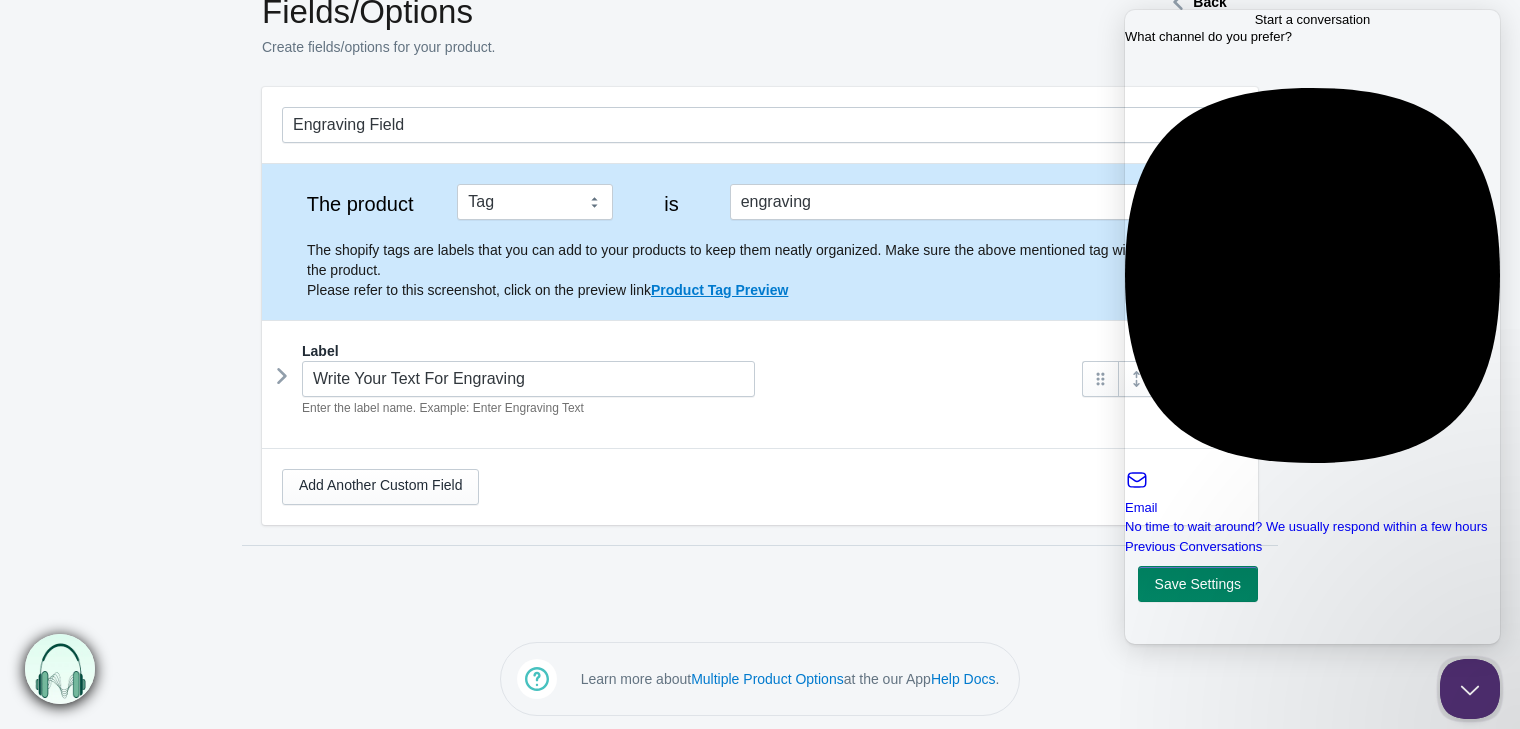 scroll, scrollTop: 0, scrollLeft: 0, axis: both 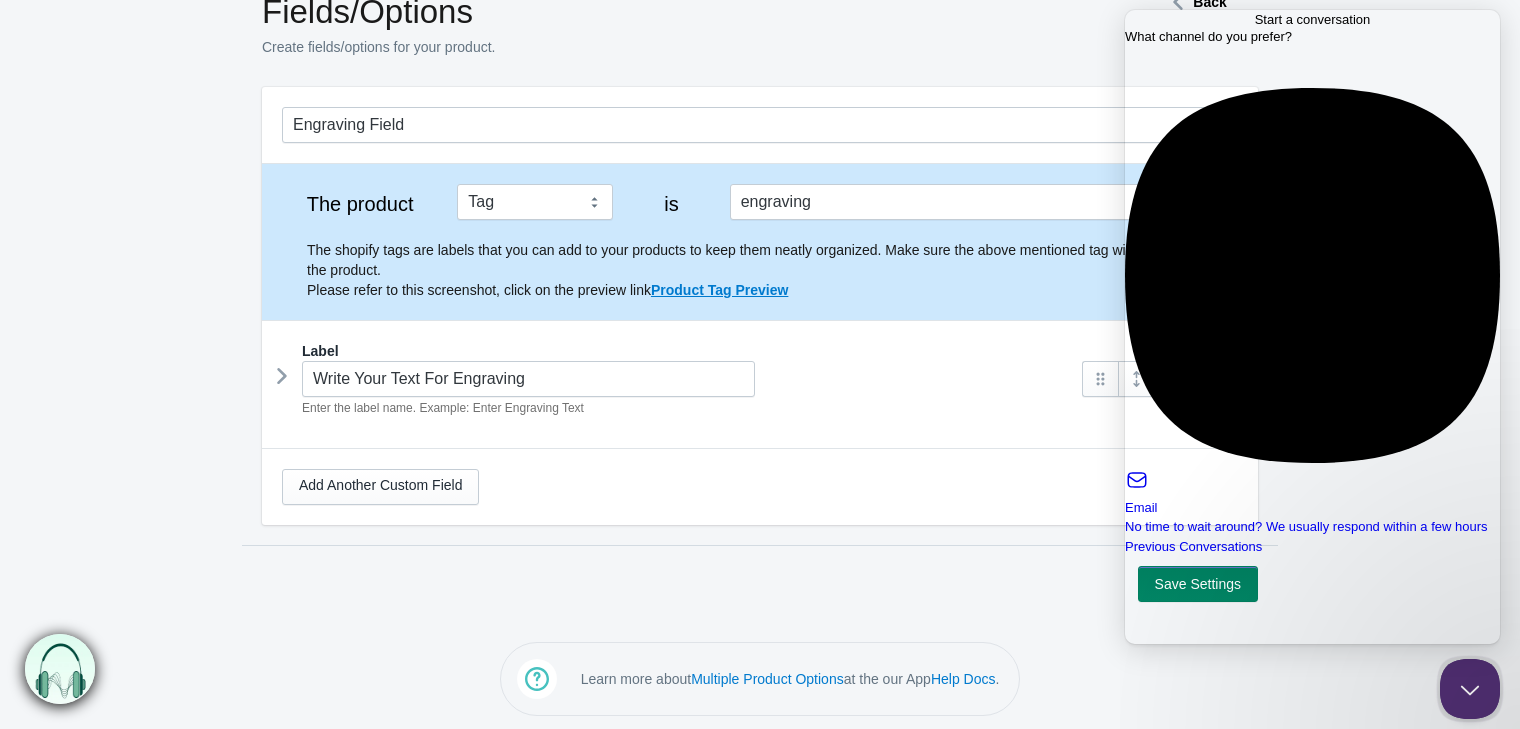 click at bounding box center (1312, 560) 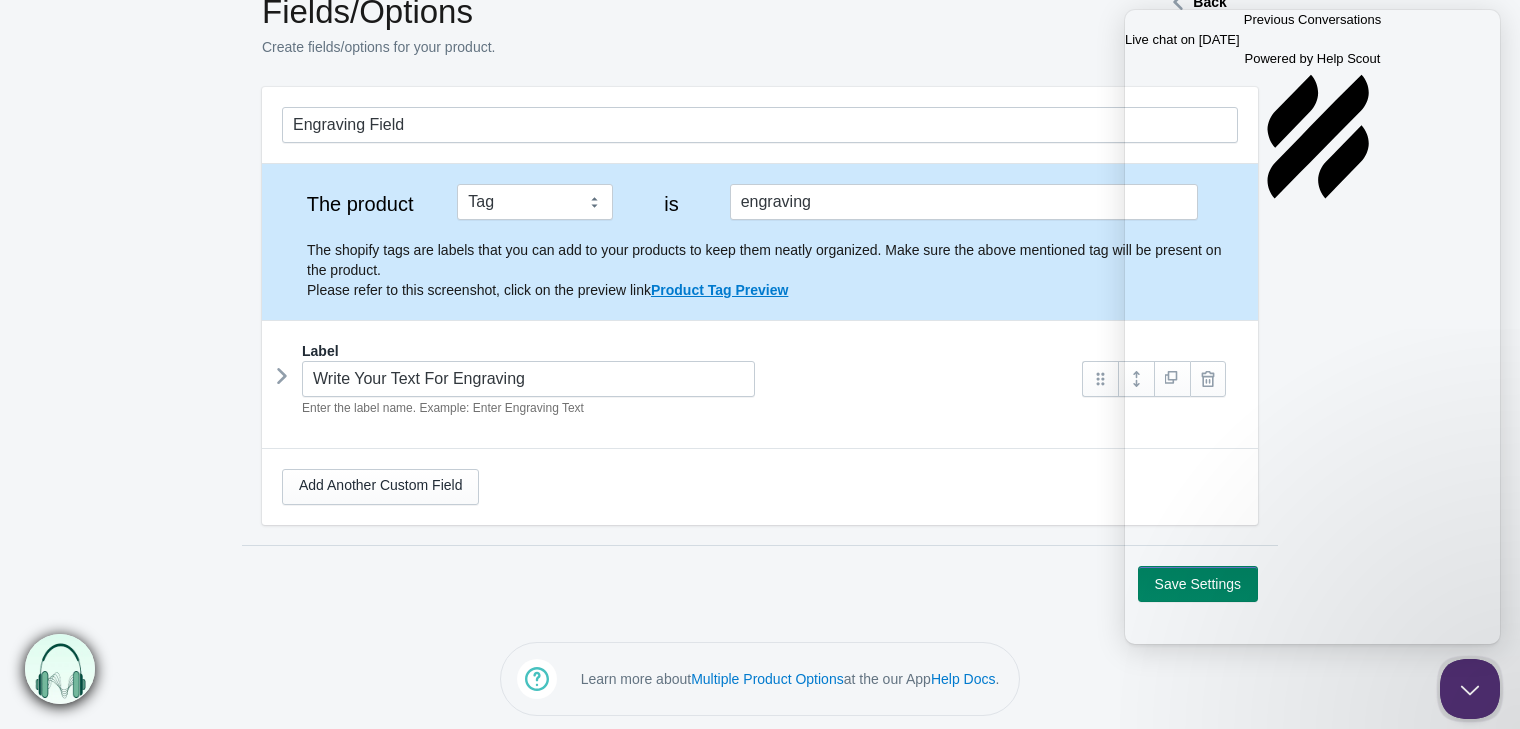 click on "Live chat on [DATE]" at bounding box center [1312, 40] 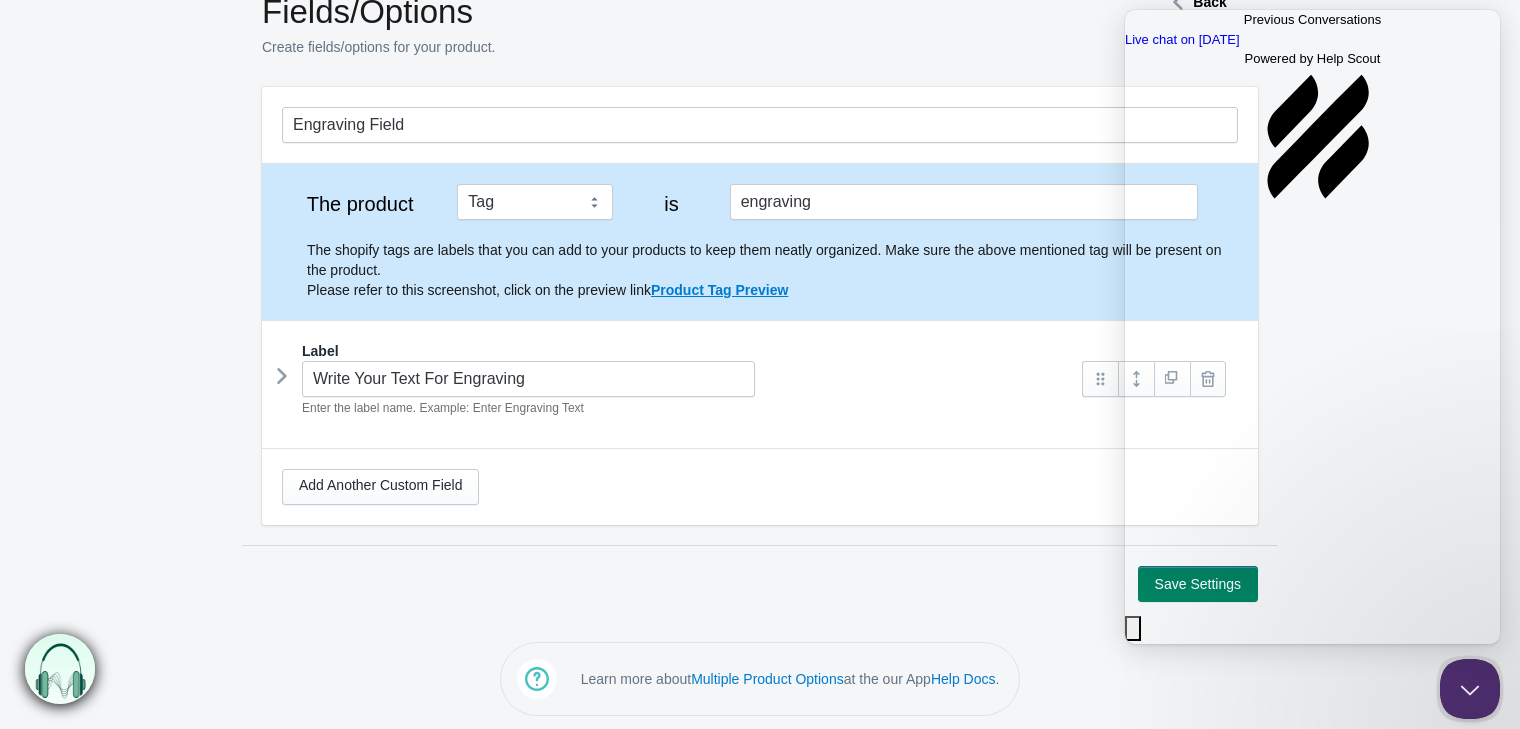 click on "Add a reply" at bounding box center (1166, 808) 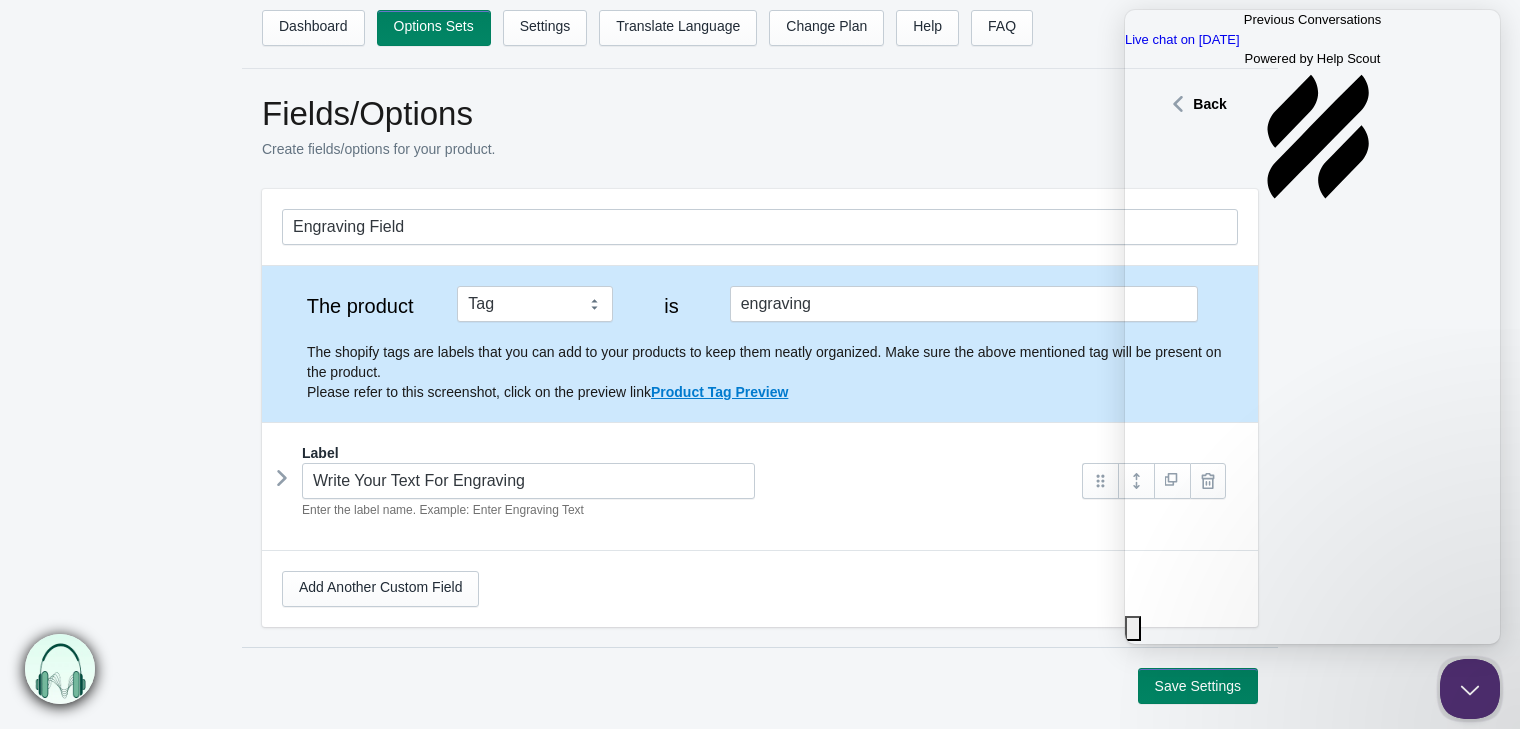 scroll, scrollTop: 1, scrollLeft: 0, axis: vertical 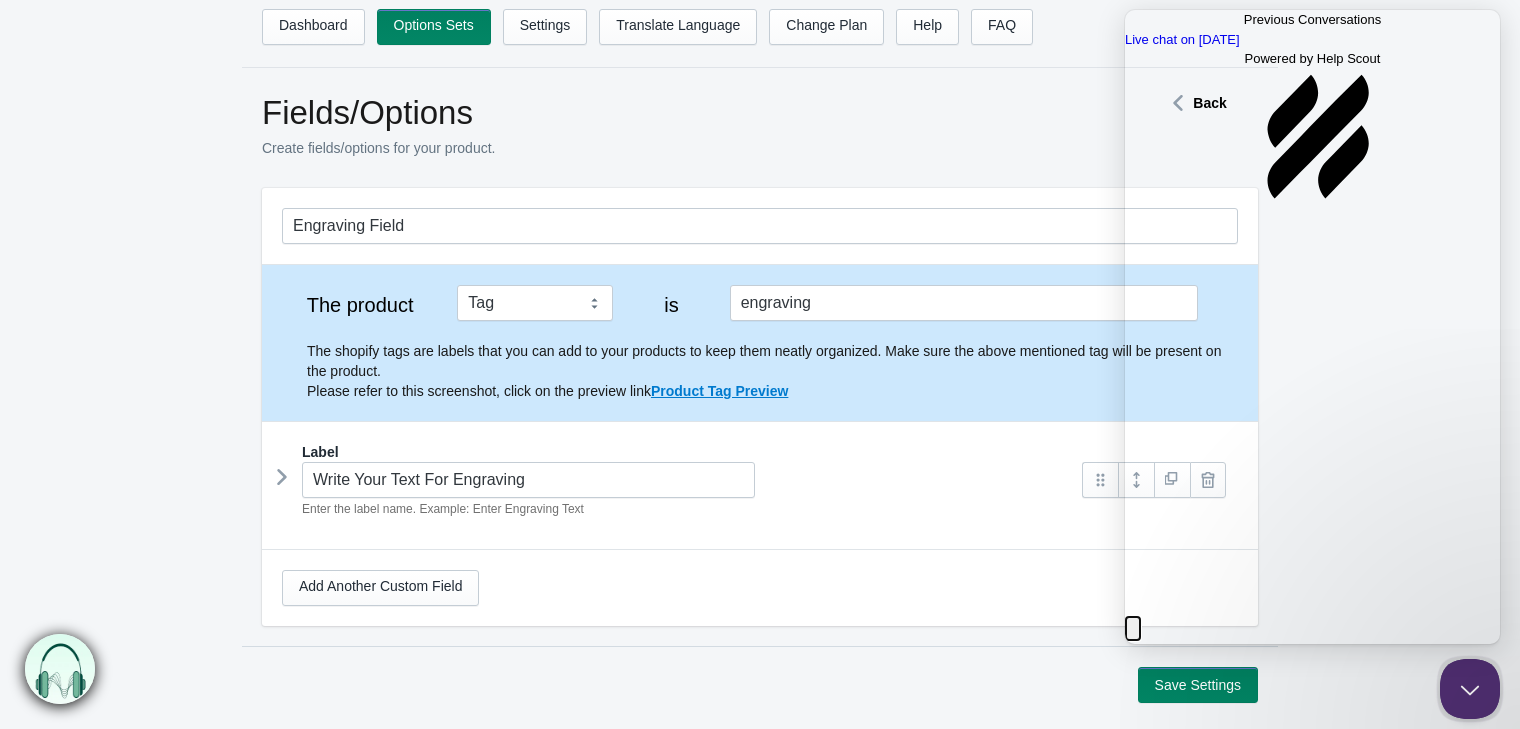 click on "Close" at bounding box center [1133, 629] 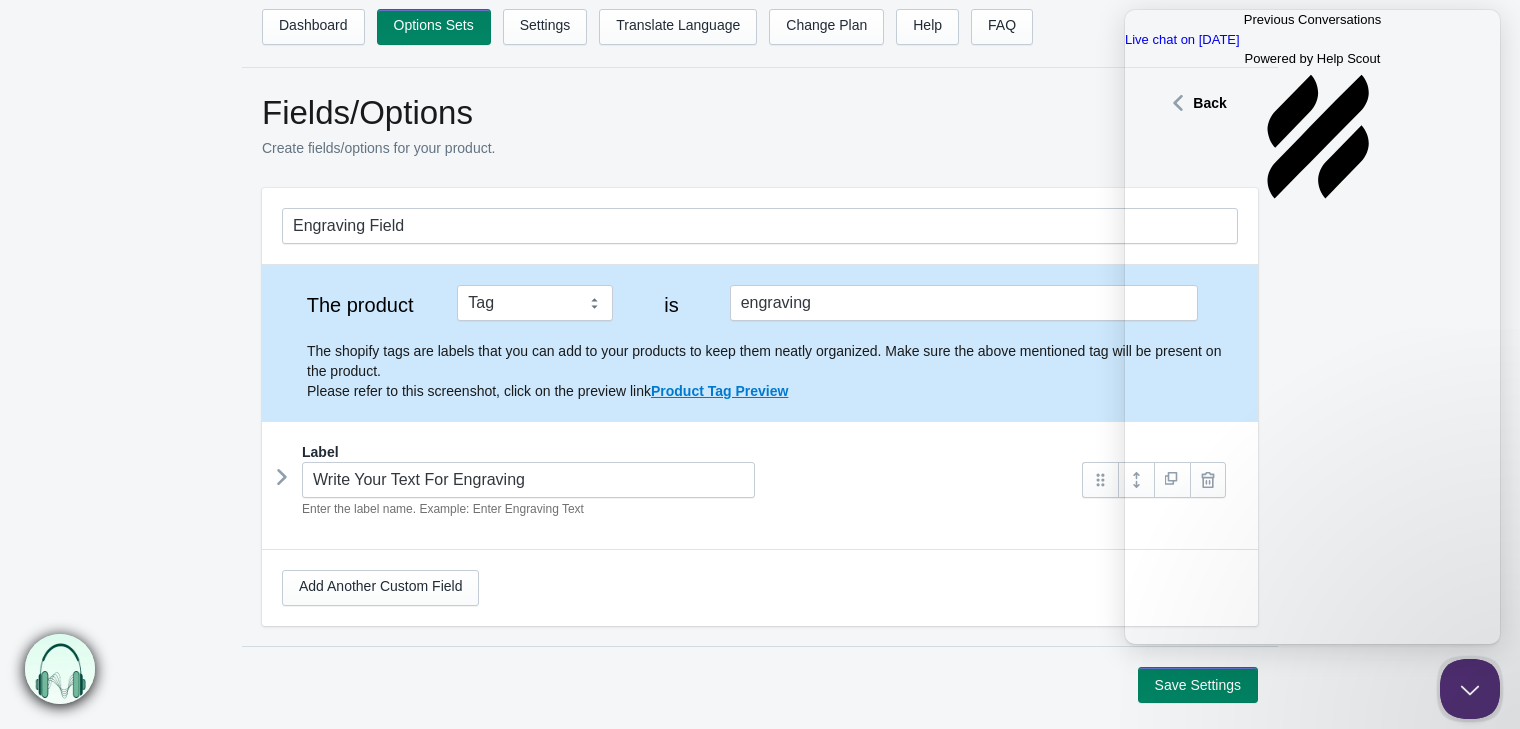 click on "Go back" at bounding box center [1244, 19] 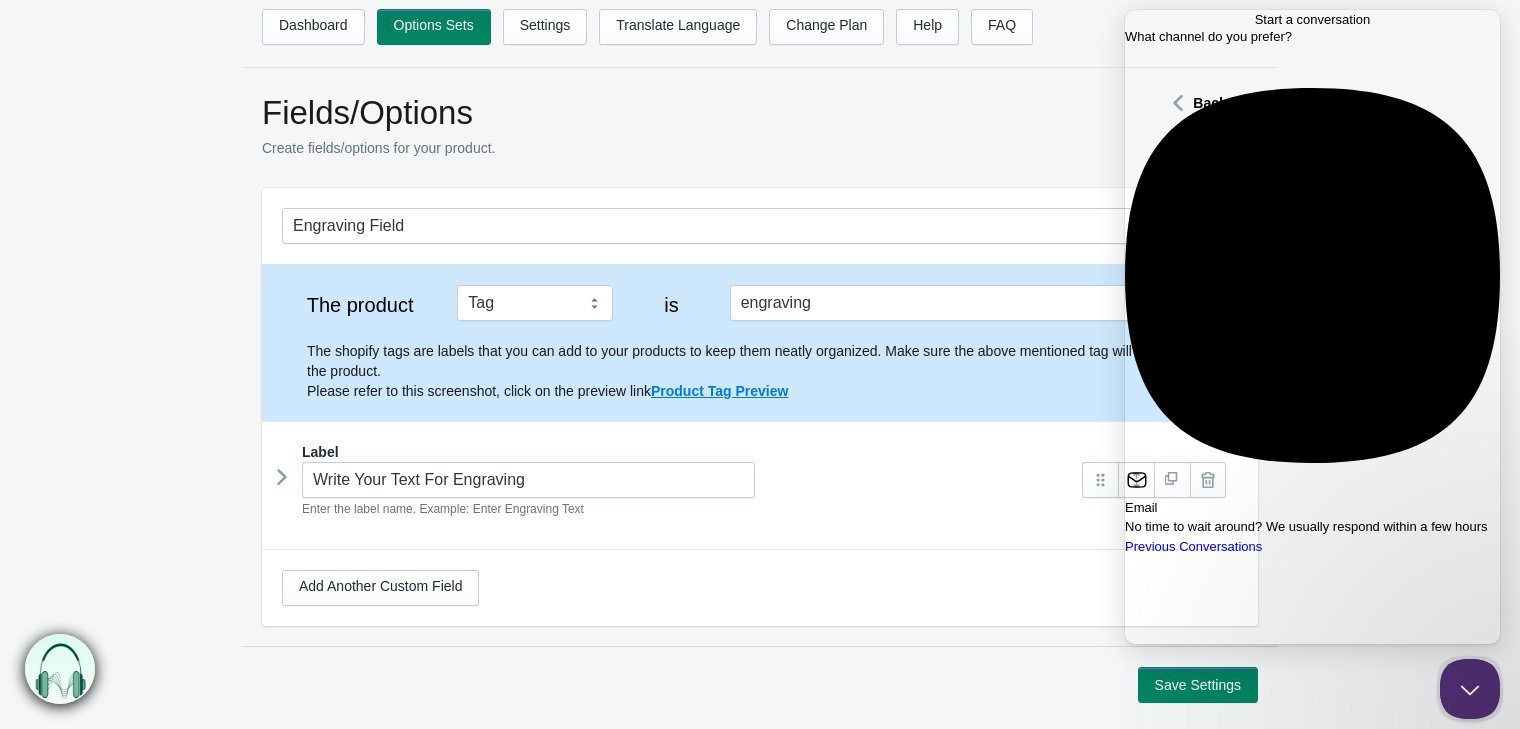 scroll, scrollTop: 102, scrollLeft: 0, axis: vertical 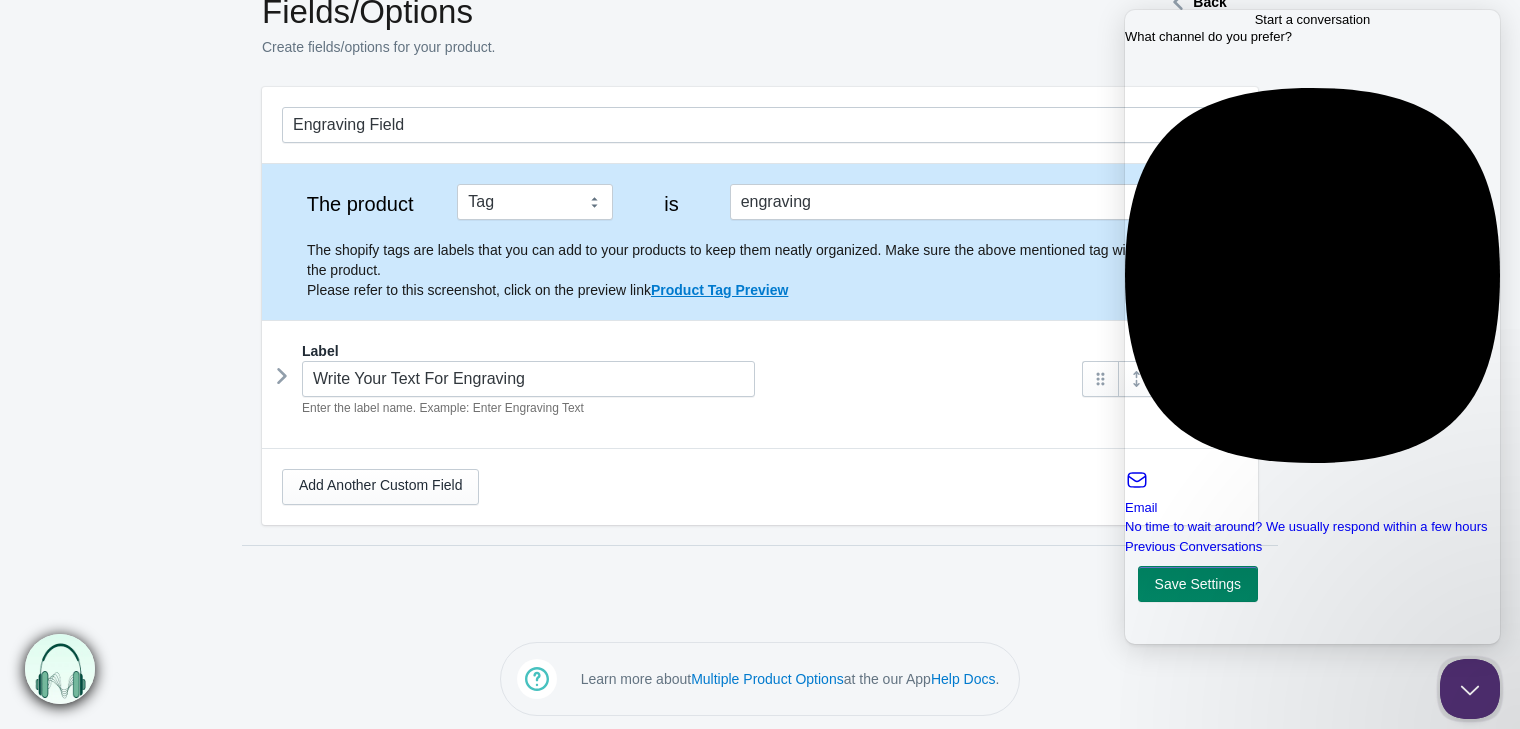 click at bounding box center (1312, 560) 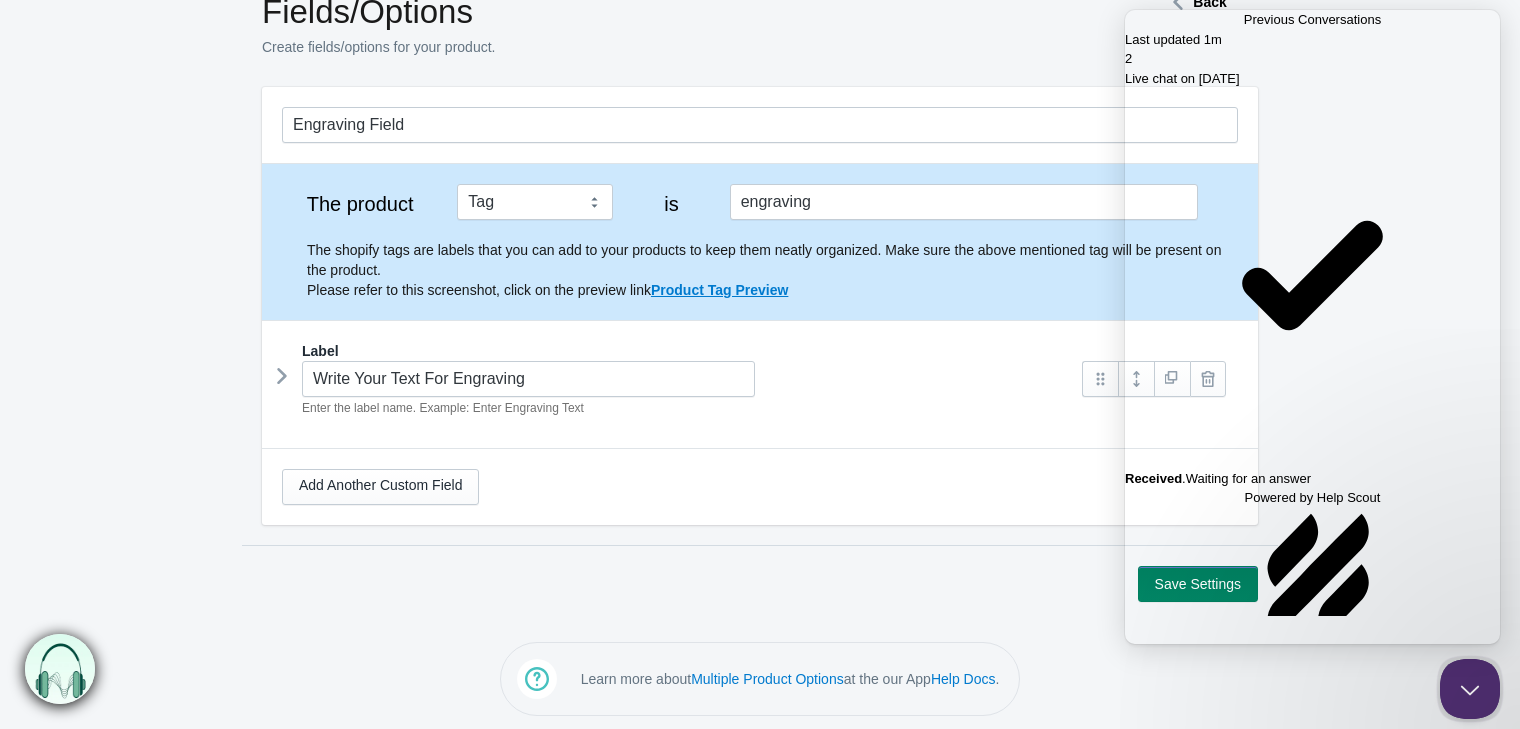 click on "Last updated   1m 2 Live chat on [DATE] checkmark Received .  Waiting for an answer" at bounding box center (1312, 259) 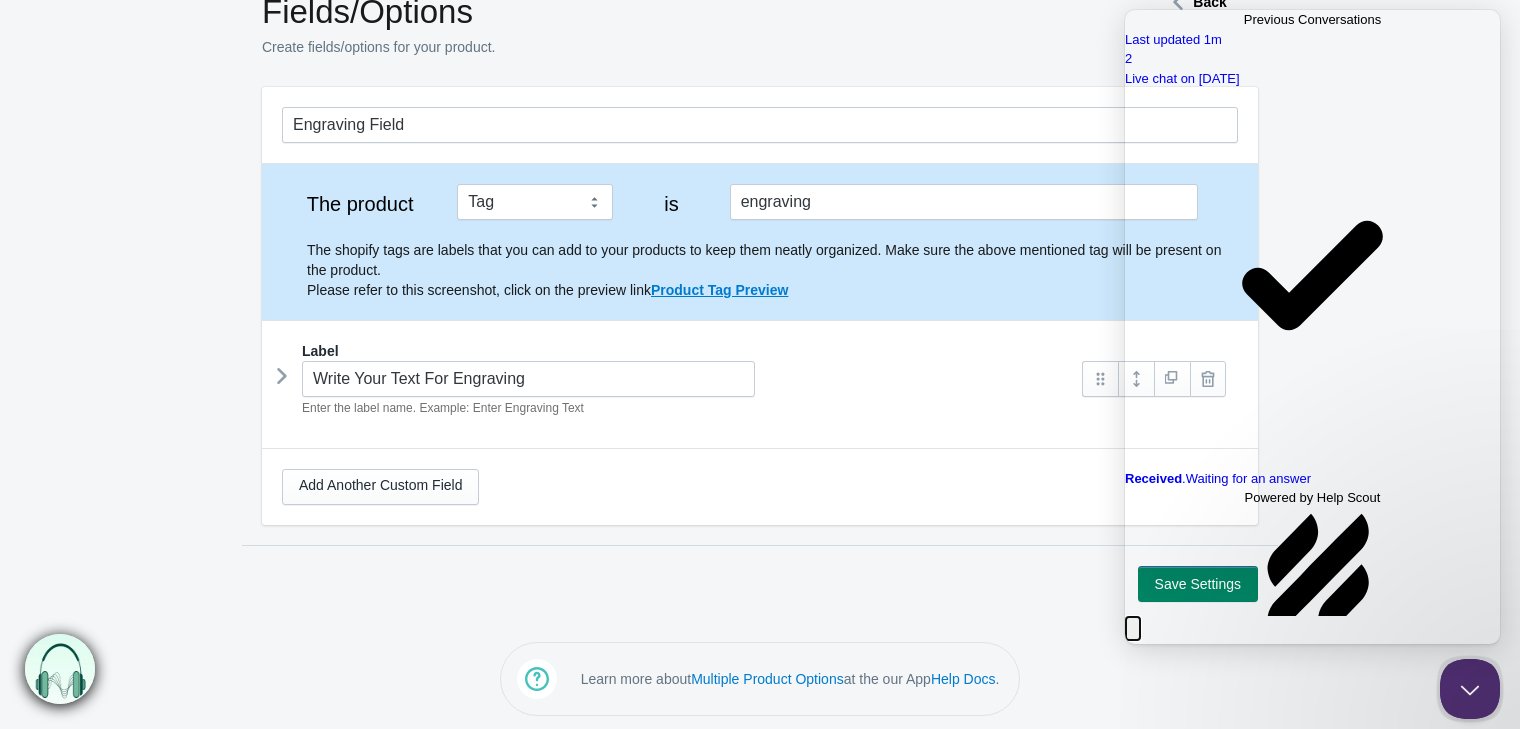 click on "Close" at bounding box center [1133, 629] 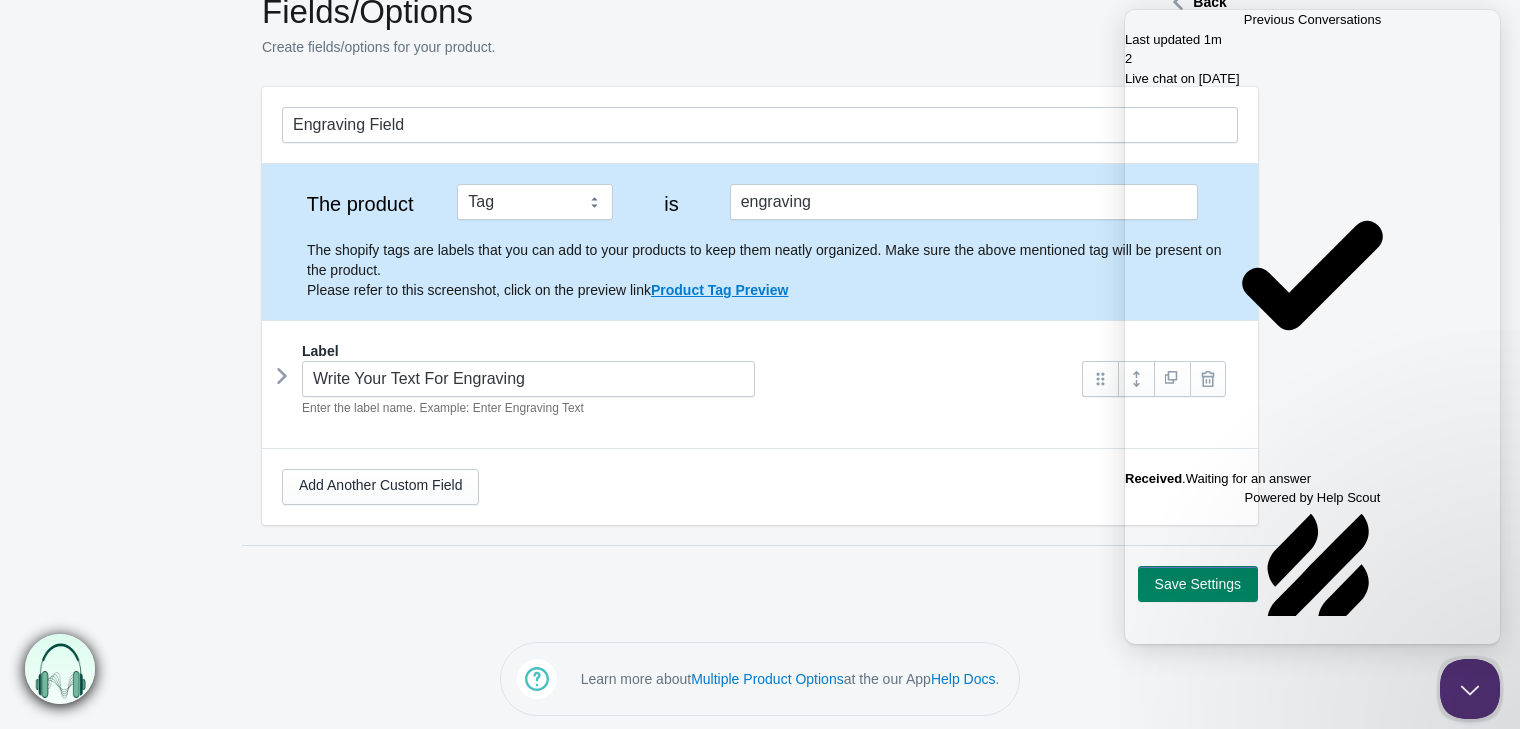 click on "Live chat on [DATE]" at bounding box center [1312, 79] 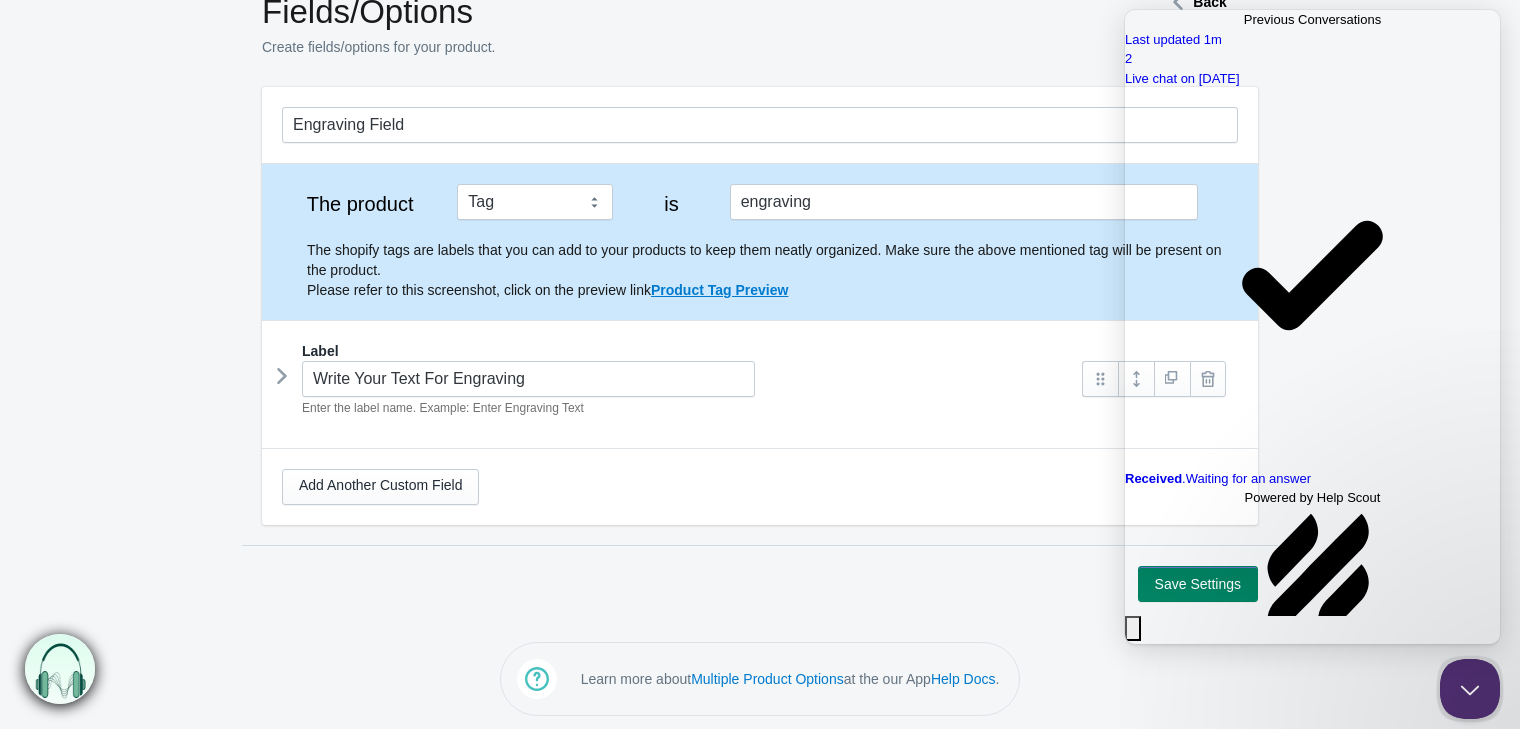 click on "Add a reply" at bounding box center (1166, 1286) 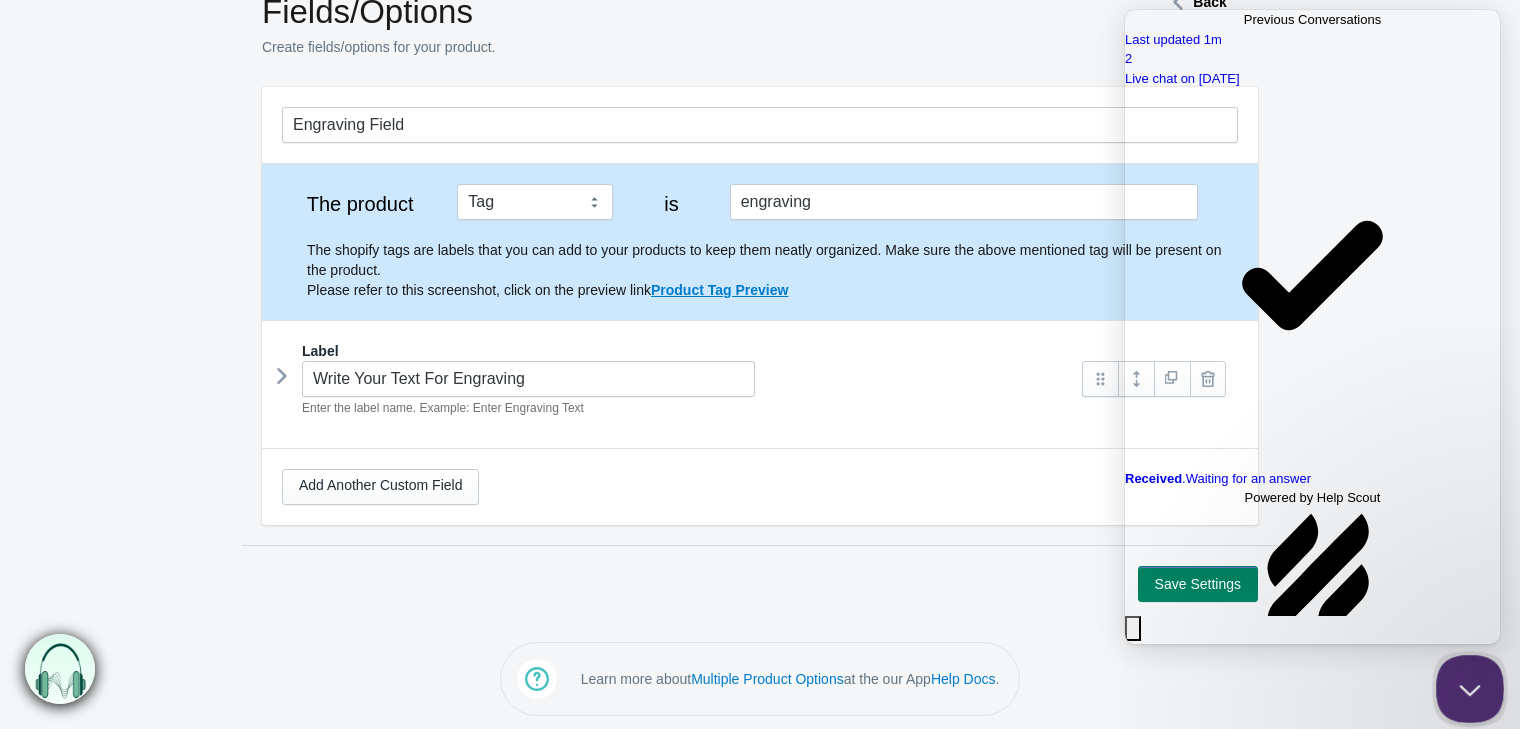 click at bounding box center (1466, 685) 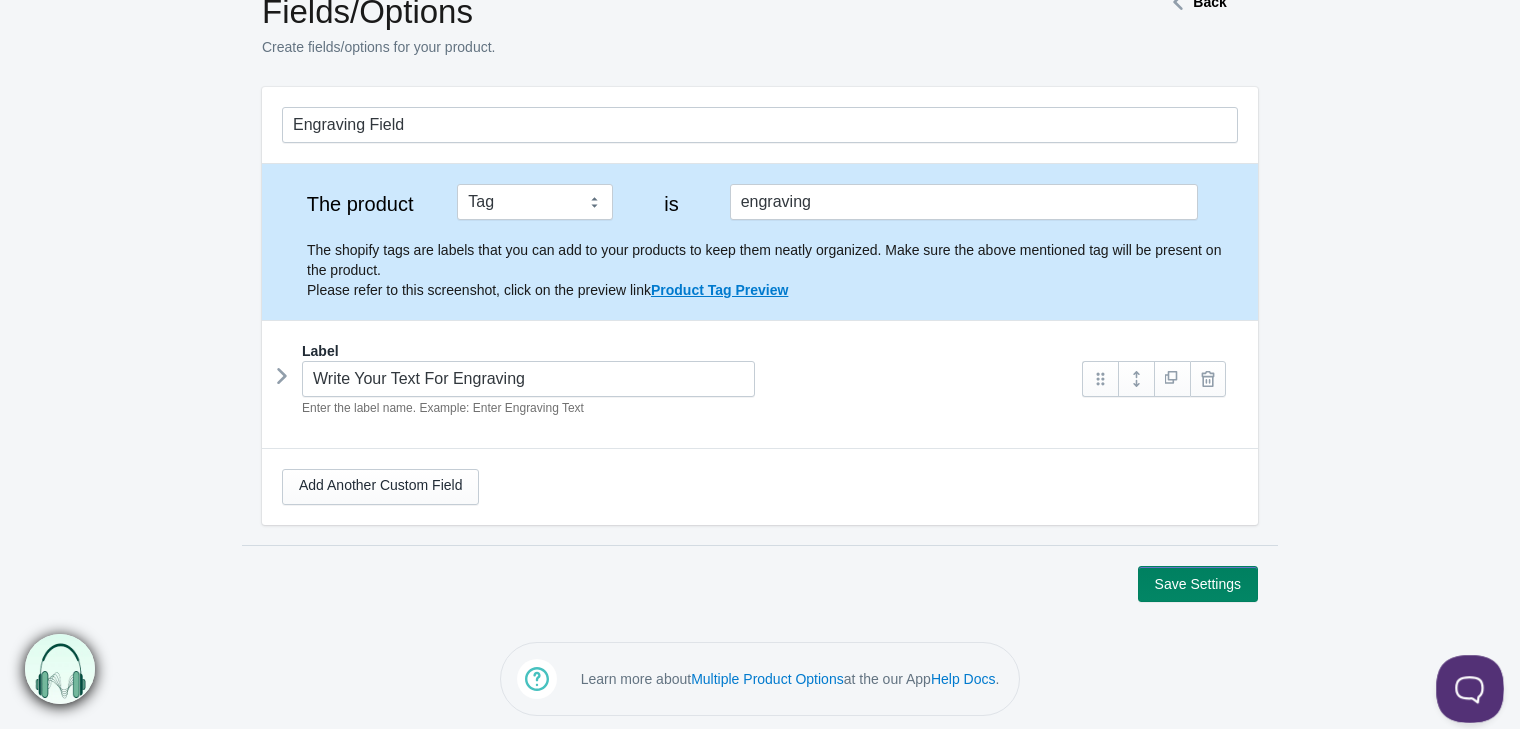 click at bounding box center [1466, 685] 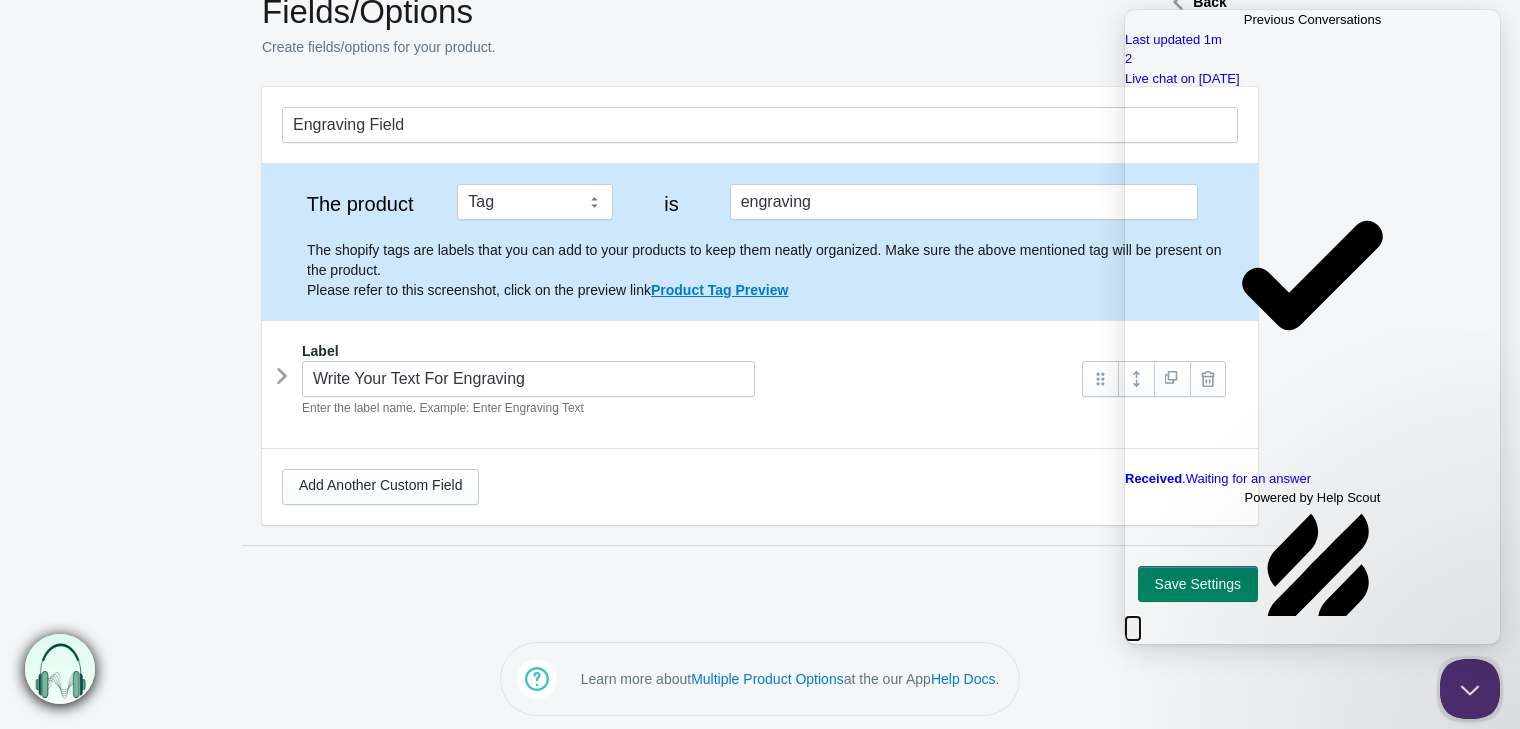 click on "Close" at bounding box center (1133, 629) 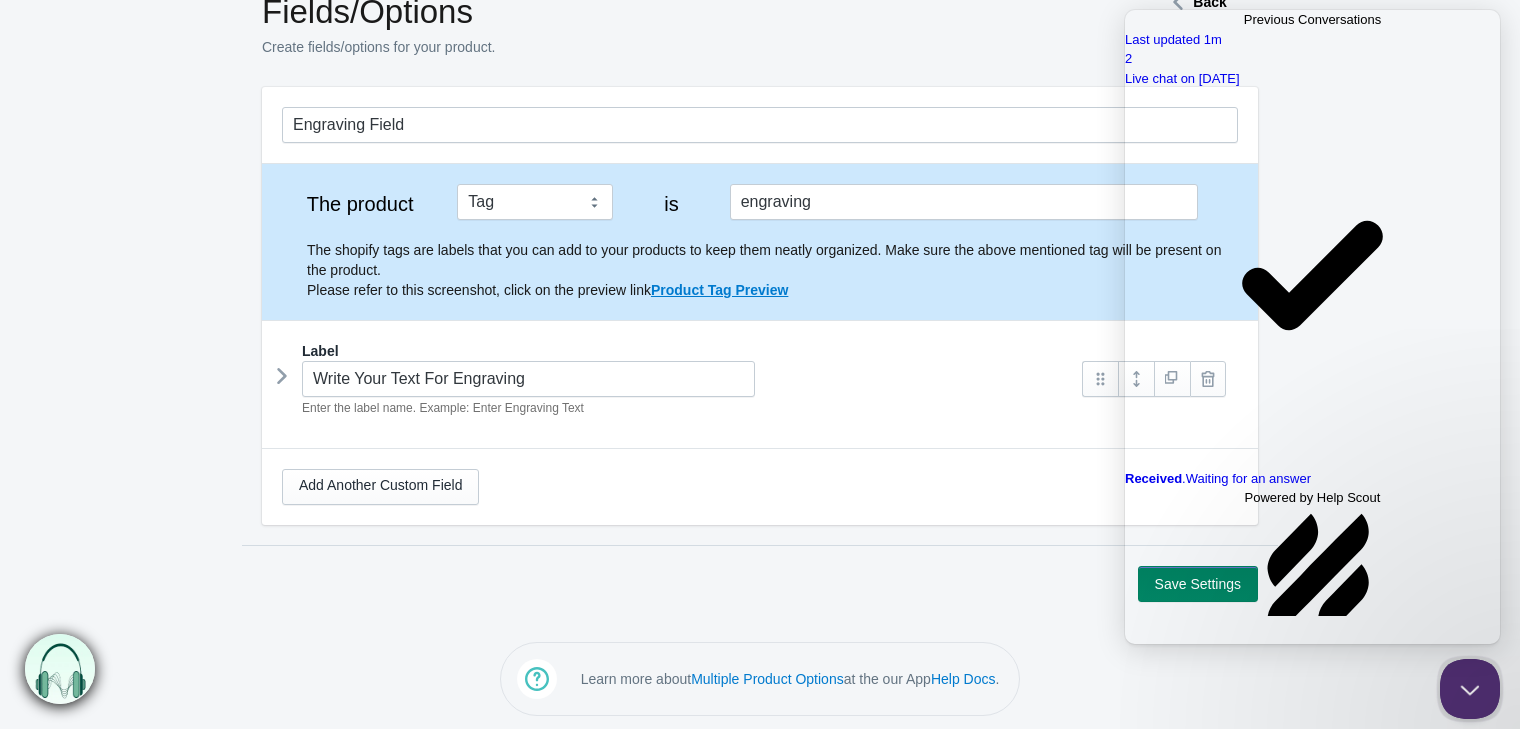 click on "Go back" at bounding box center (1244, 19) 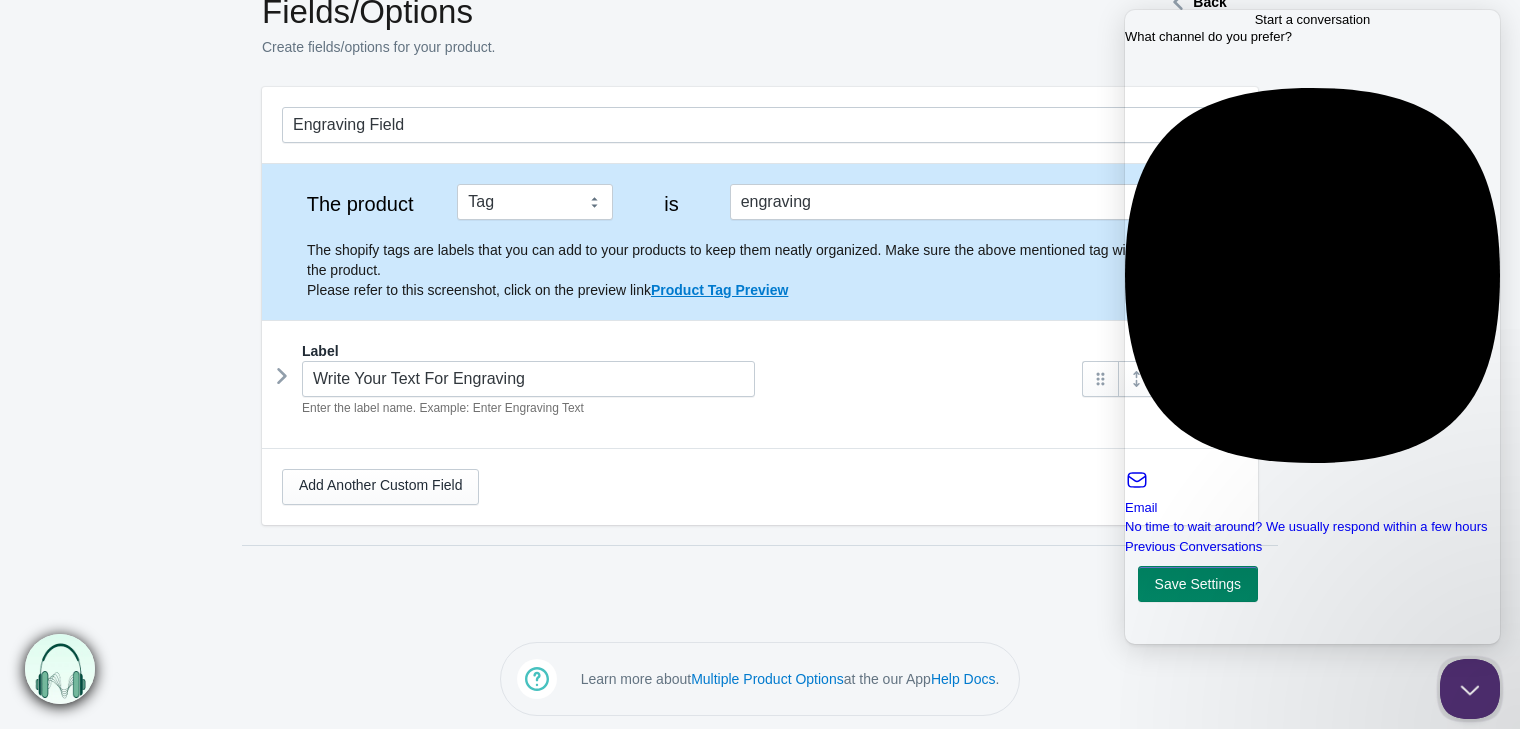 click at bounding box center (1312, 560) 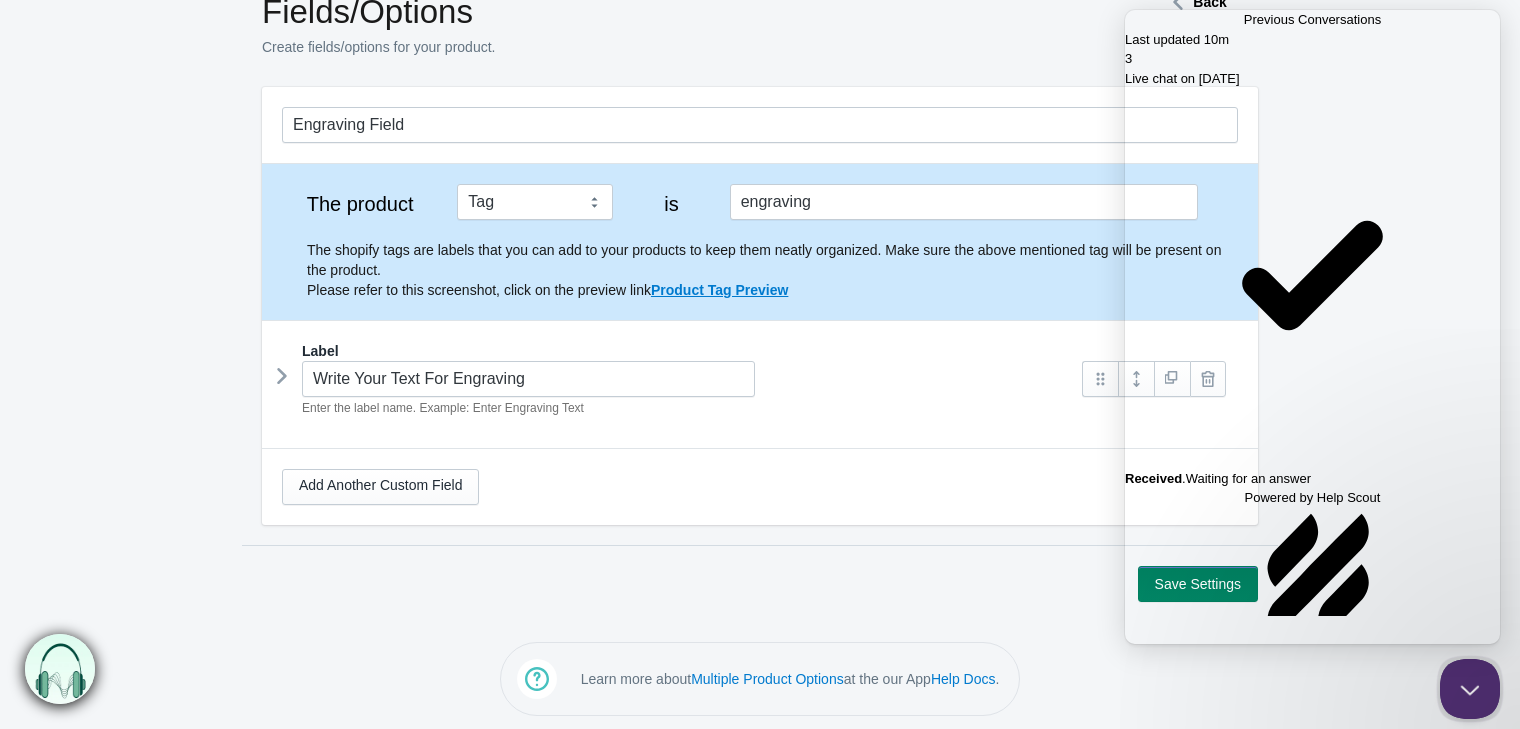 click on "Live chat on [DATE]" at bounding box center [1312, 79] 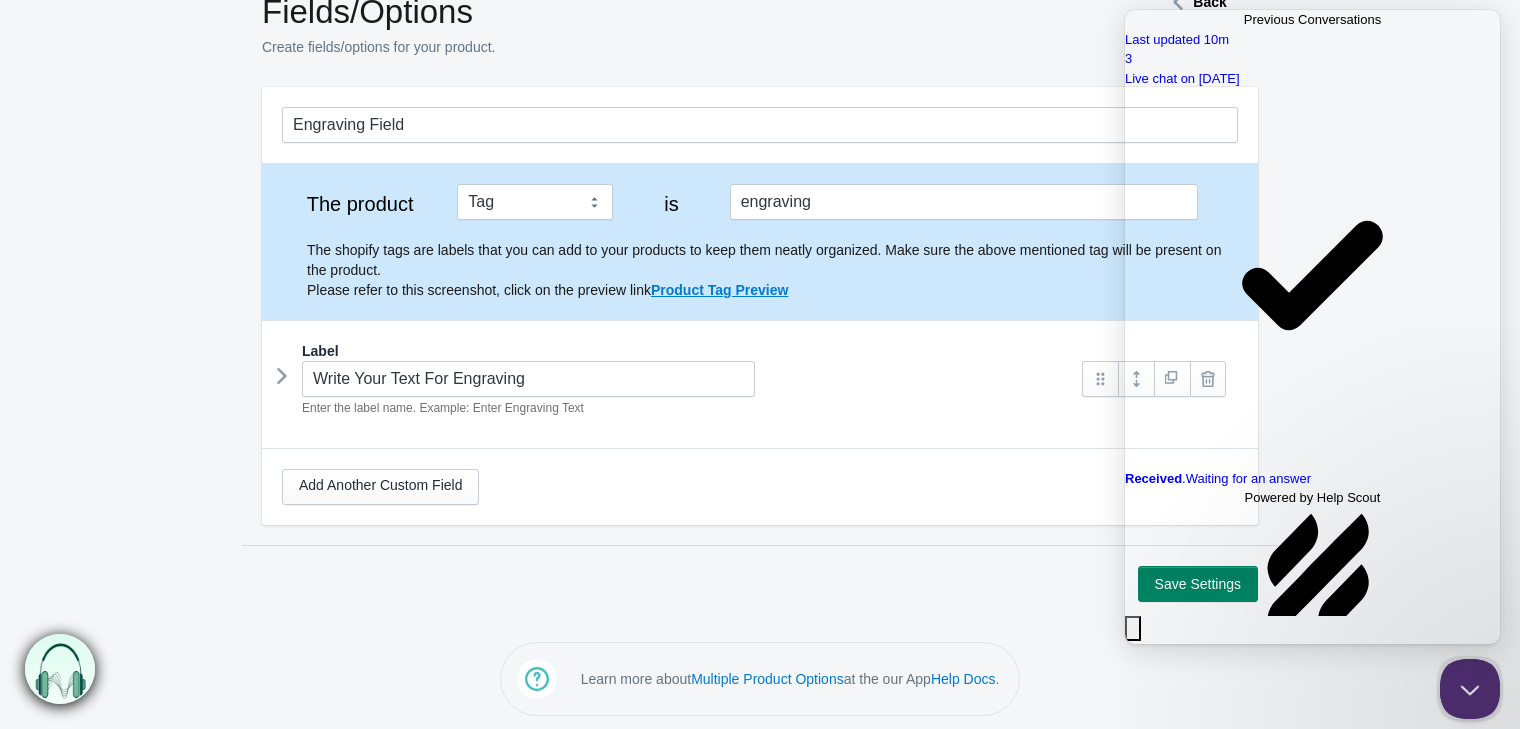 scroll, scrollTop: 0, scrollLeft: 0, axis: both 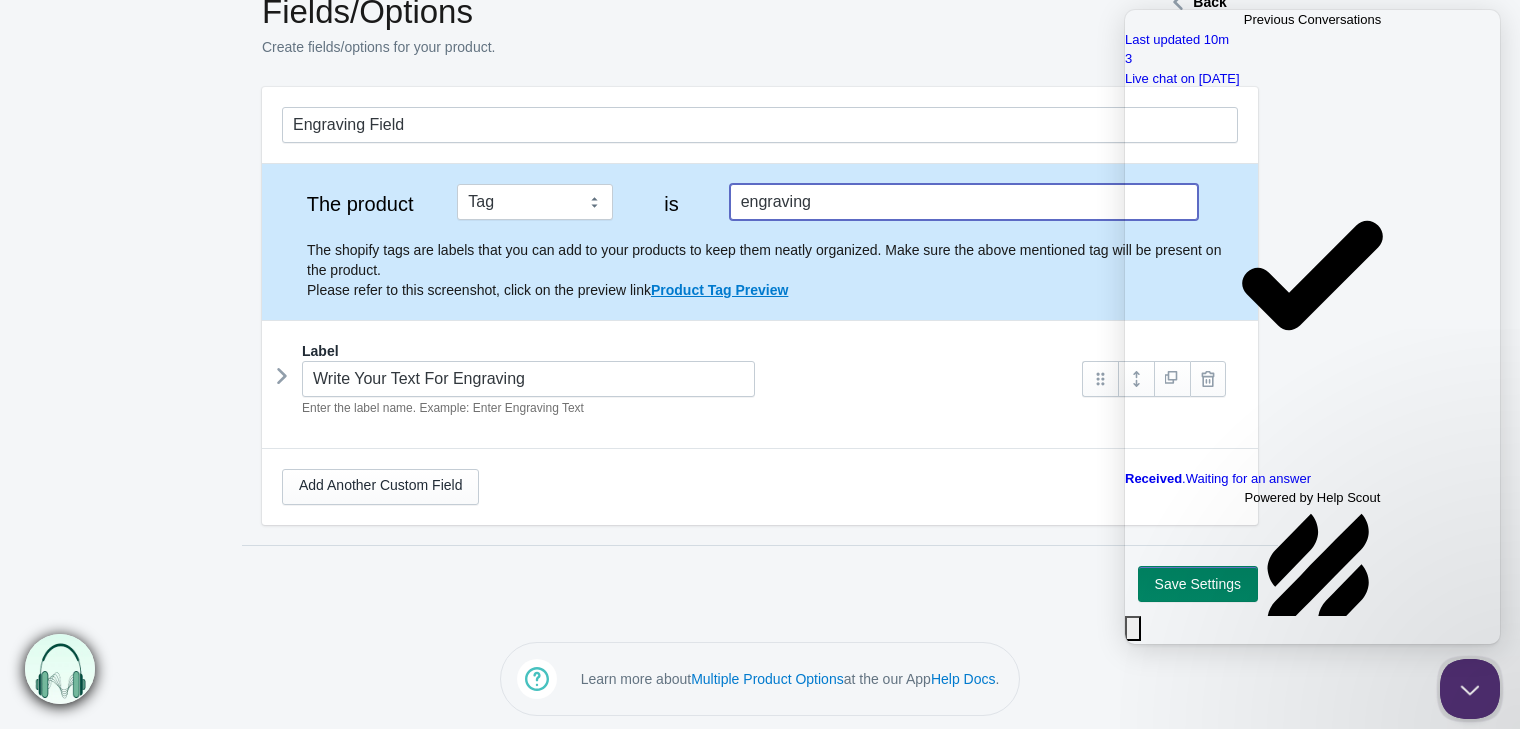 click on "engraving" at bounding box center (964, 202) 